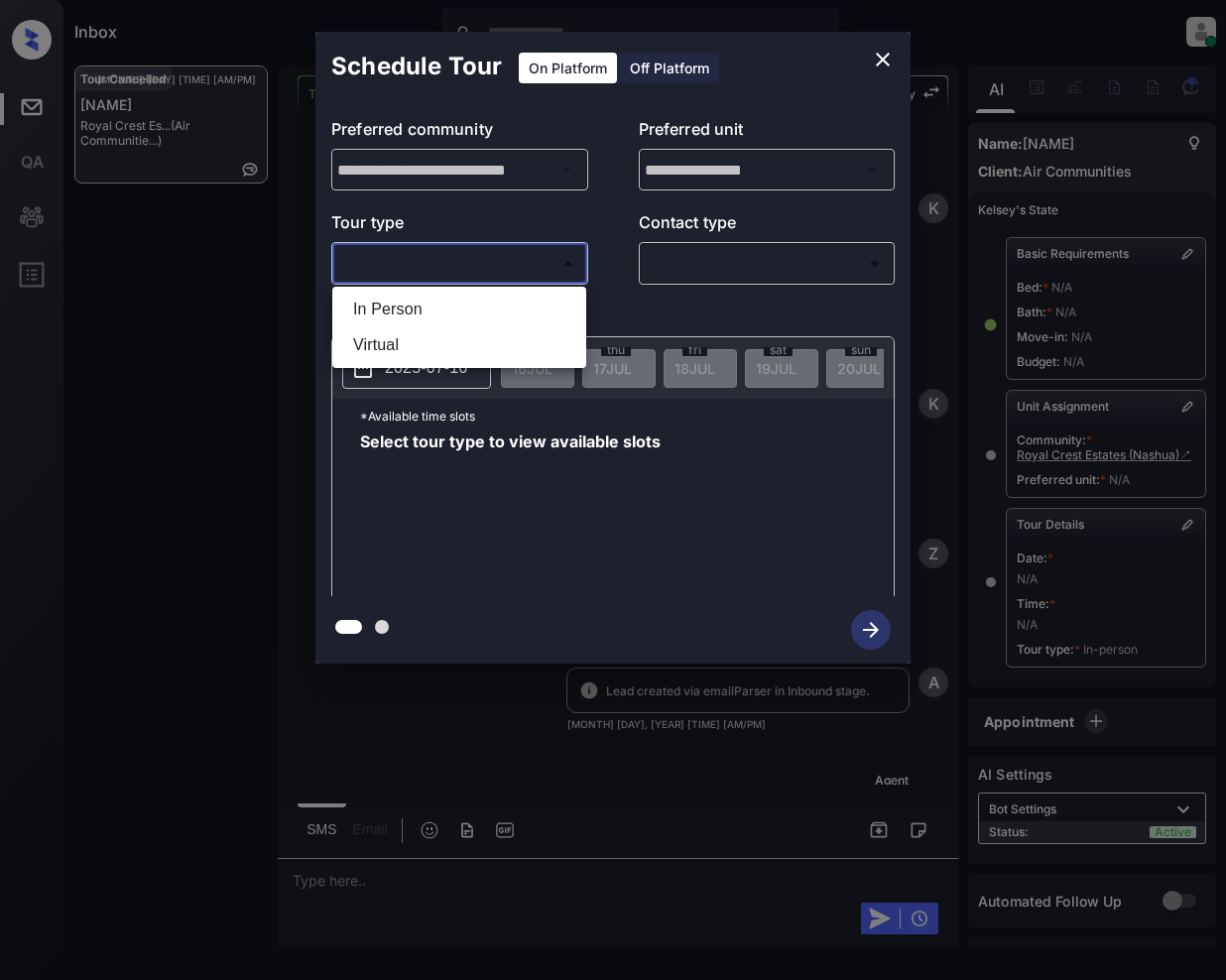 scroll, scrollTop: 0, scrollLeft: 0, axis: both 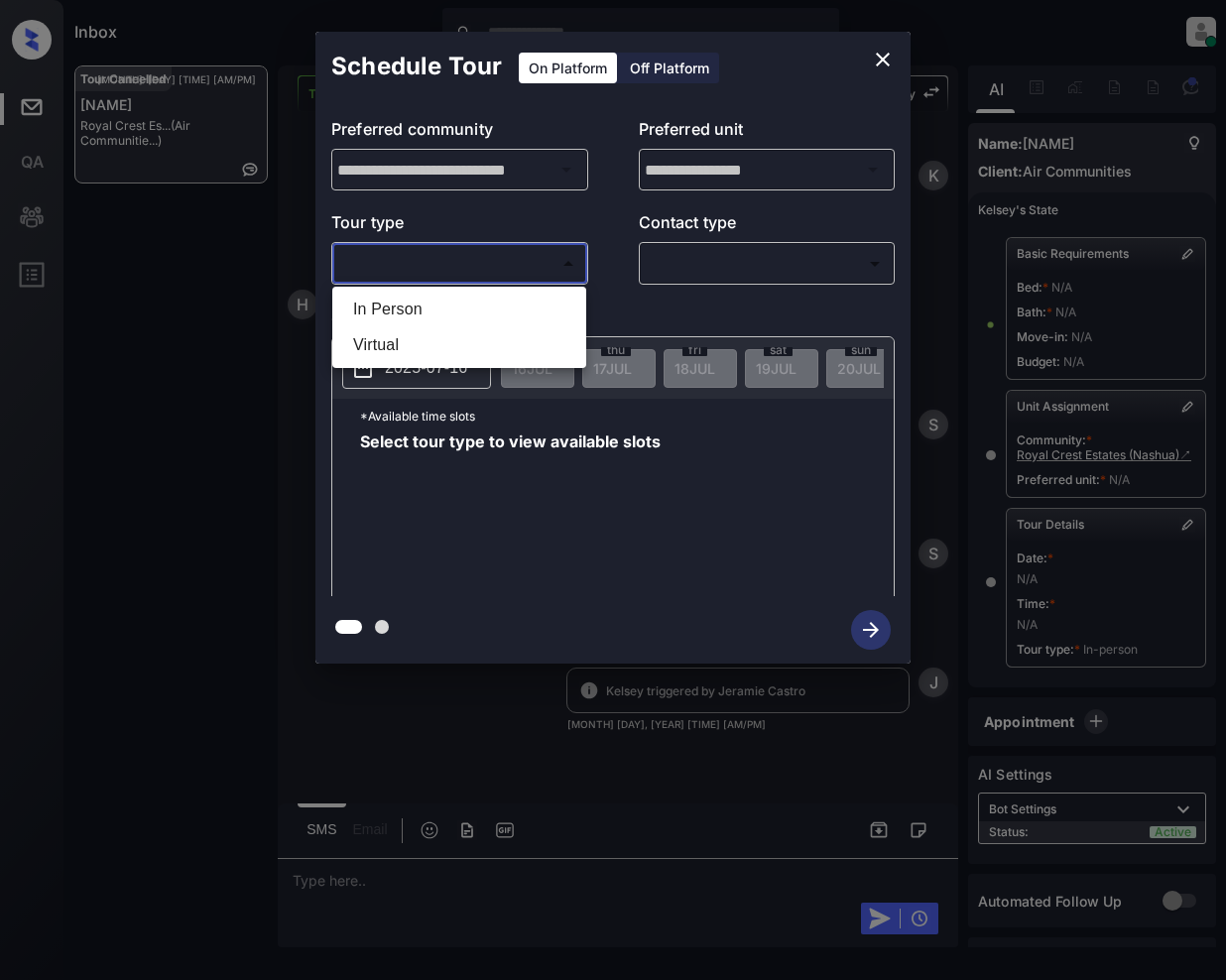 click on "In Person" at bounding box center (459, 309) 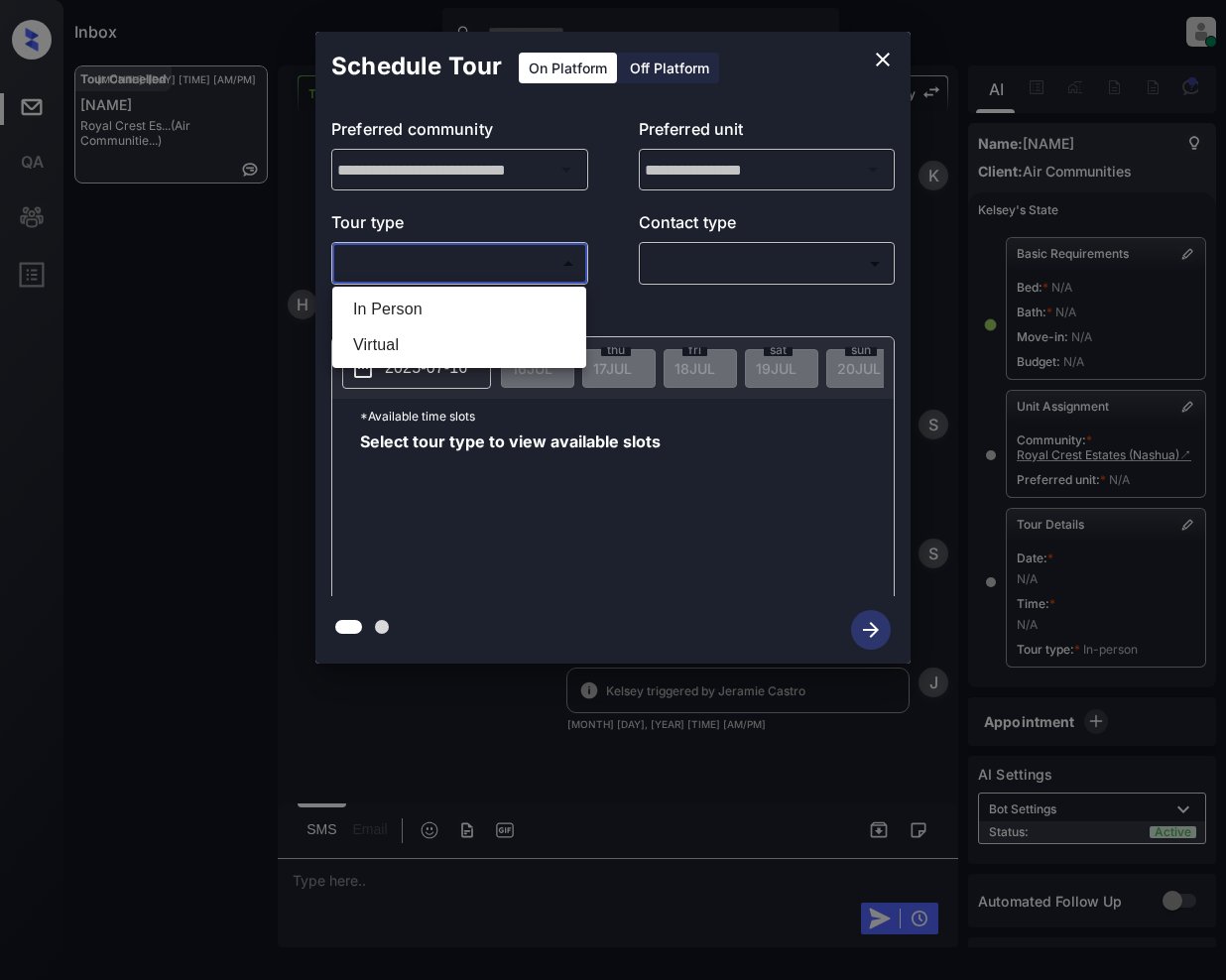 type on "********" 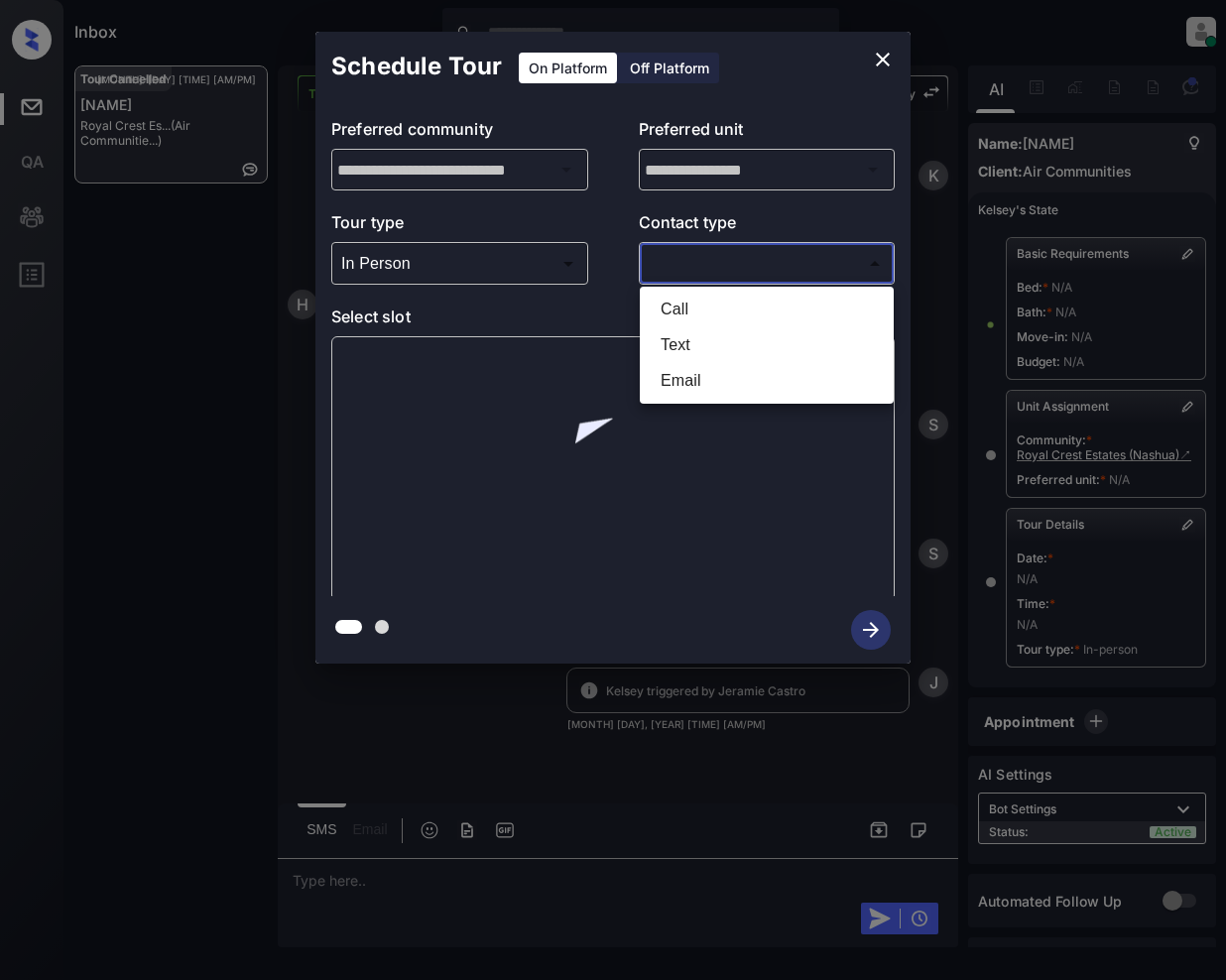 click on "Inbox Jeramie Castro Online Set yourself   offline Set yourself   on break Profile Switch to  light  mode Sign out Tour Cancelled Jul-16 02:46 pm   Hope Kato Royal Crest Es...  (Air Communitie...) Tour Cancelled Lost Lead Sentiment: Angry Upon sliding the acknowledgement:  Lead will move to lost stage. * ​ SMS and call option will be set to opt out. AFM will be turned off for the lead. Kelsey New Message Kelsey Notes Note: <a href="https://conversation.getzuma.com/686b2840fd70a58321f19012">https://conversation.getzuma.com/686b2840fd70a58321f19012</a> - Paste this link into your browser to view Kelsey’s conversation with the prospect Jul 06, 2025 06:52 pm  Sync'd w  entrata K New Message Kelsey Due to the activation of disableLeadTransfer feature flag, Kelsey will no longer transfer ownership of this CRM guest card Jul 06, 2025 06:52 pm K New Message Zuma Lead transferred to leasing agent: kelsey Jul 06, 2025 06:52 pm Z New Message Agent Lead created via emailParser in Inbound stage. Jul 06, 2025 06:52 pm" at bounding box center (613, 490) 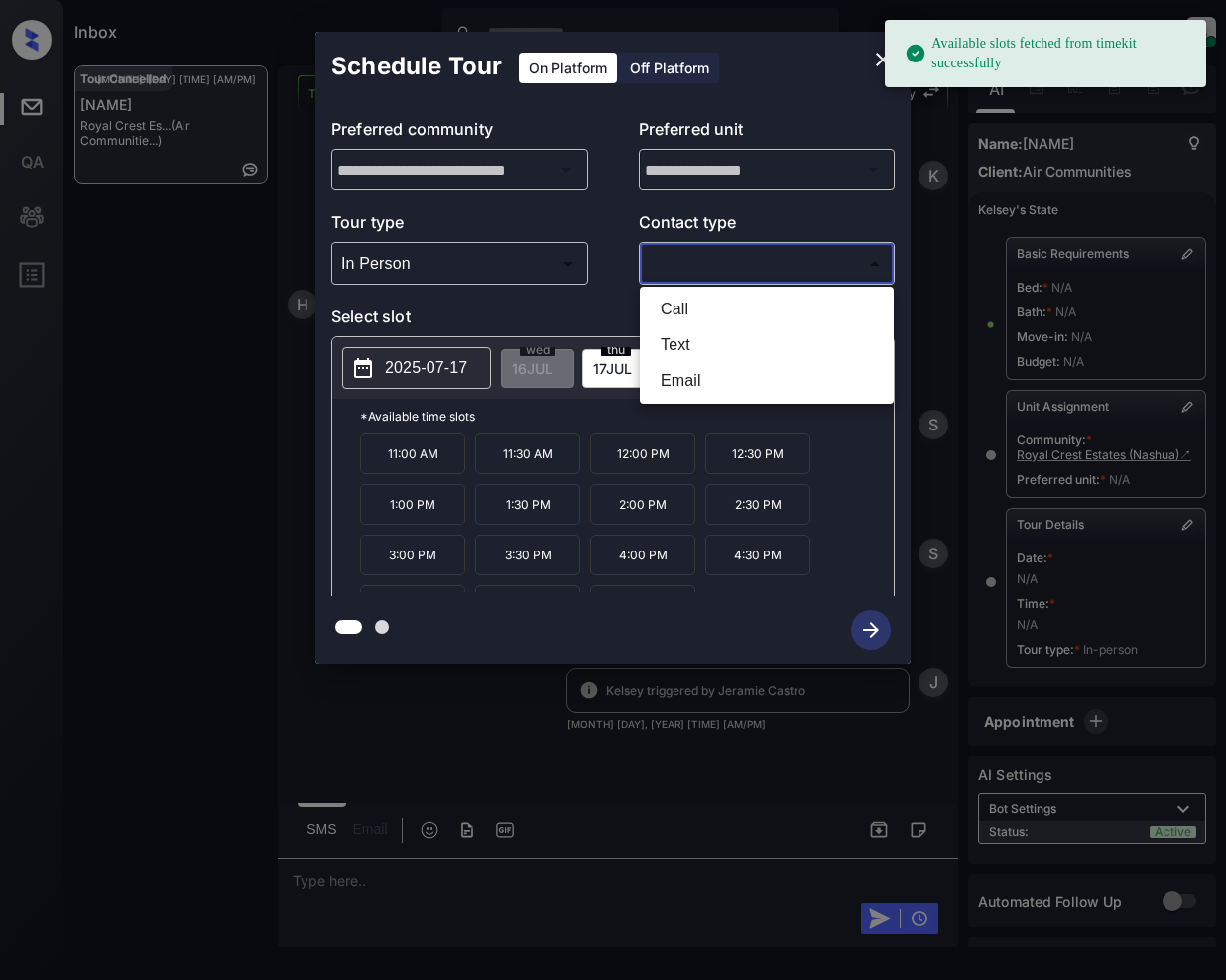 click at bounding box center (613, 490) 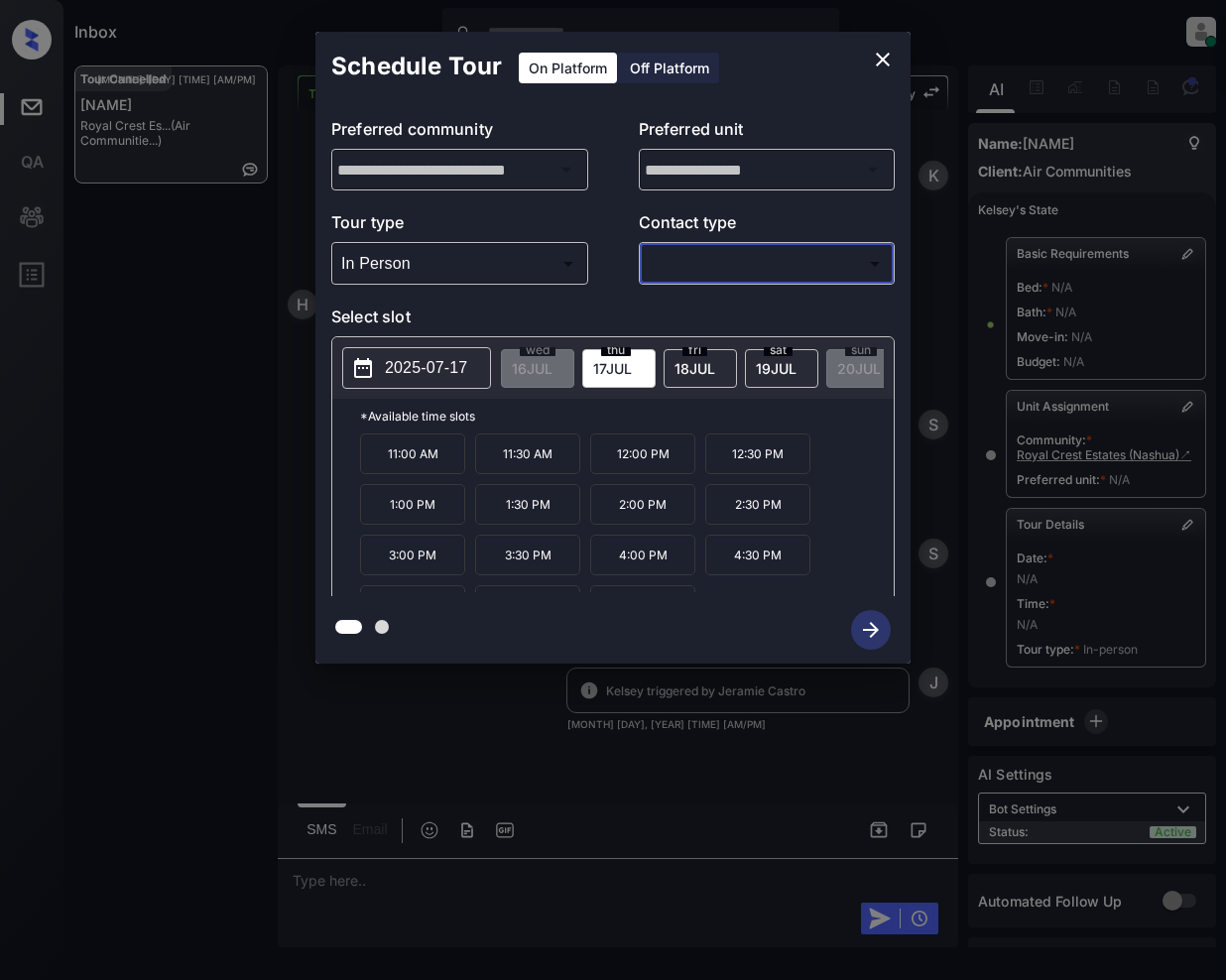click 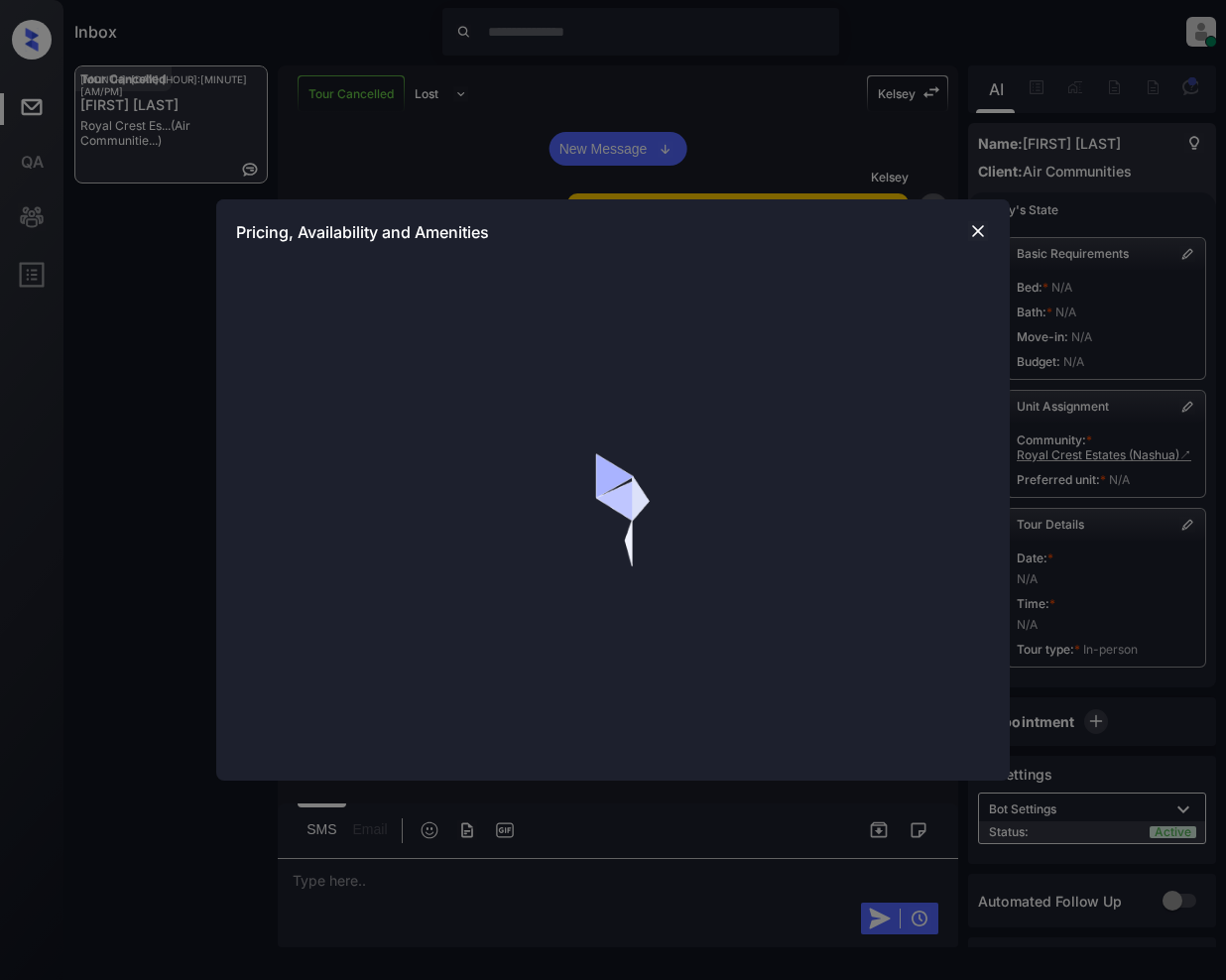 scroll, scrollTop: 0, scrollLeft: 0, axis: both 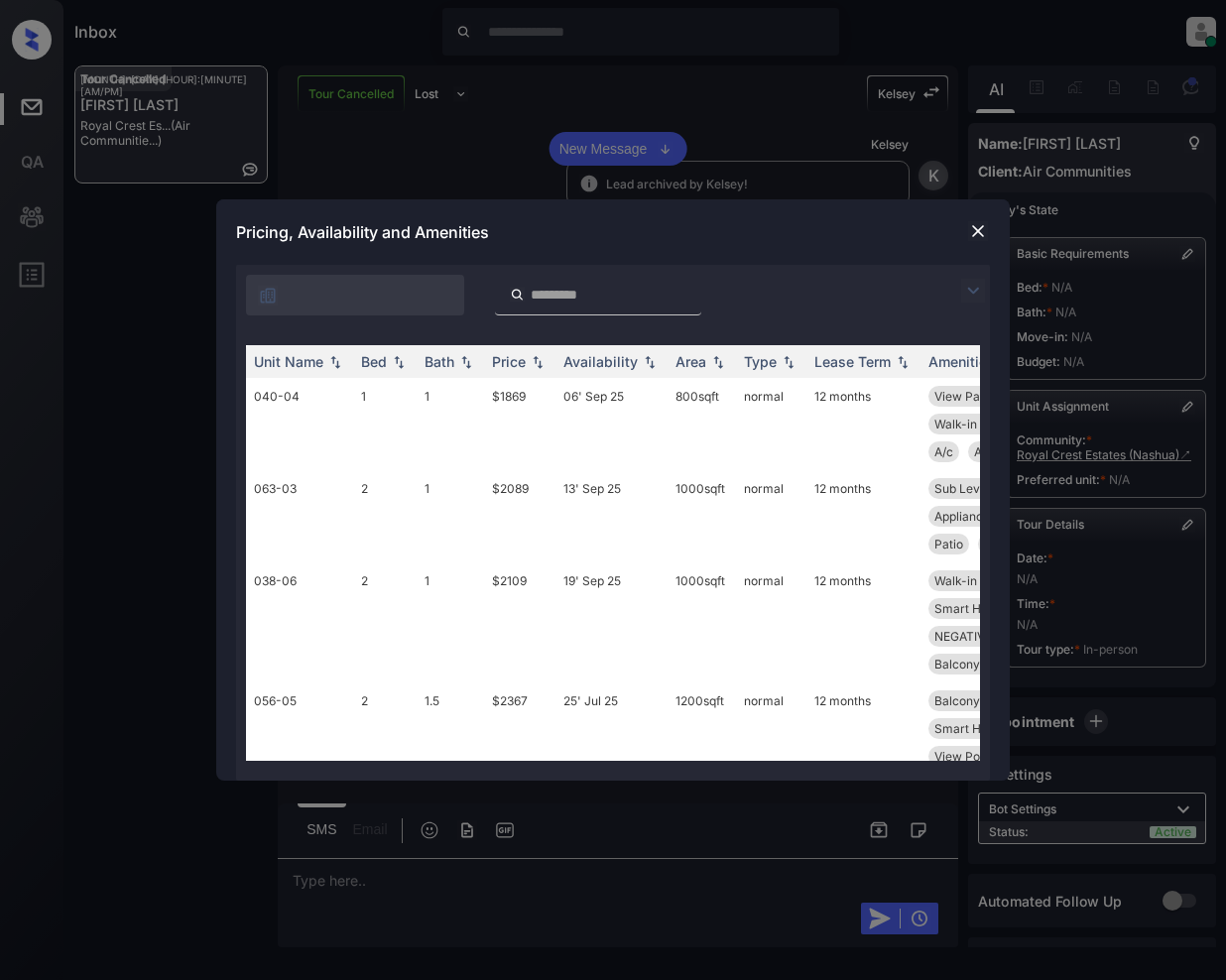 click at bounding box center [973, 291] 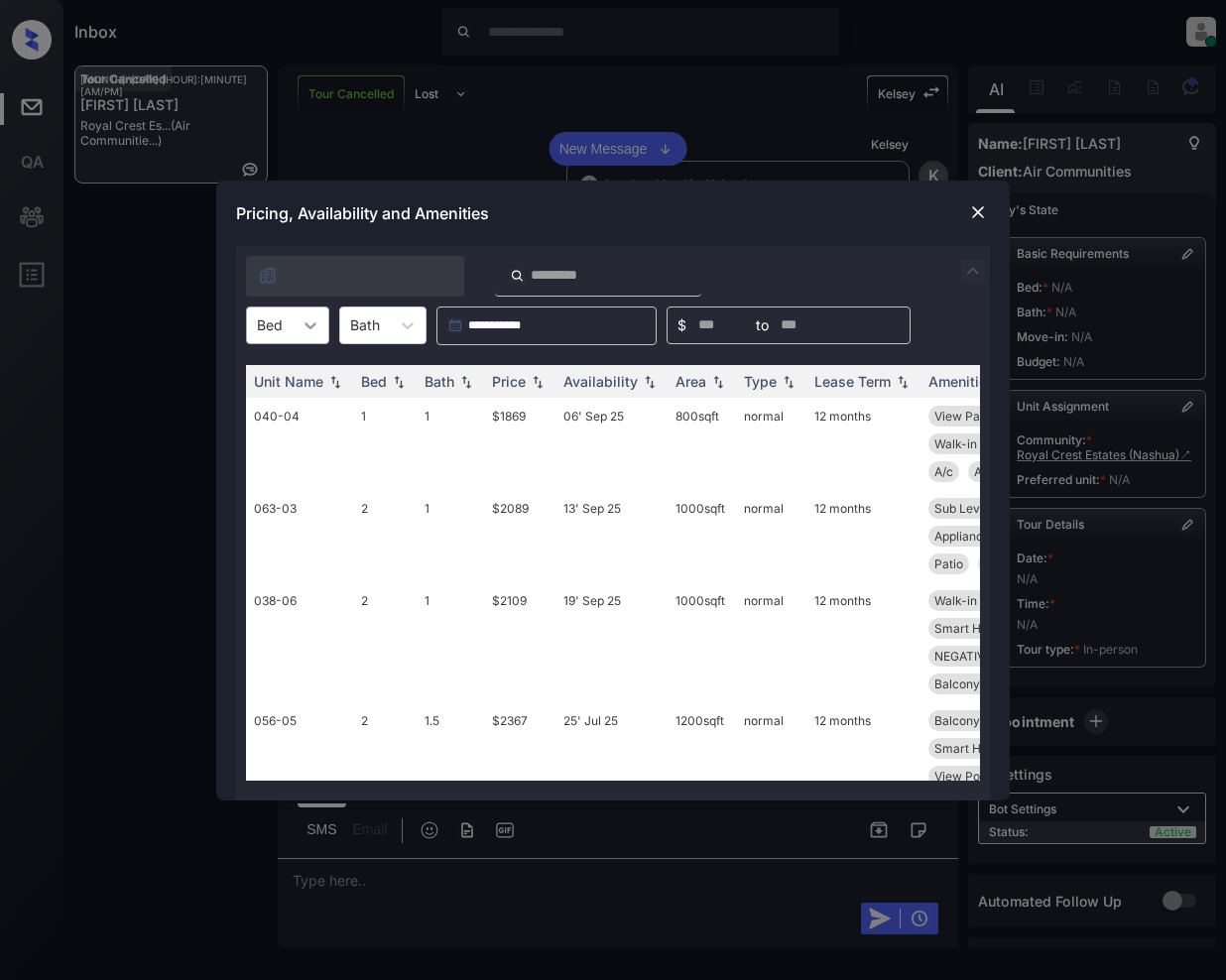 click 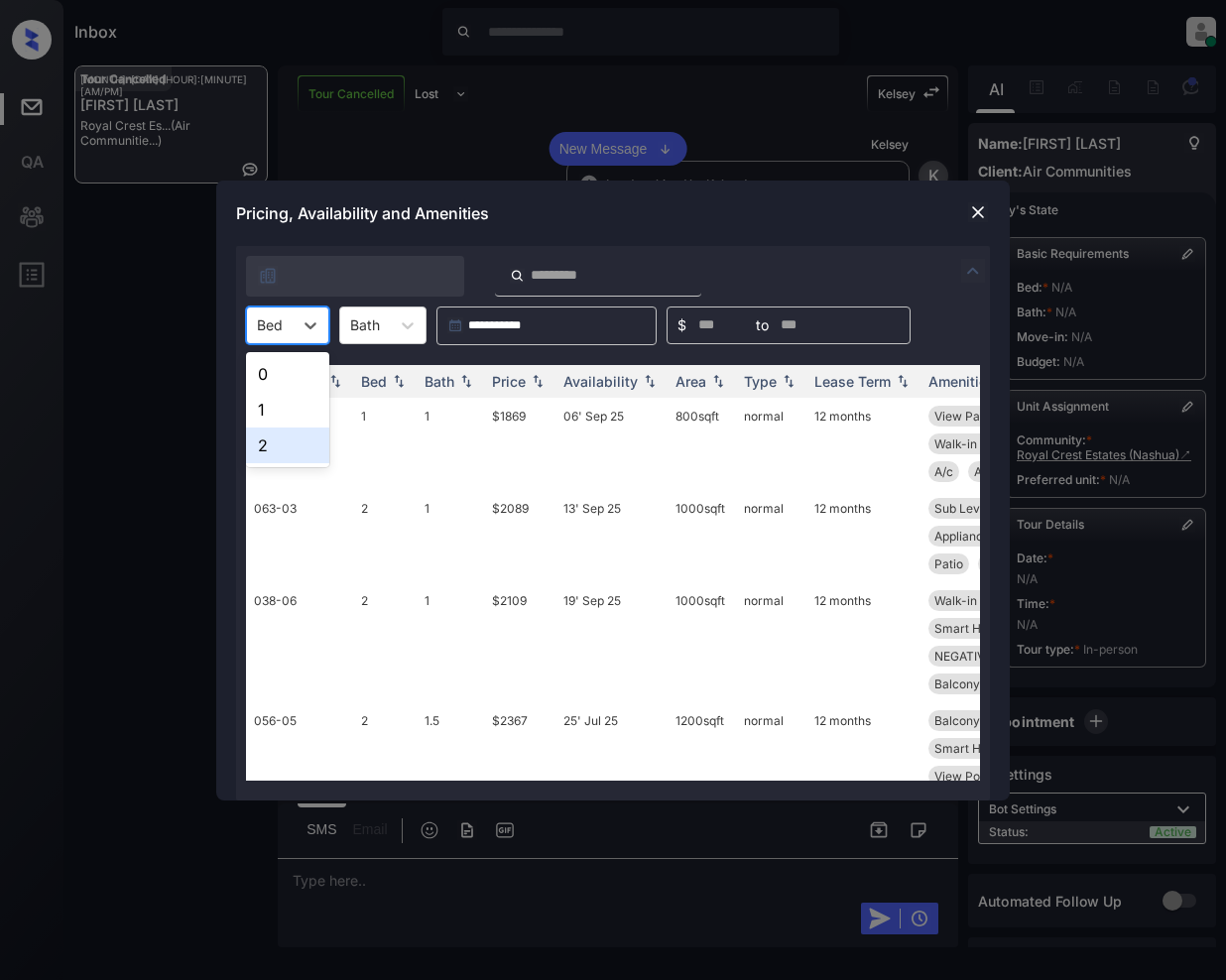 click on "2" at bounding box center [288, 445] 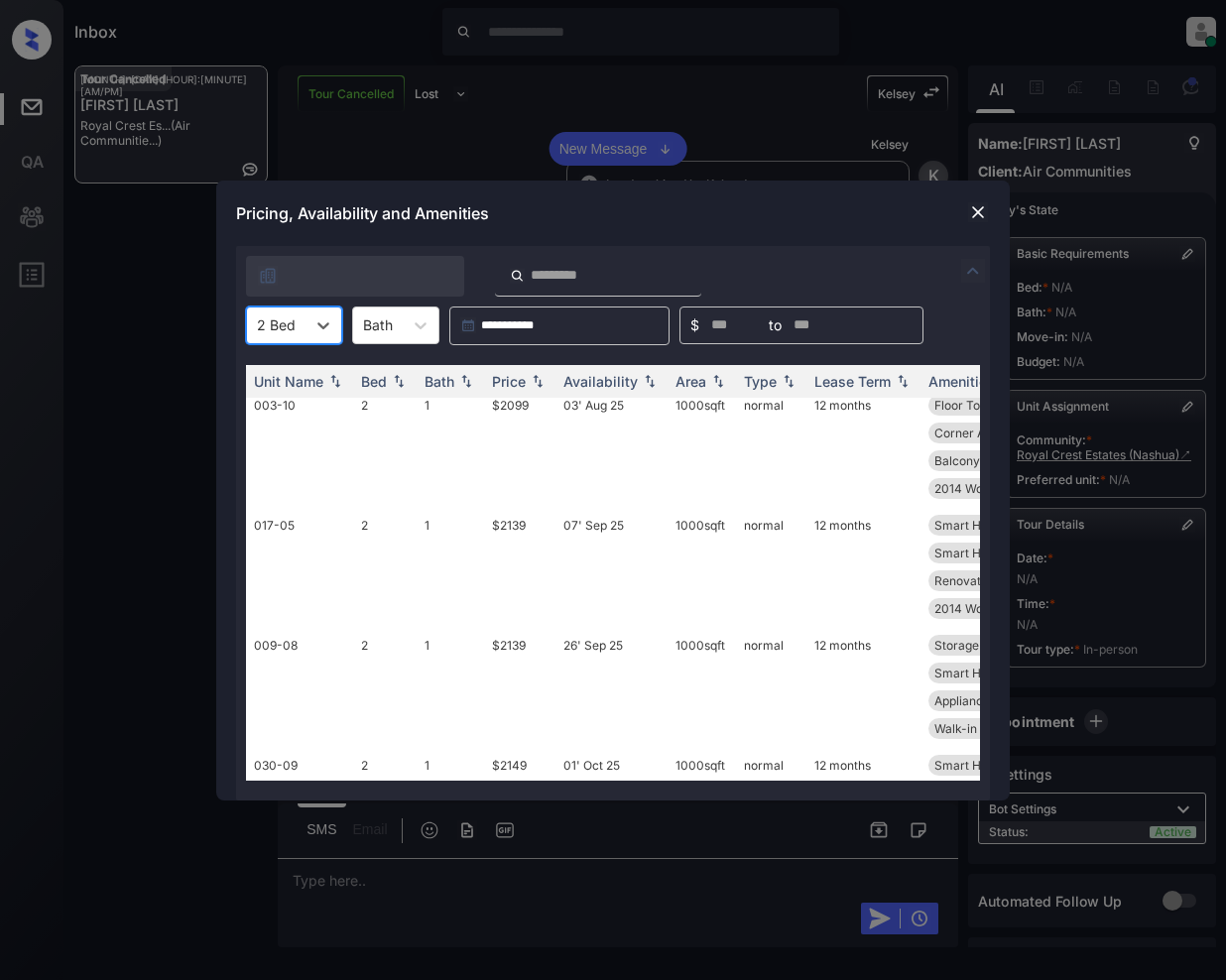 scroll, scrollTop: 8325, scrollLeft: 0, axis: vertical 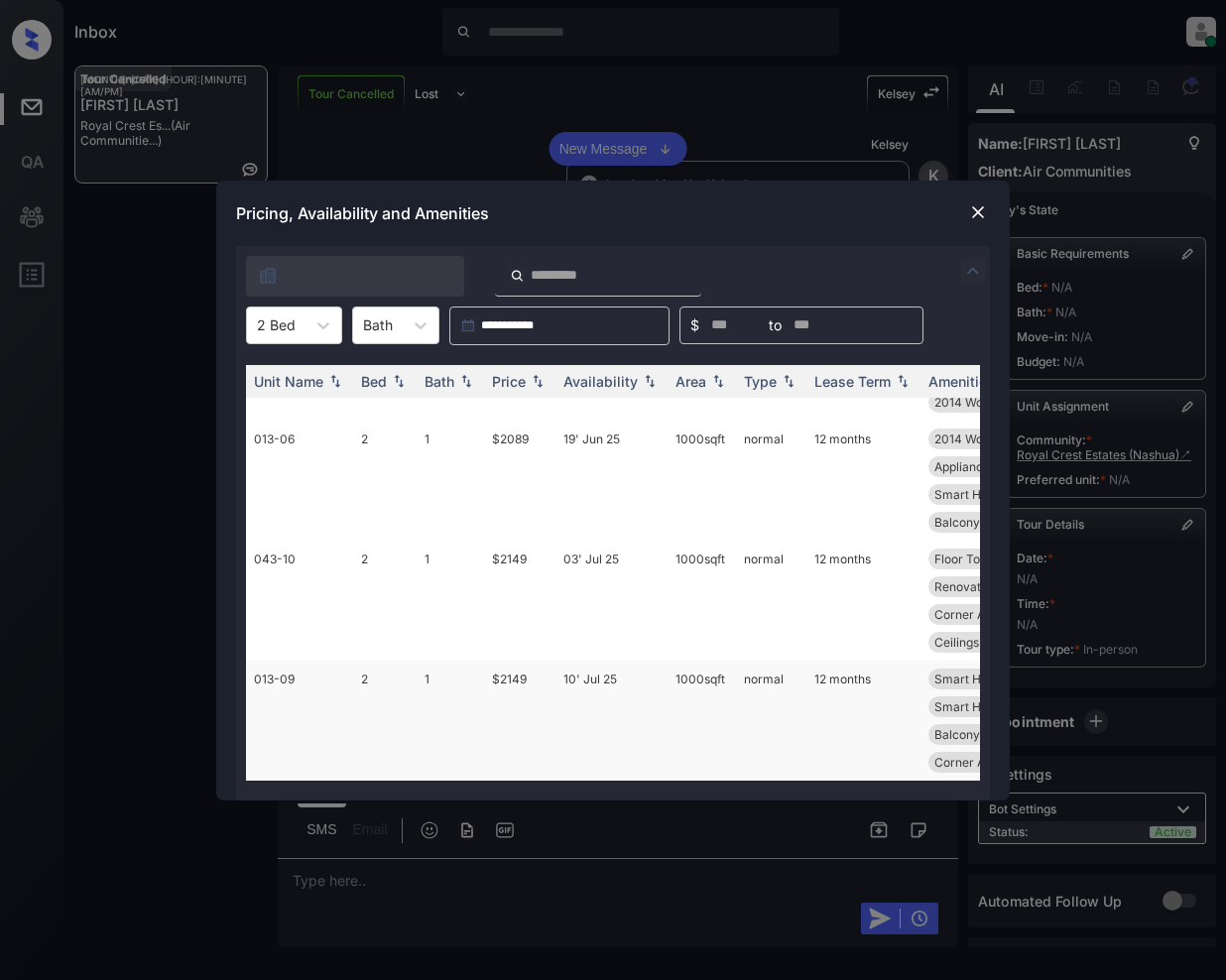 click on "$2149" at bounding box center (520, 720) 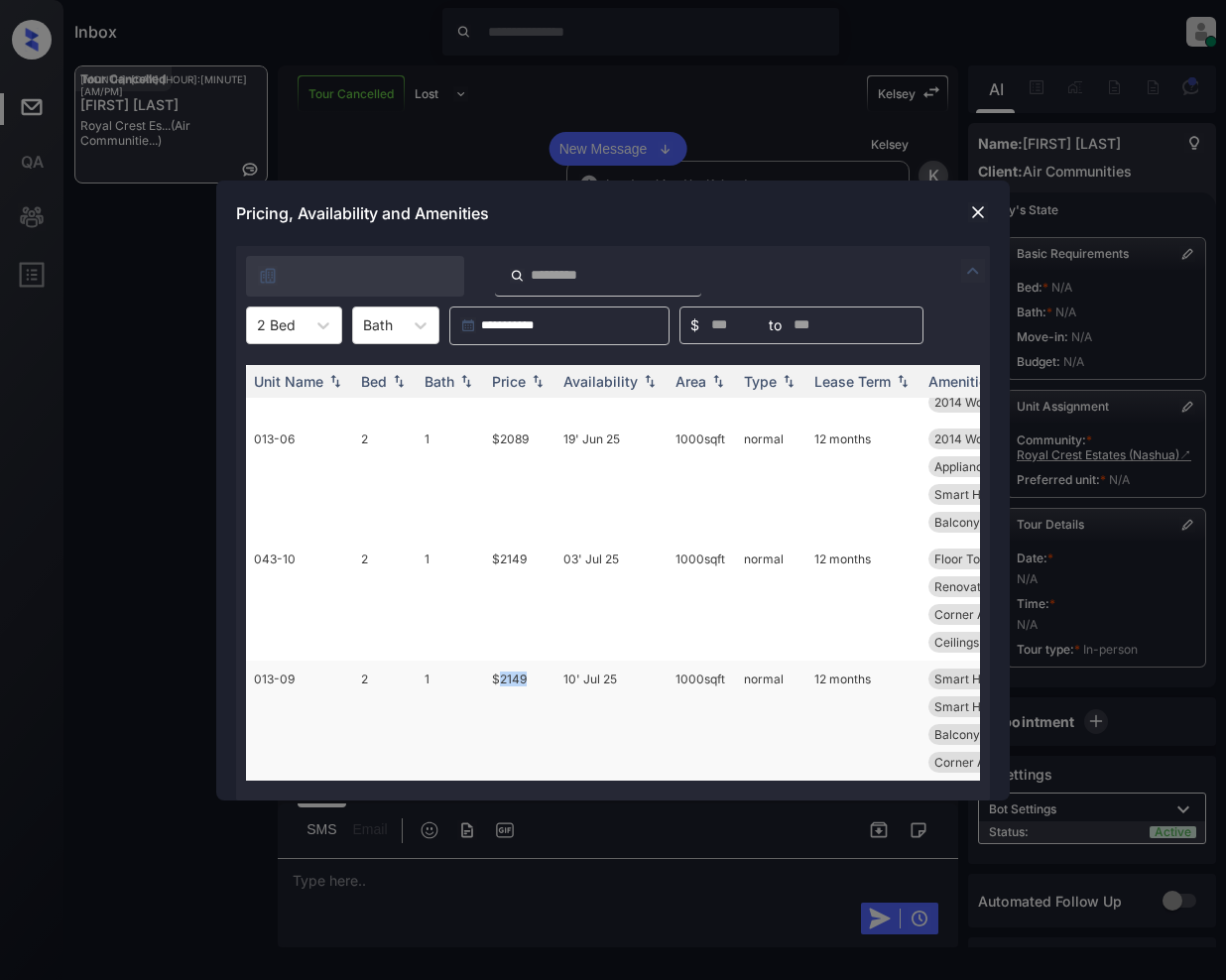 click on "$2149" at bounding box center [520, 720] 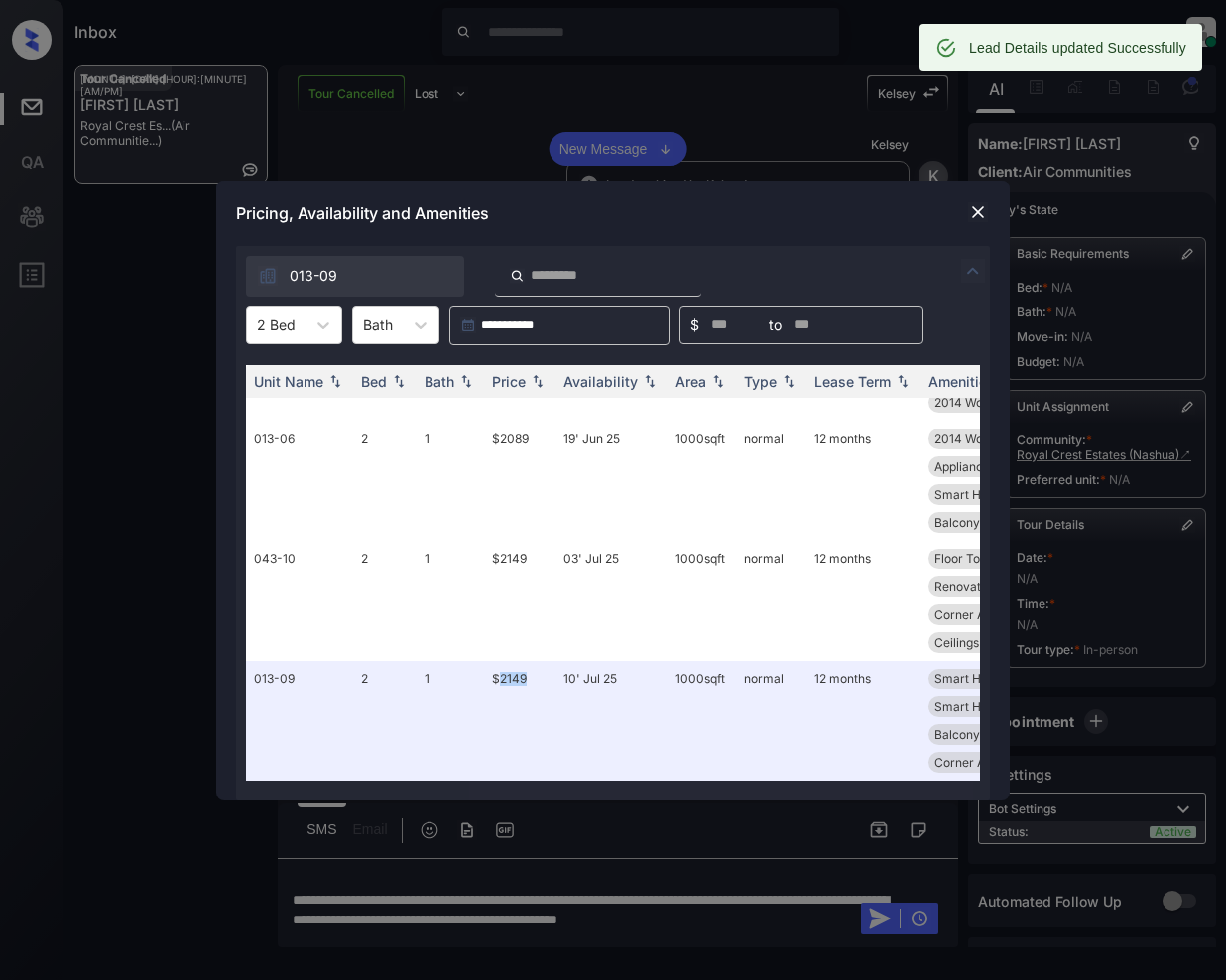 click at bounding box center [978, 212] 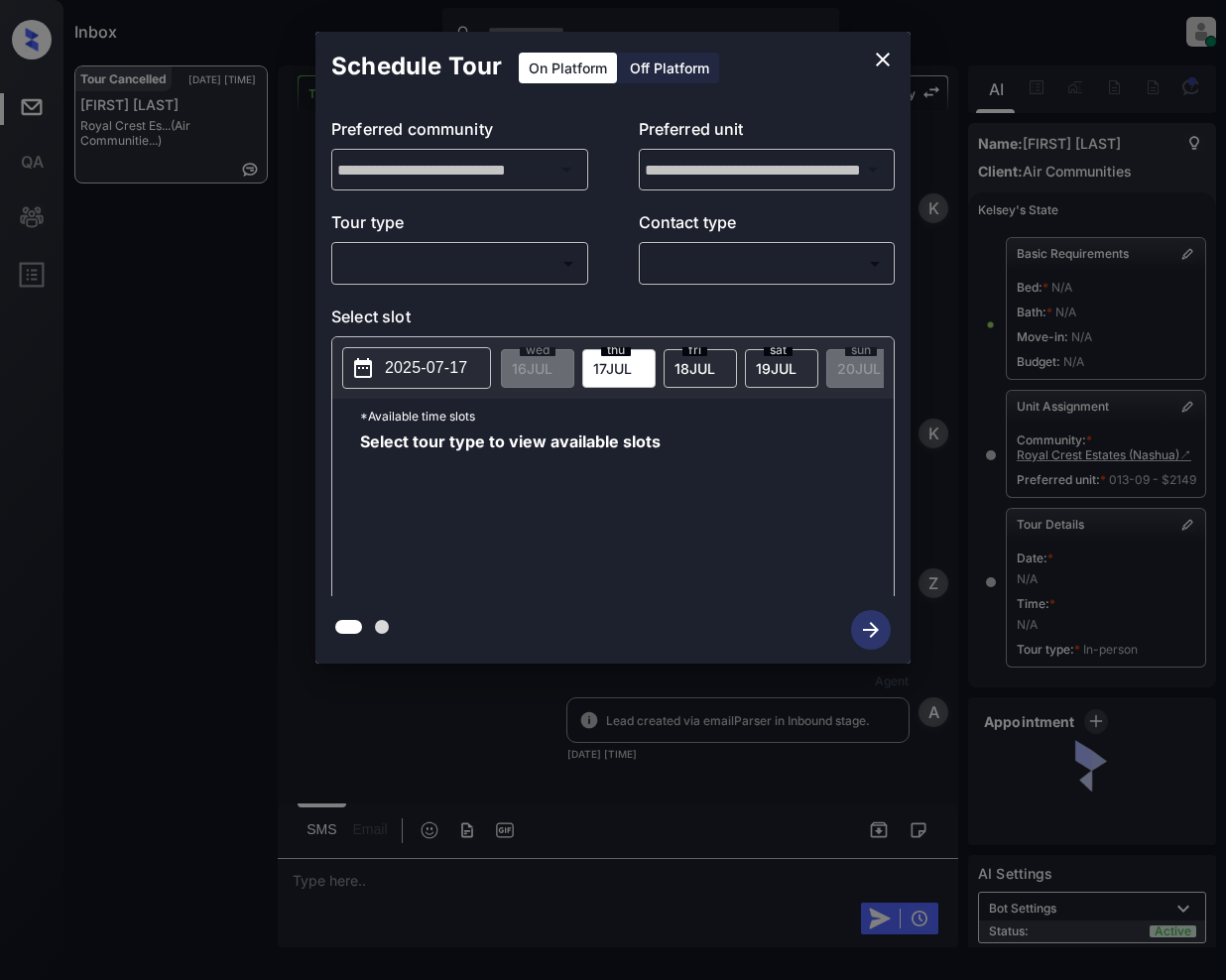 scroll, scrollTop: 0, scrollLeft: 0, axis: both 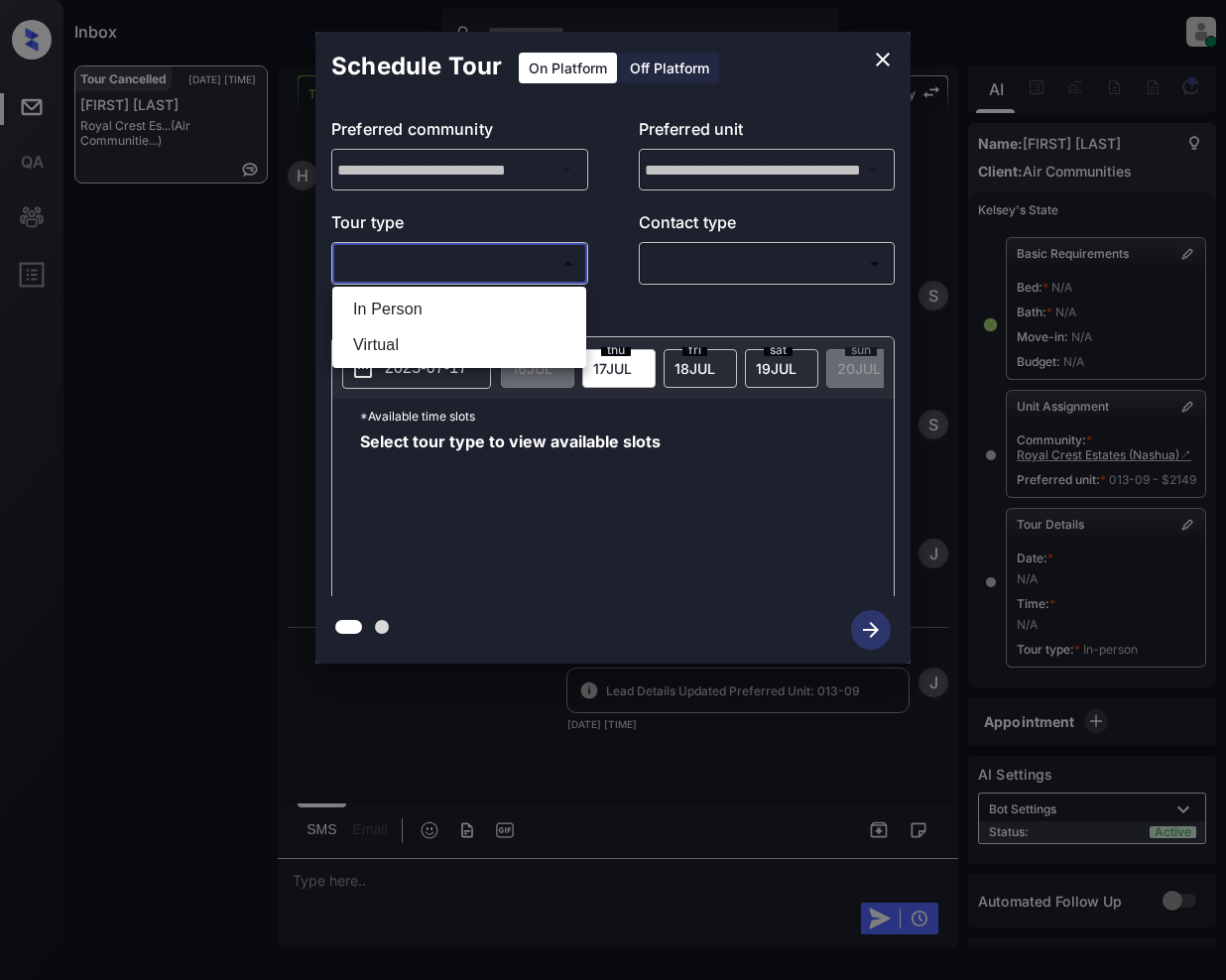 click on "Inbox Jeramie Castro Online Set yourself   offline Set yourself   on break Profile Switch to  light  mode Sign out Tour Cancelled Jul-16 02:46 pm   Hope Kato Royal Crest Es...  (Air Communitie...) Tour Cancelled Lost Lead Sentiment: Angry Upon sliding the acknowledgement:  Lead will move to lost stage. * ​ SMS and call option will be set to opt out. AFM will be turned off for the lead. Kelsey New Message Kelsey Notes Note: <a href="https://conversation.getzuma.com/686b2840fd70a58321f19012">https://conversation.getzuma.com/686b2840fd70a58321f19012</a> - Paste this link into your browser to view Kelsey’s conversation with the prospect Jul 06, 2025 06:52 pm  Sync'd w  entrata K New Message Kelsey Due to the activation of disableLeadTransfer feature flag, Kelsey will no longer transfer ownership of this CRM guest card Jul 06, 2025 06:52 pm K New Message Zuma Lead transferred to leasing agent: kelsey Jul 06, 2025 06:52 pm Z New Message Agent Lead created via emailParser in Inbound stage. Jul 06, 2025 06:52 pm" at bounding box center (613, 490) 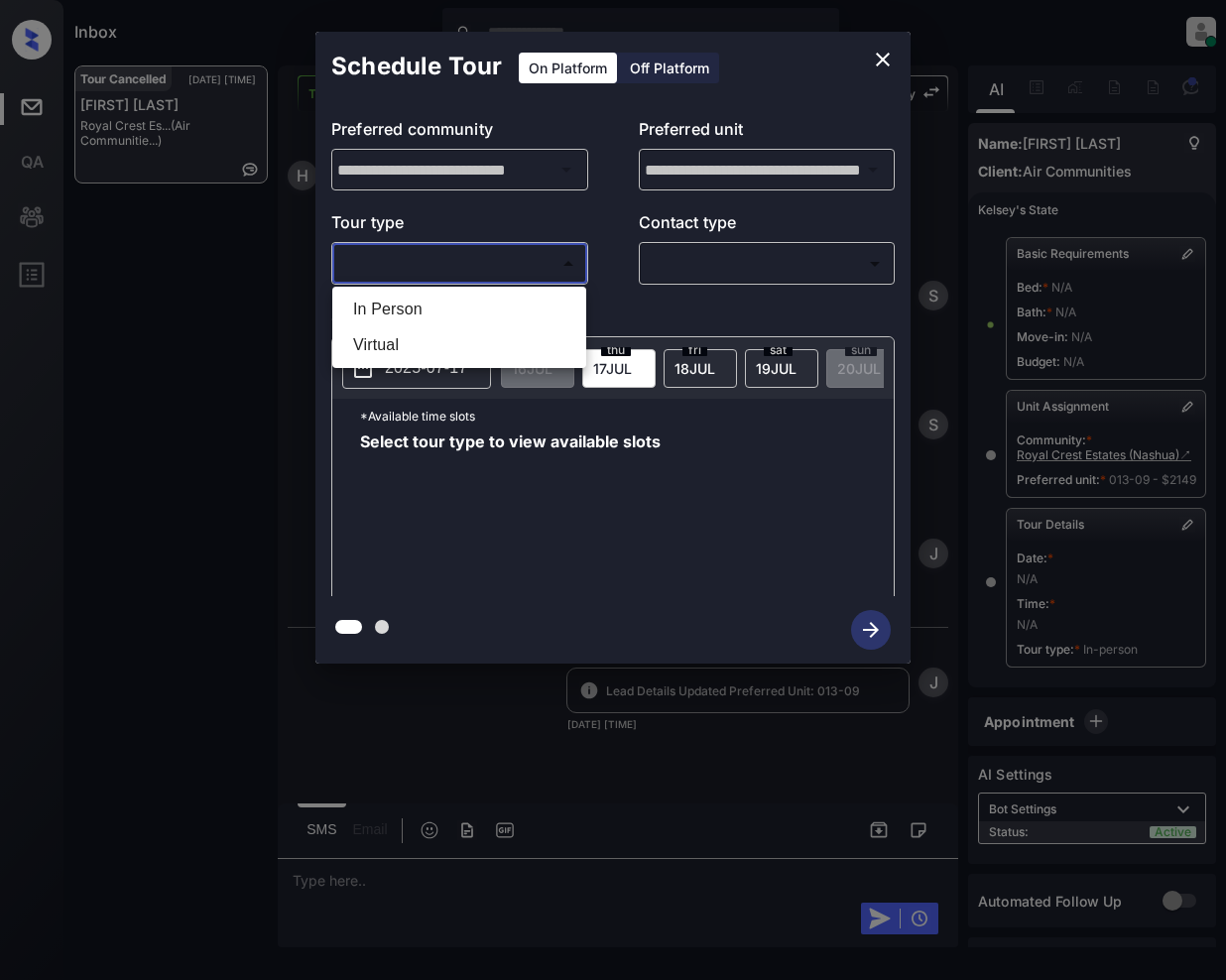 type on "********" 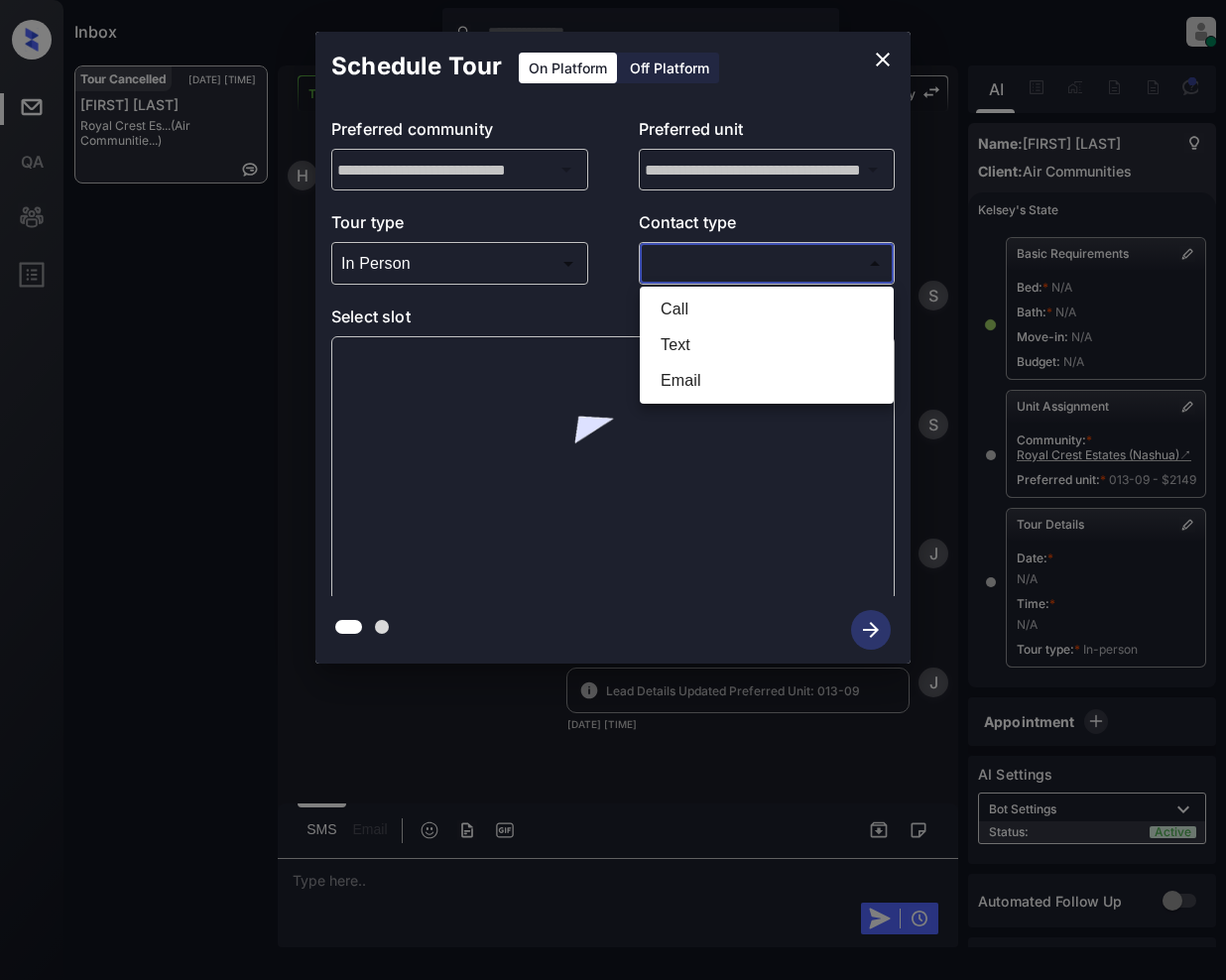 click on "Inbox Jeramie Castro Online Set yourself   offline Set yourself   on break Profile Switch to  light  mode Sign out Tour Cancelled Jul-16 02:46 pm   Hope Kato Royal Crest Es...  (Air Communitie...) Tour Cancelled Lost Lead Sentiment: Angry Upon sliding the acknowledgement:  Lead will move to lost stage. * ​ SMS and call option will be set to opt out. AFM will be turned off for the lead. Kelsey New Message Kelsey Notes Note: <a href="https://conversation.getzuma.com/686b2840fd70a58321f19012">https://conversation.getzuma.com/686b2840fd70a58321f19012</a> - Paste this link into your browser to view Kelsey’s conversation with the prospect Jul 06, 2025 06:52 pm  Sync'd w  entrata K New Message Kelsey Due to the activation of disableLeadTransfer feature flag, Kelsey will no longer transfer ownership of this CRM guest card Jul 06, 2025 06:52 pm K New Message Zuma Lead transferred to leasing agent: kelsey Jul 06, 2025 06:52 pm Z New Message Agent Lead created via emailParser in Inbound stage. Jul 06, 2025 06:52 pm" at bounding box center (613, 490) 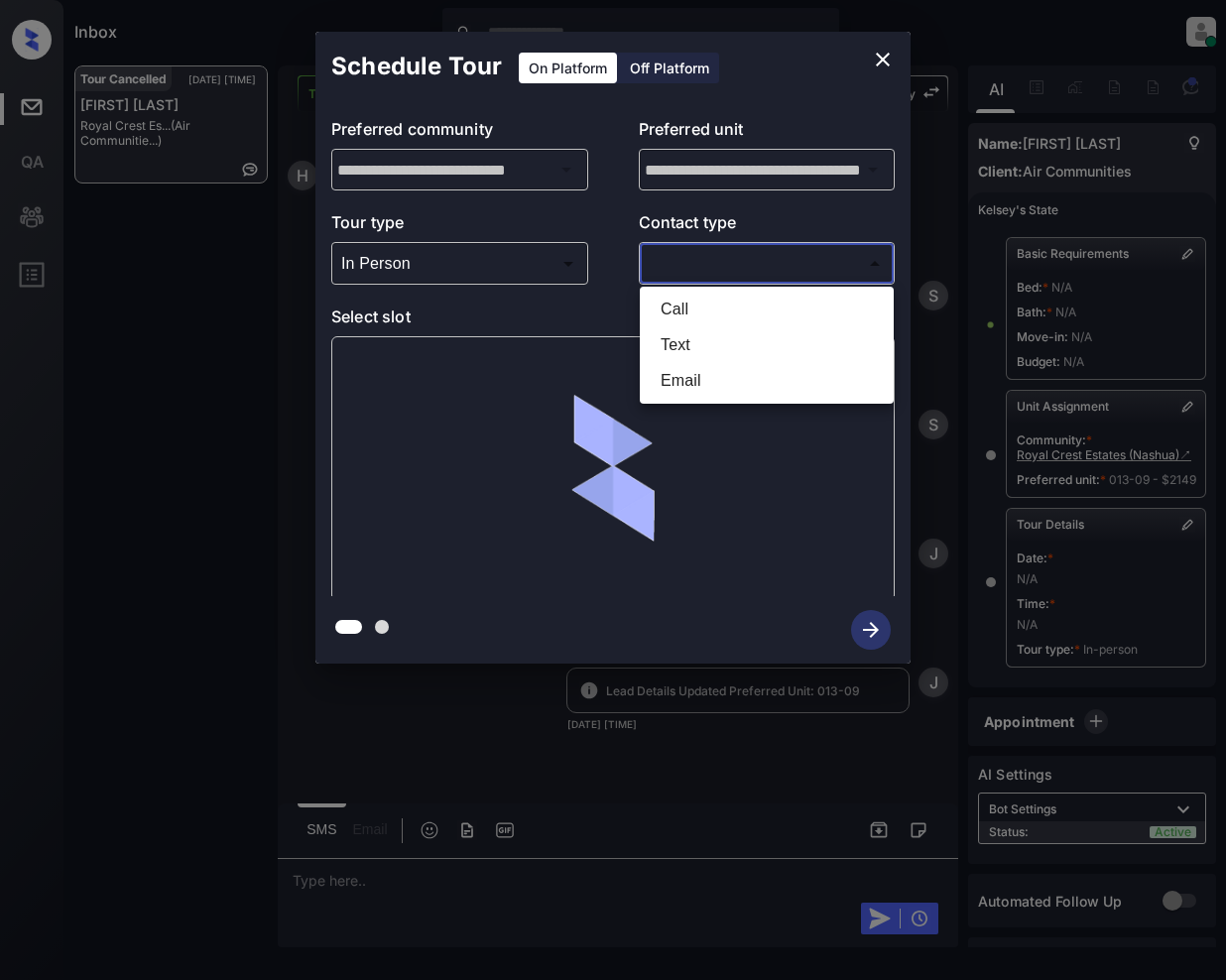 click on "Text" at bounding box center [767, 345] 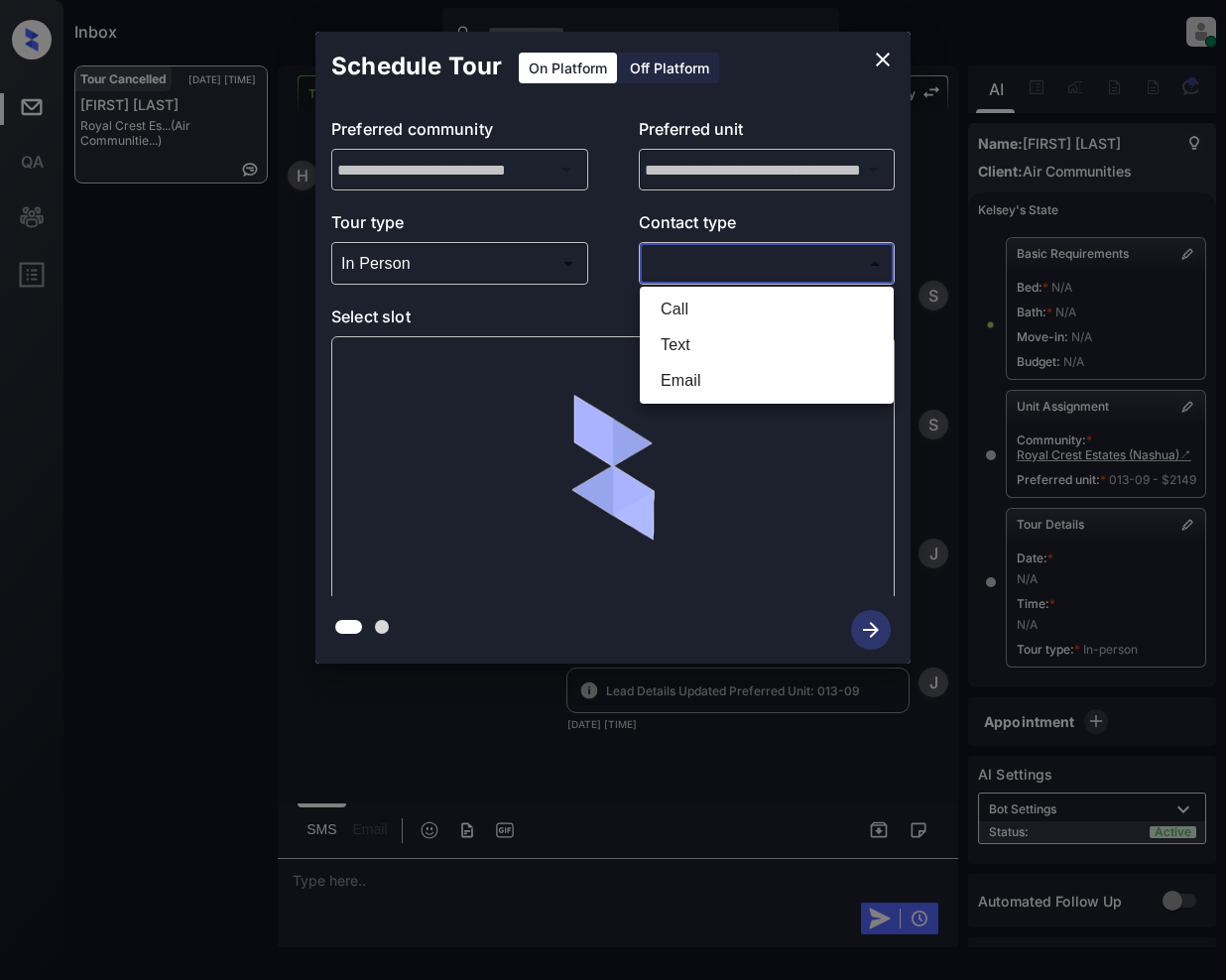 type on "****" 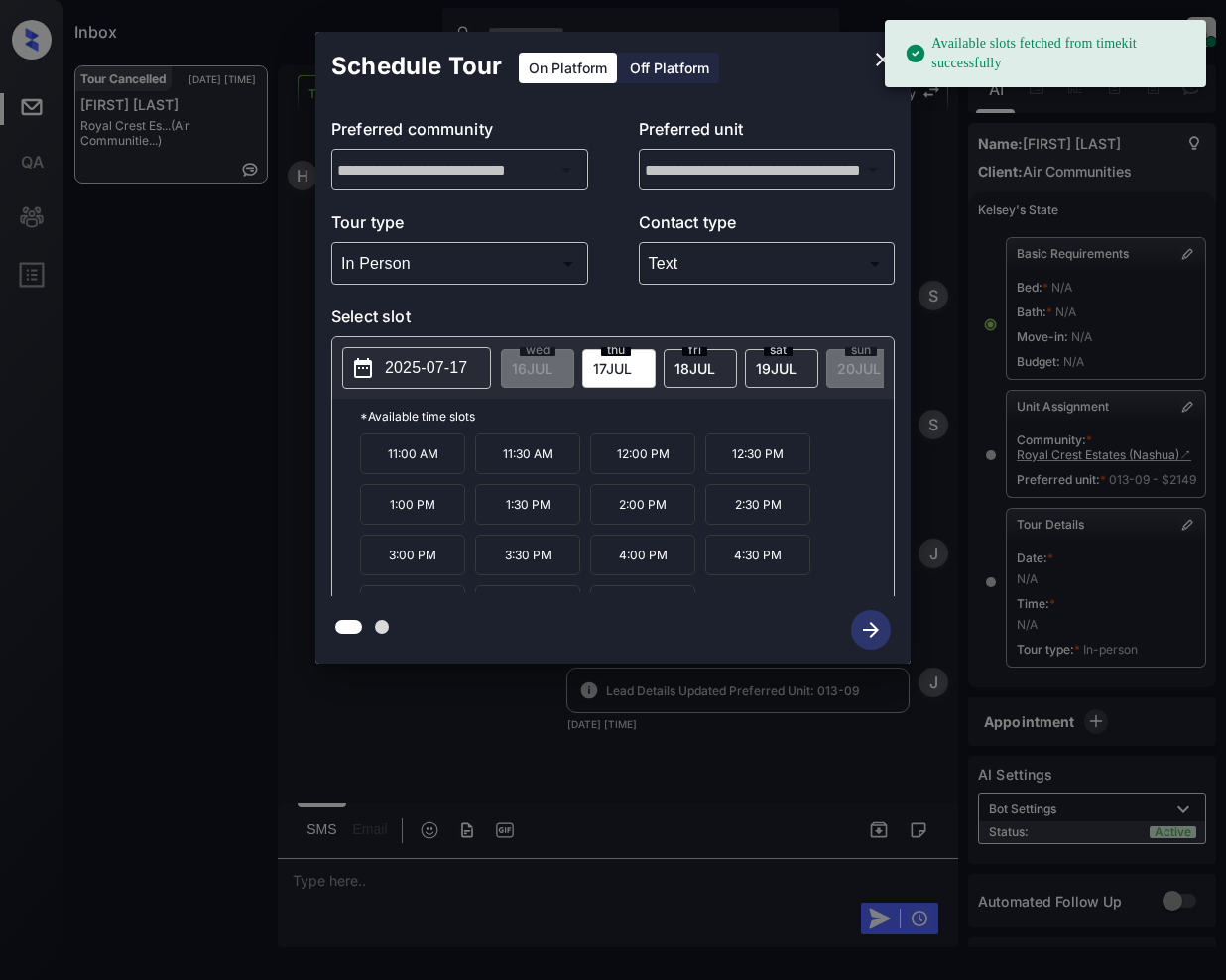 click on "18 JUL" at bounding box center [532, 368] 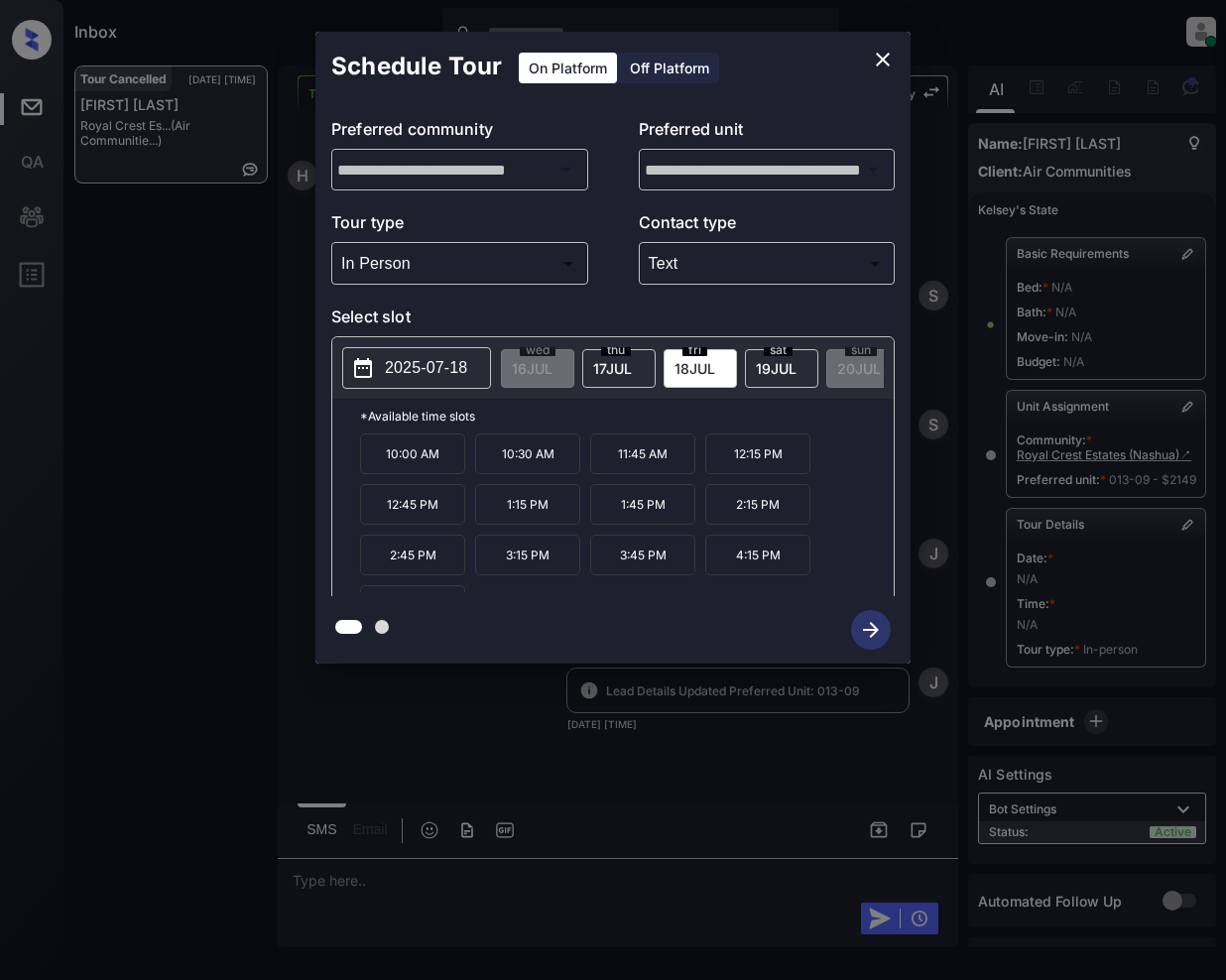 click on "3:45 PM" at bounding box center (643, 554) 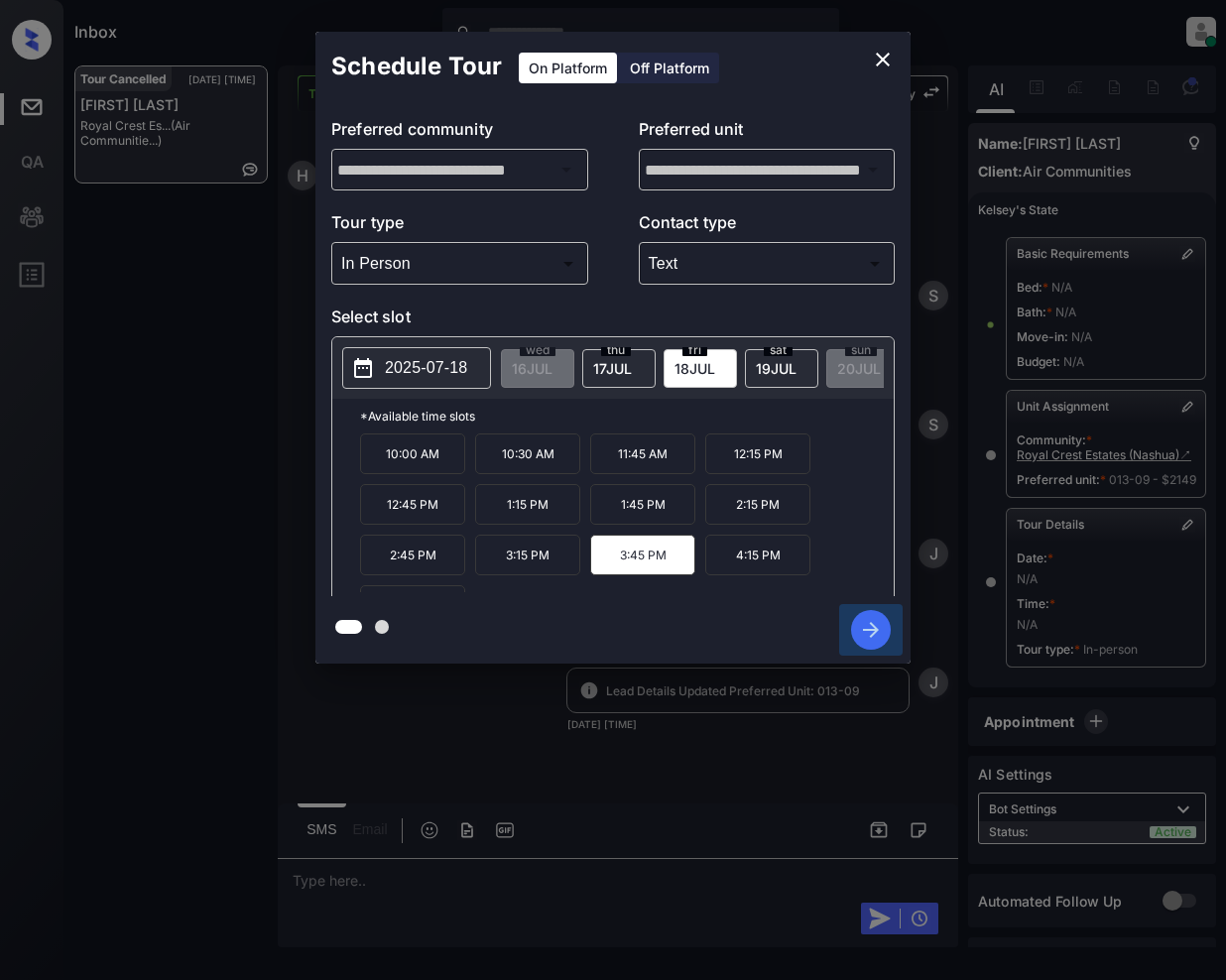 click at bounding box center (871, 630) 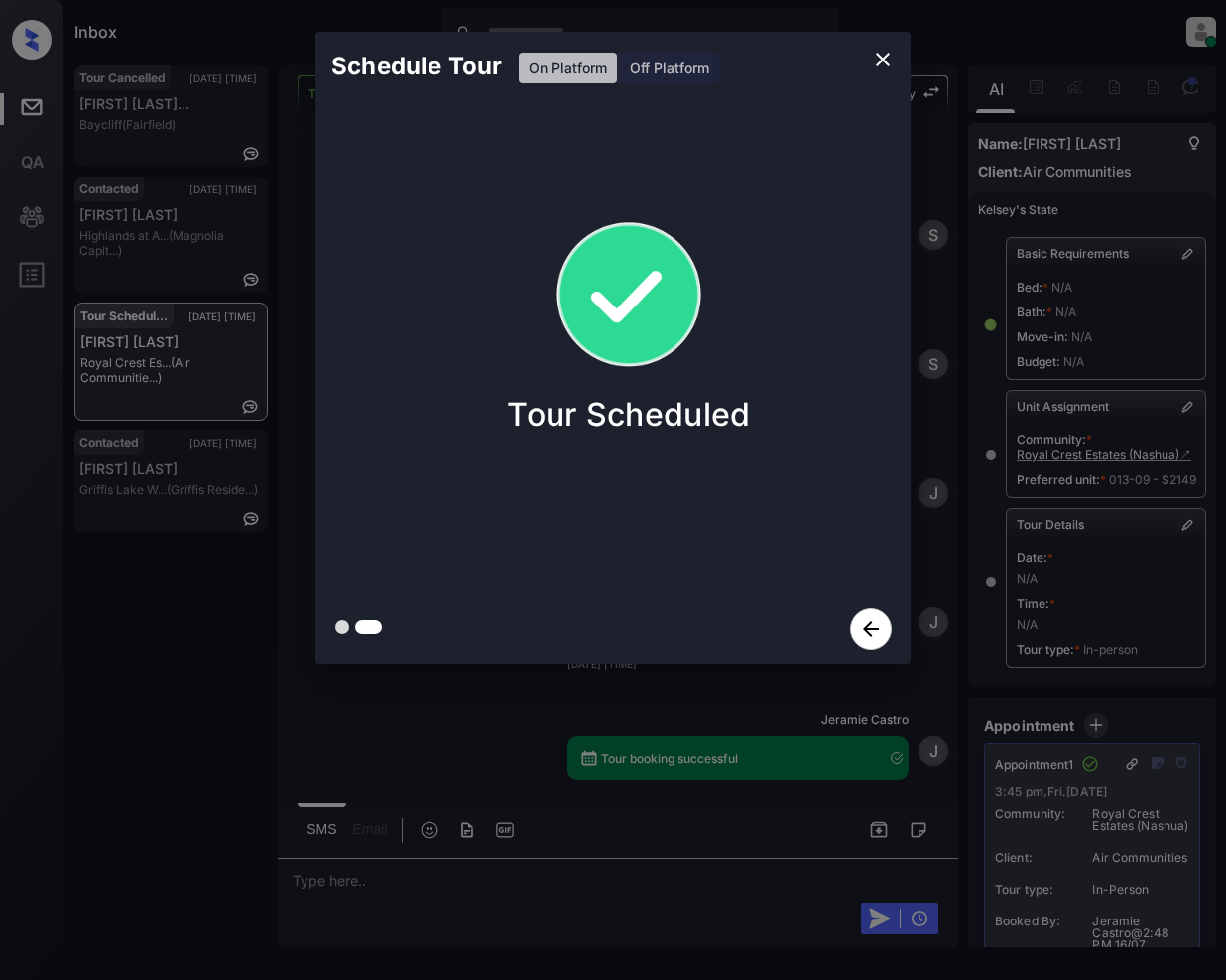 click 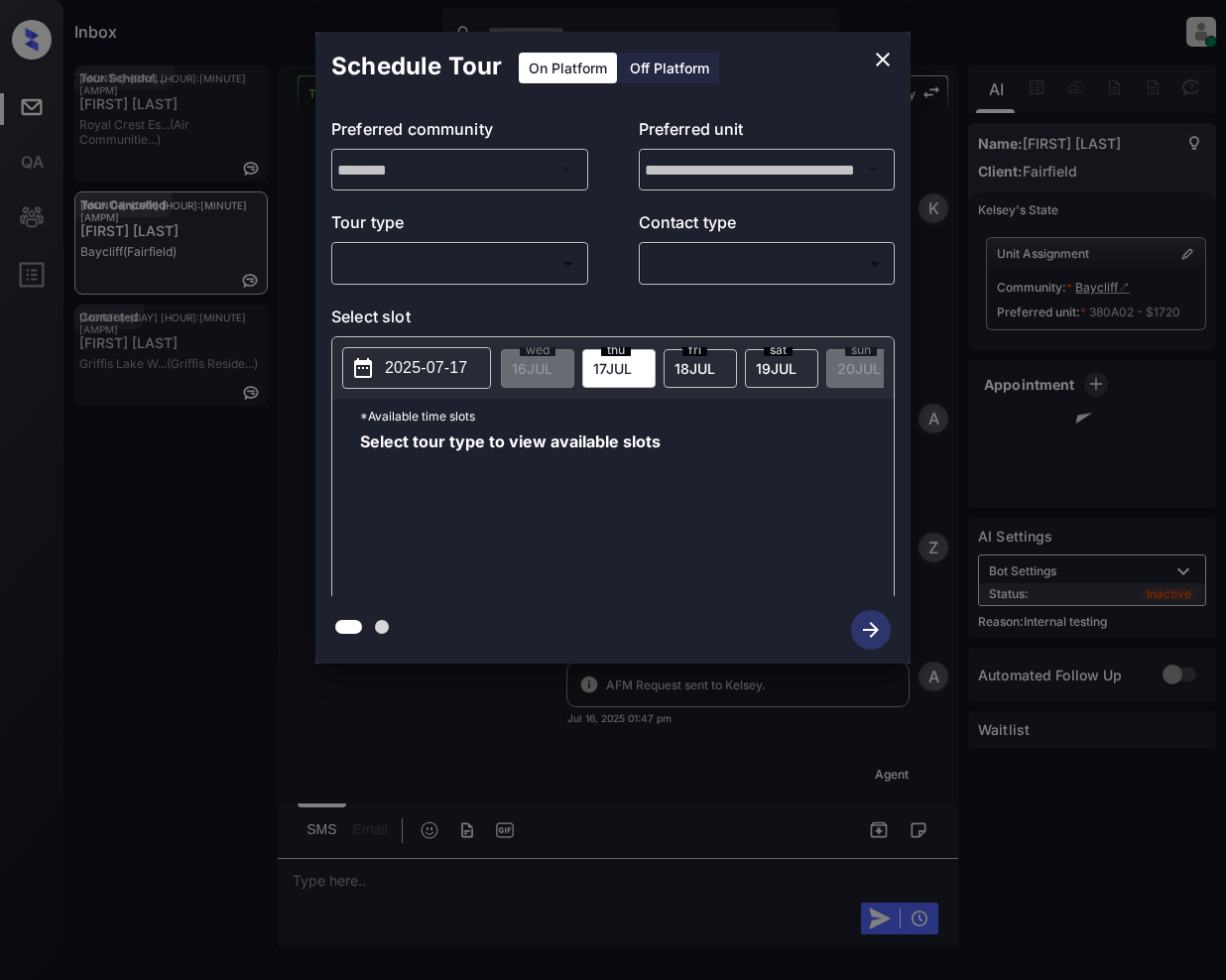 scroll, scrollTop: 0, scrollLeft: 0, axis: both 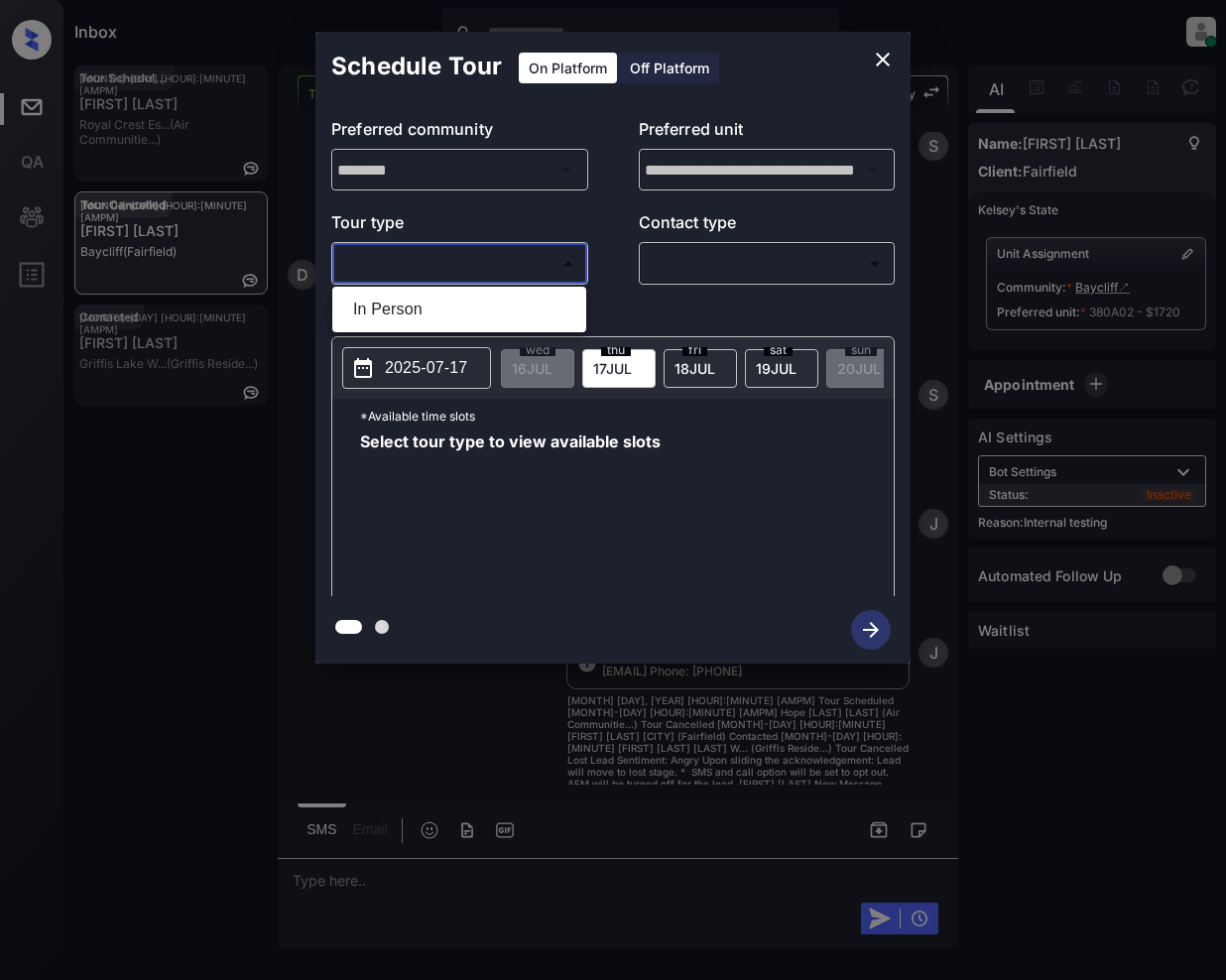 drag, startPoint x: 433, startPoint y: 255, endPoint x: 405, endPoint y: 288, distance: 43.27817 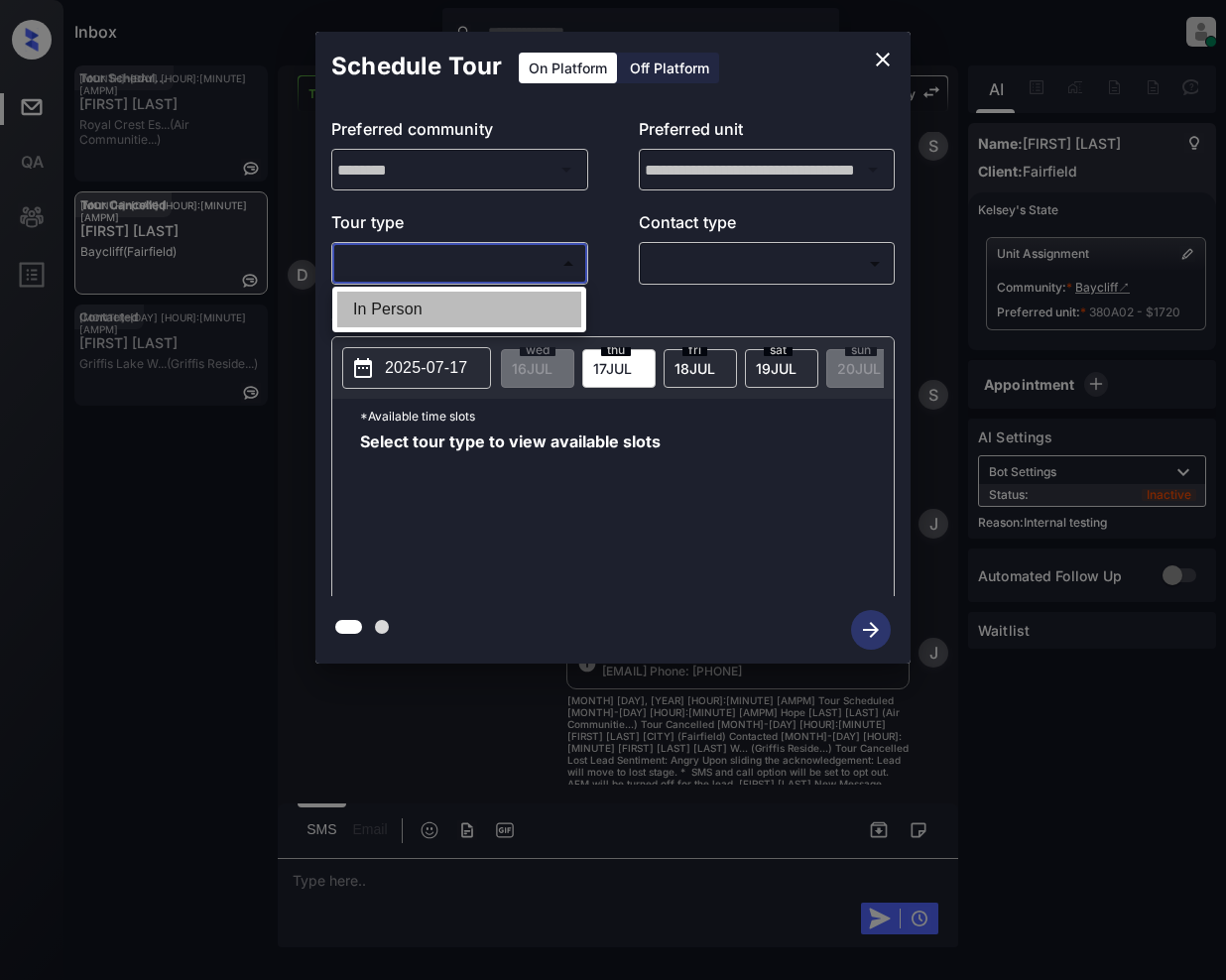 click on "In Person" at bounding box center (459, 309) 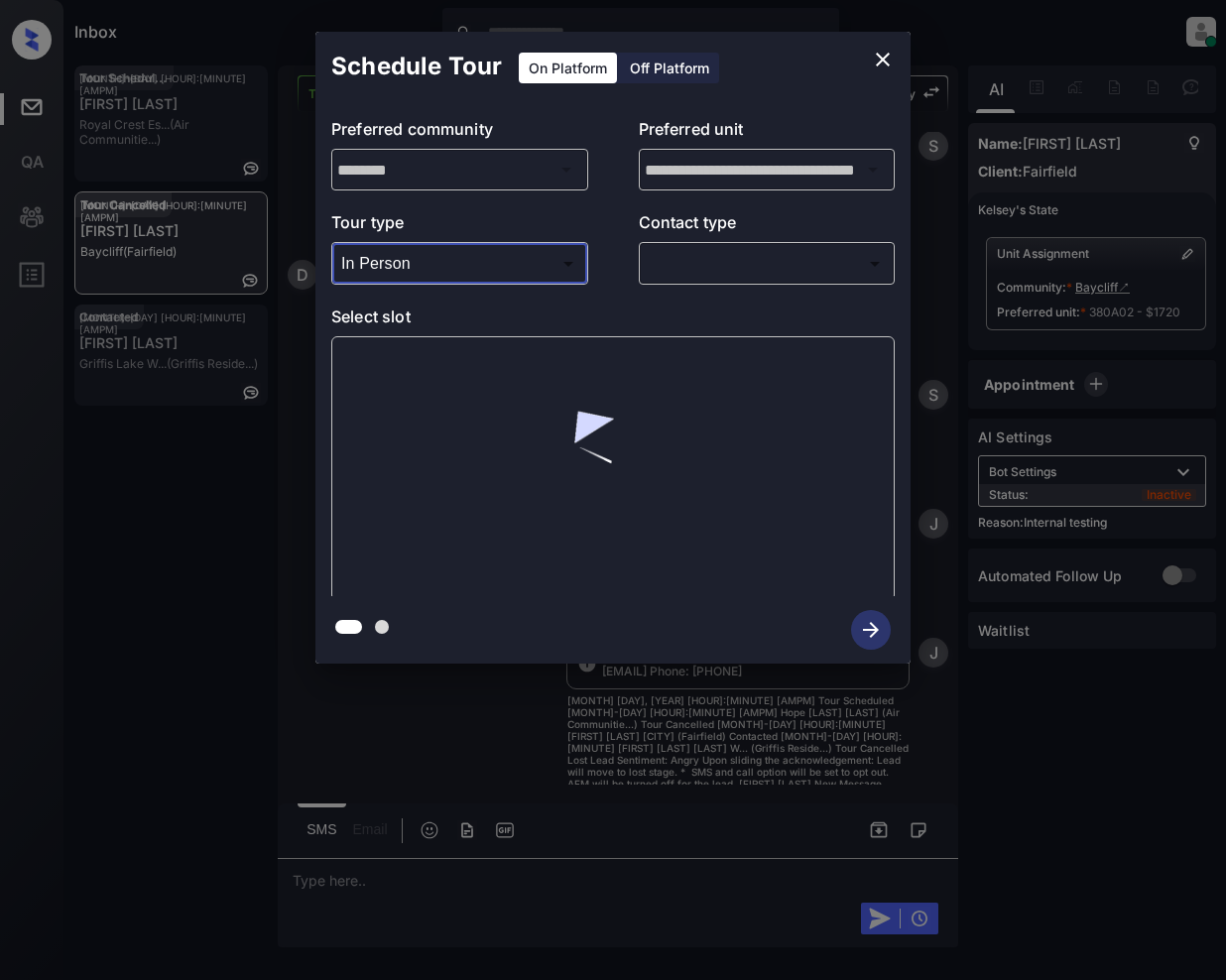 click on "Inbox [FIRST] [LAST] Online Set yourself offline Set yourself on break Profile Switch to light mode Sign out Tour Scheduled [MONTH]-[DAY] [HOUR]:[MINUTE] [AMPM] Hope [LAST] [LAST] (Air Communitie...) Tour Cancelled [MONTH]-[DAY] [HOUR]:[MINUTE] [FIRST] [LAST] [CITY] (Fairfield) Contacted [MONTH]-[DAY] [HOUR]:[MINUTE] [FIRST] [LAST] [LAST] W... (Griffis Reside...) Tour Cancelled Lost Lead Sentiment: Angry Upon sliding the acknowledgement: Lead will move to lost stage. * ​ SMS and call option will be set to opt out. AFM will be turned off for the lead. [FIRST] [LAST] New Message [FIRST] Notes Note: https://conversation.getzuma.com/68780fccef5aa801c4fb1f32 - Paste this link into your browser to view [FIRST]’s conversation with the prospect [MONTH] [DAY], [YEAR] [HOUR]:[MINUTE] Sync'd w yardi [FIRST] New Message Agent Lead created via leadPoller in Inbound stage. [MONTH] [DAY], [YEAR] [HOUR]:[MINUTE] A New Message Zuma Lead transferred to leasing agent: [FIRST] [MONTH] [DAY], [YEAR] [HOUR]:[MINUTE] Sync'd w yardi [FIRST] New Message Agent AFM Request sent to [FIRST]. [MONTH] [DAY], [YEAR] [HOUR]:[MINUTE]" at bounding box center (613, 490) 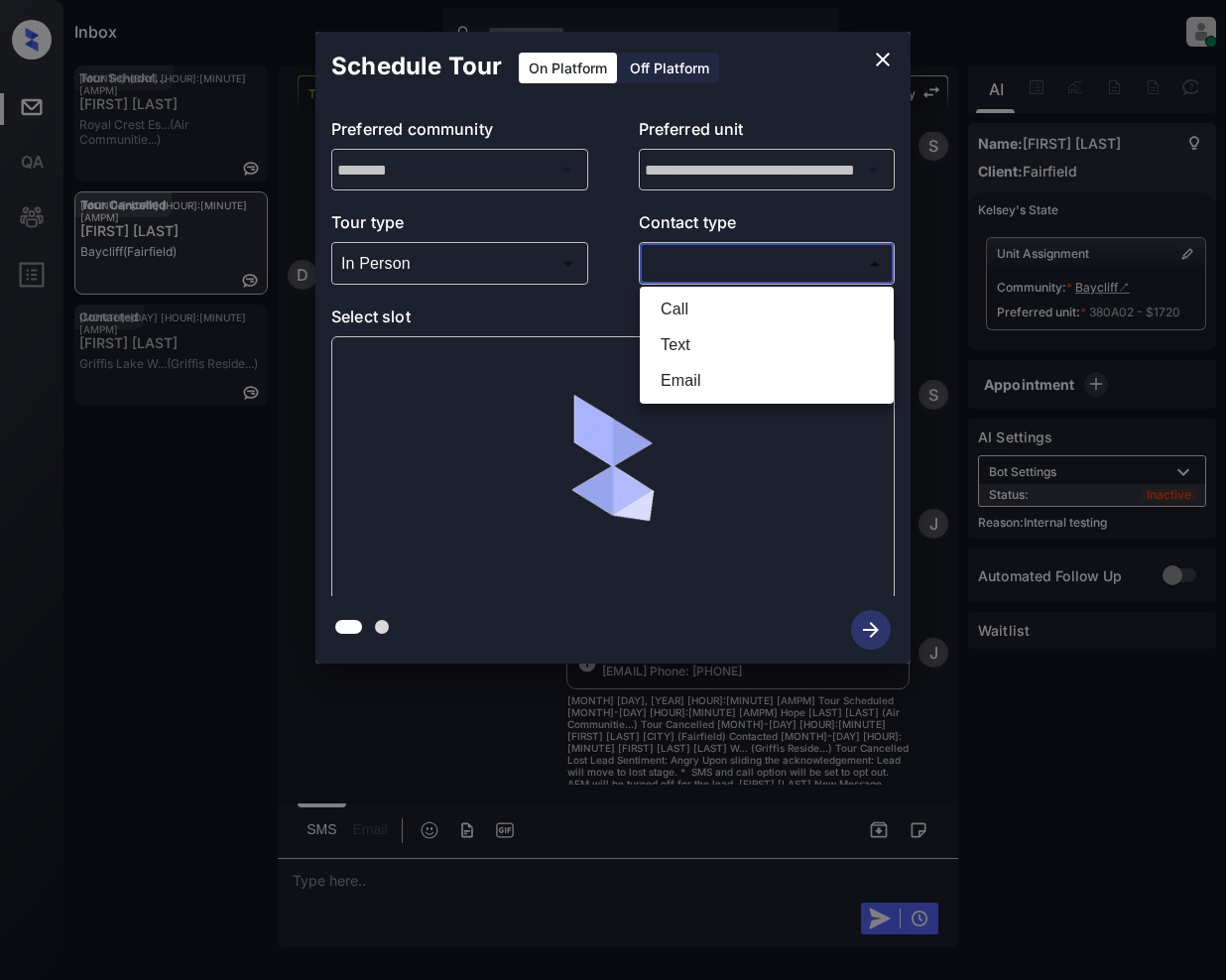 click on "Text" at bounding box center [767, 345] 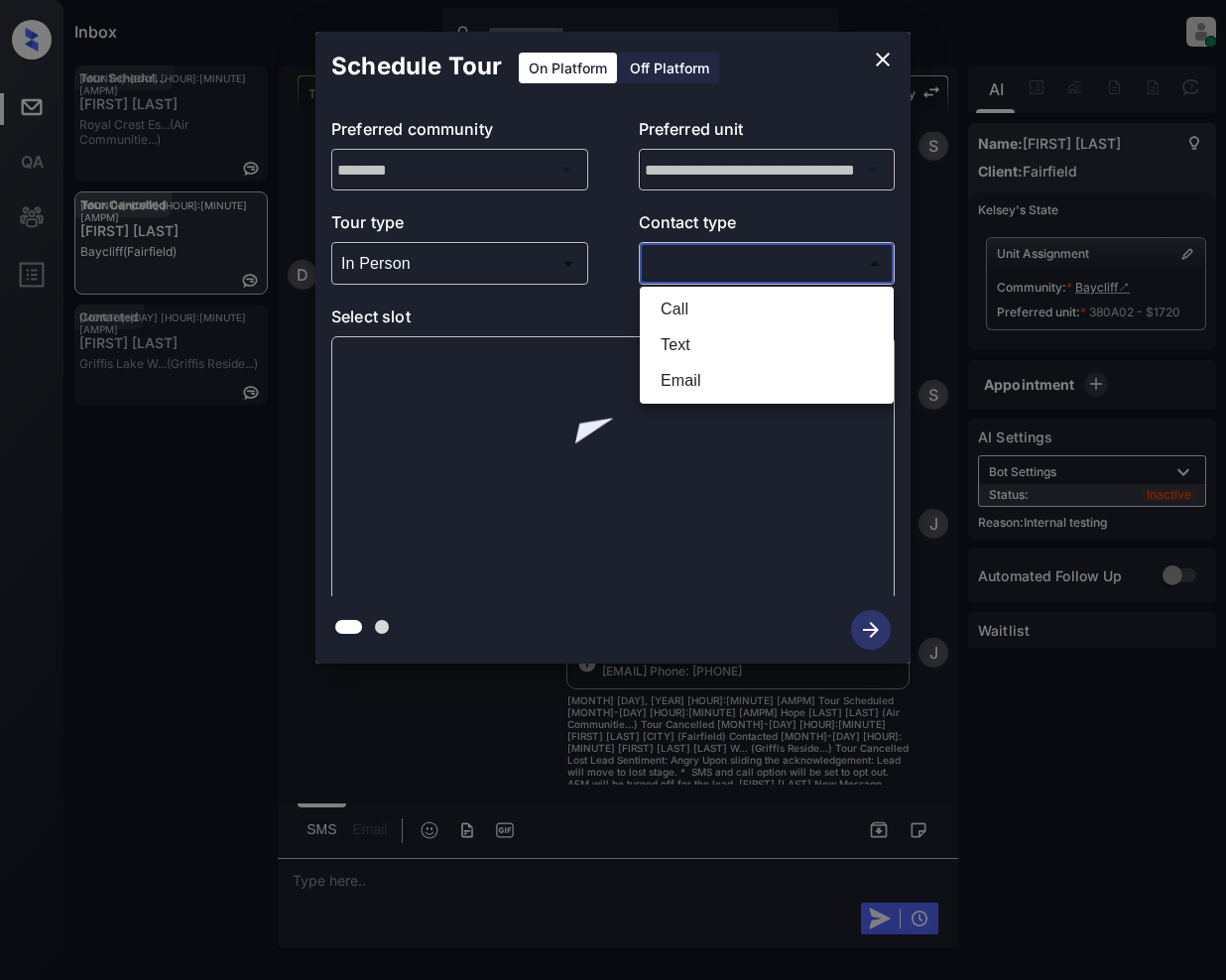 type on "****" 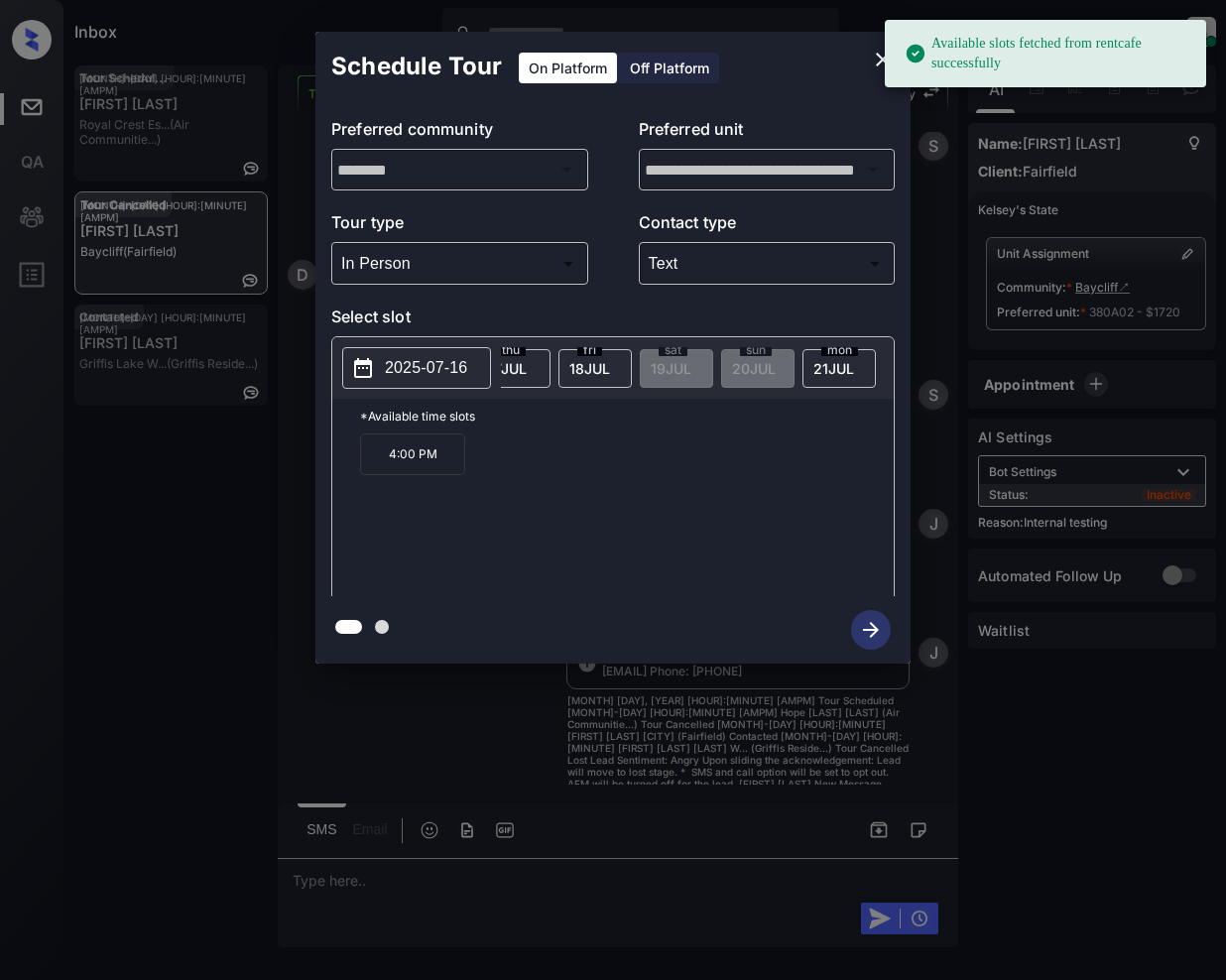 scroll, scrollTop: 0, scrollLeft: 159, axis: horizontal 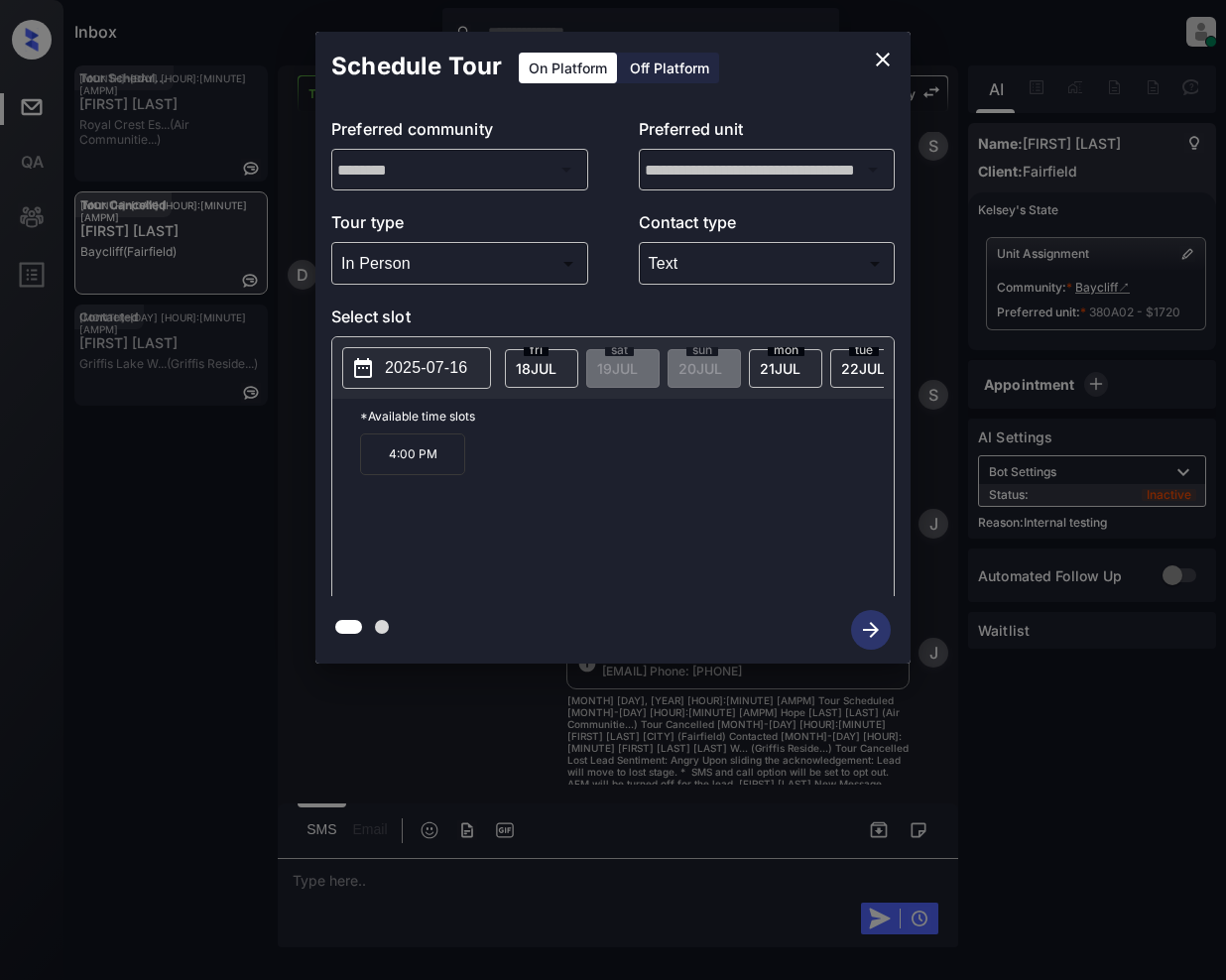 click on "22 JUL" at bounding box center (373, 368) 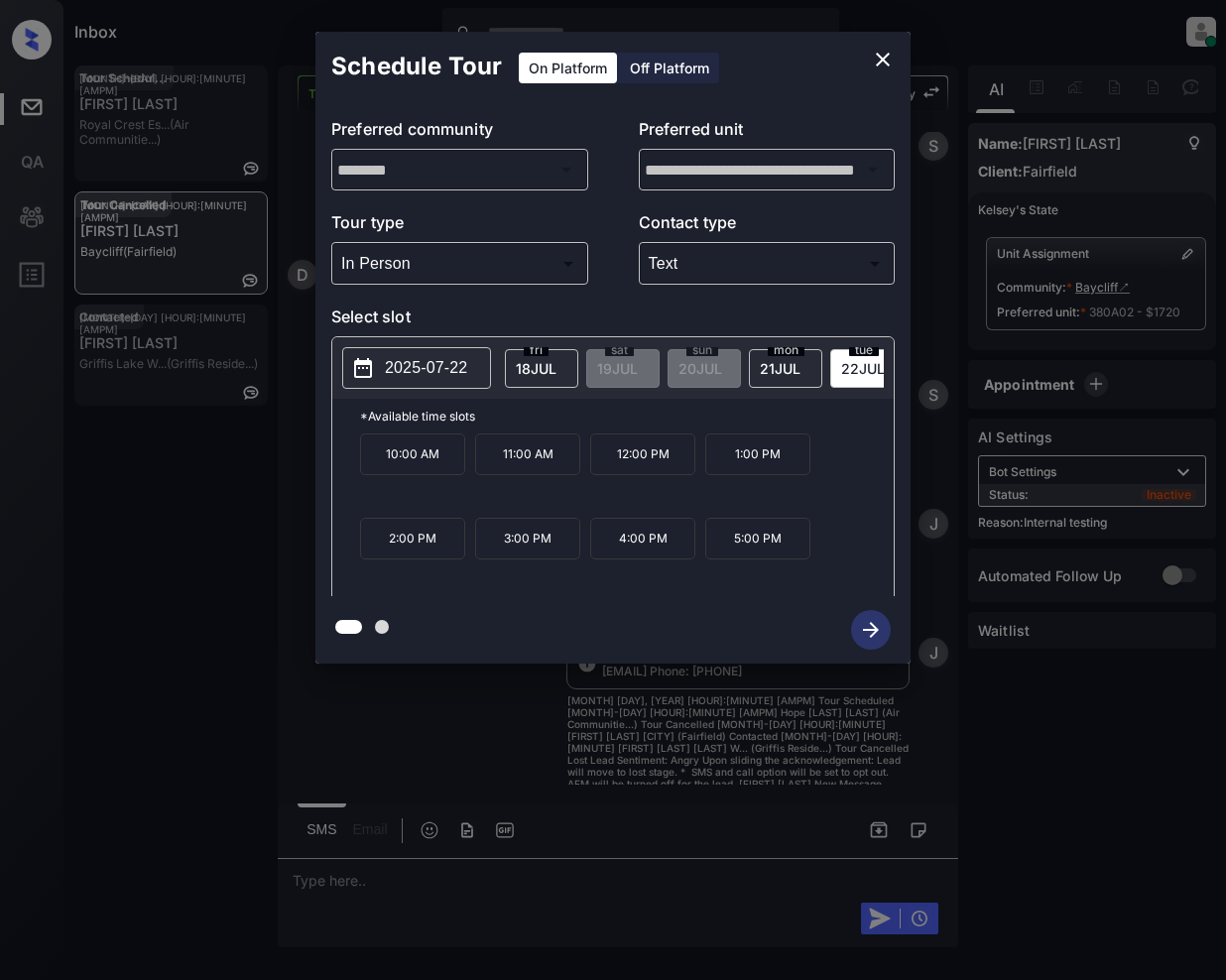 click on "1:00 PM" at bounding box center (758, 454) 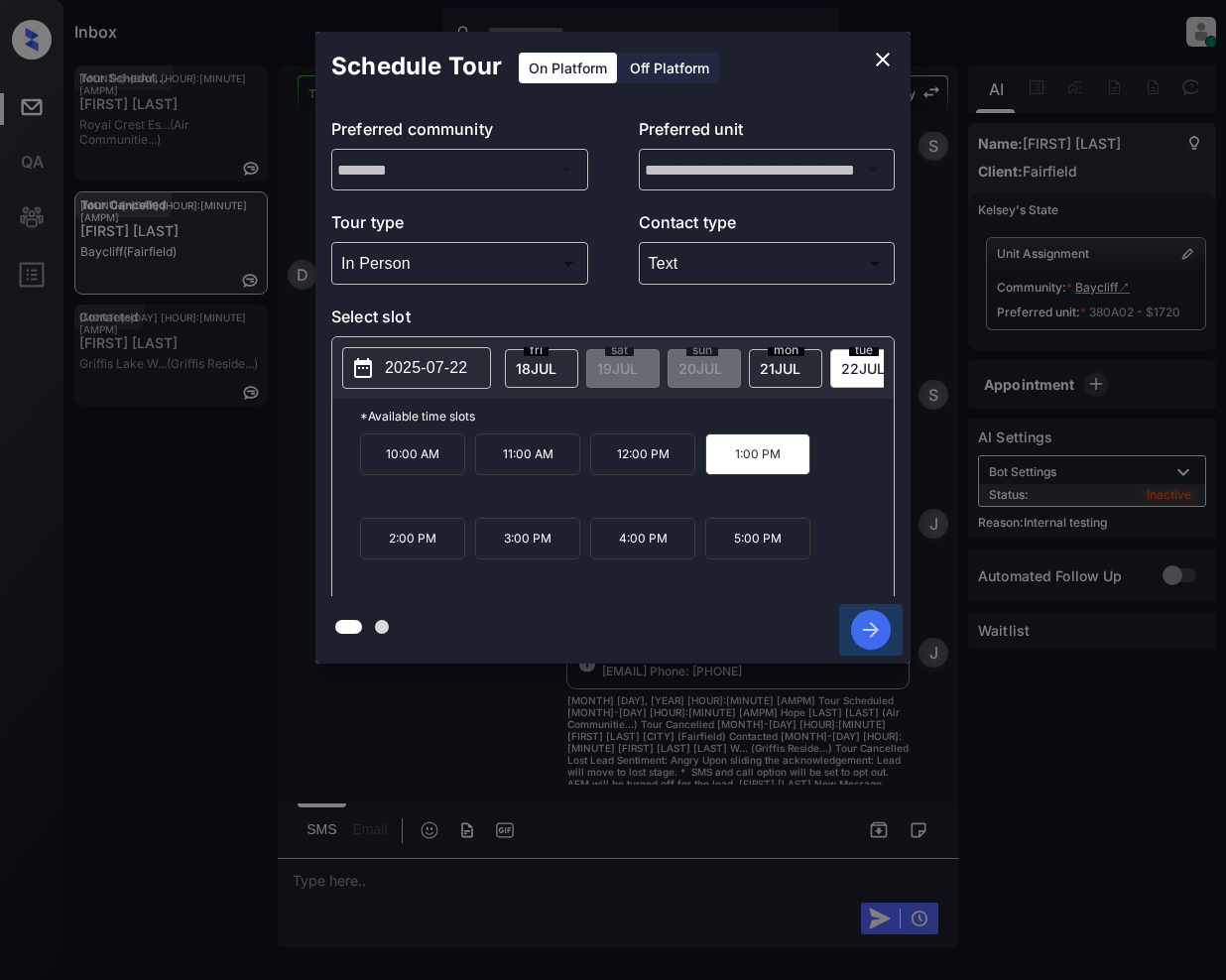 drag, startPoint x: 862, startPoint y: 621, endPoint x: 783, endPoint y: 648, distance: 83.4865 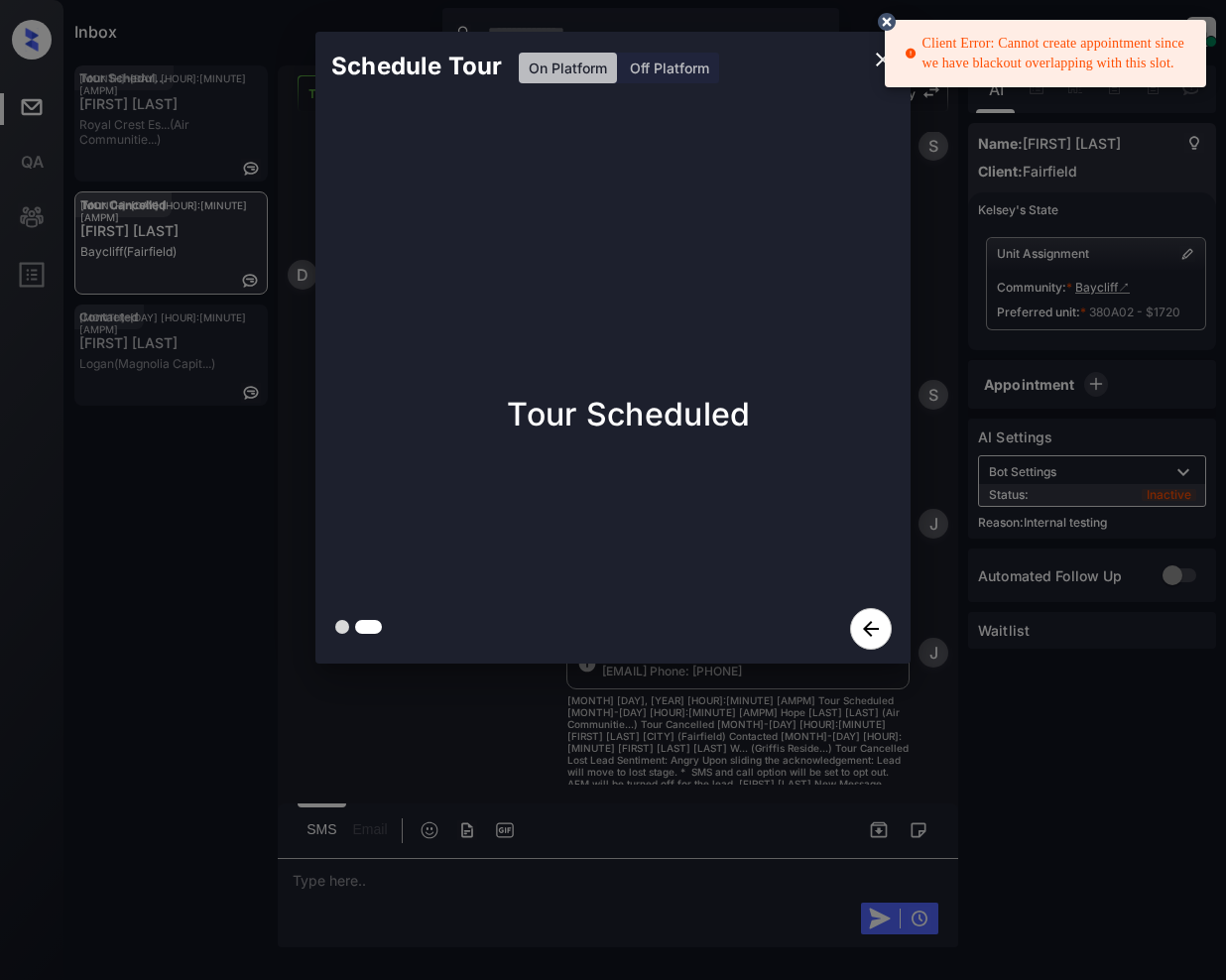click 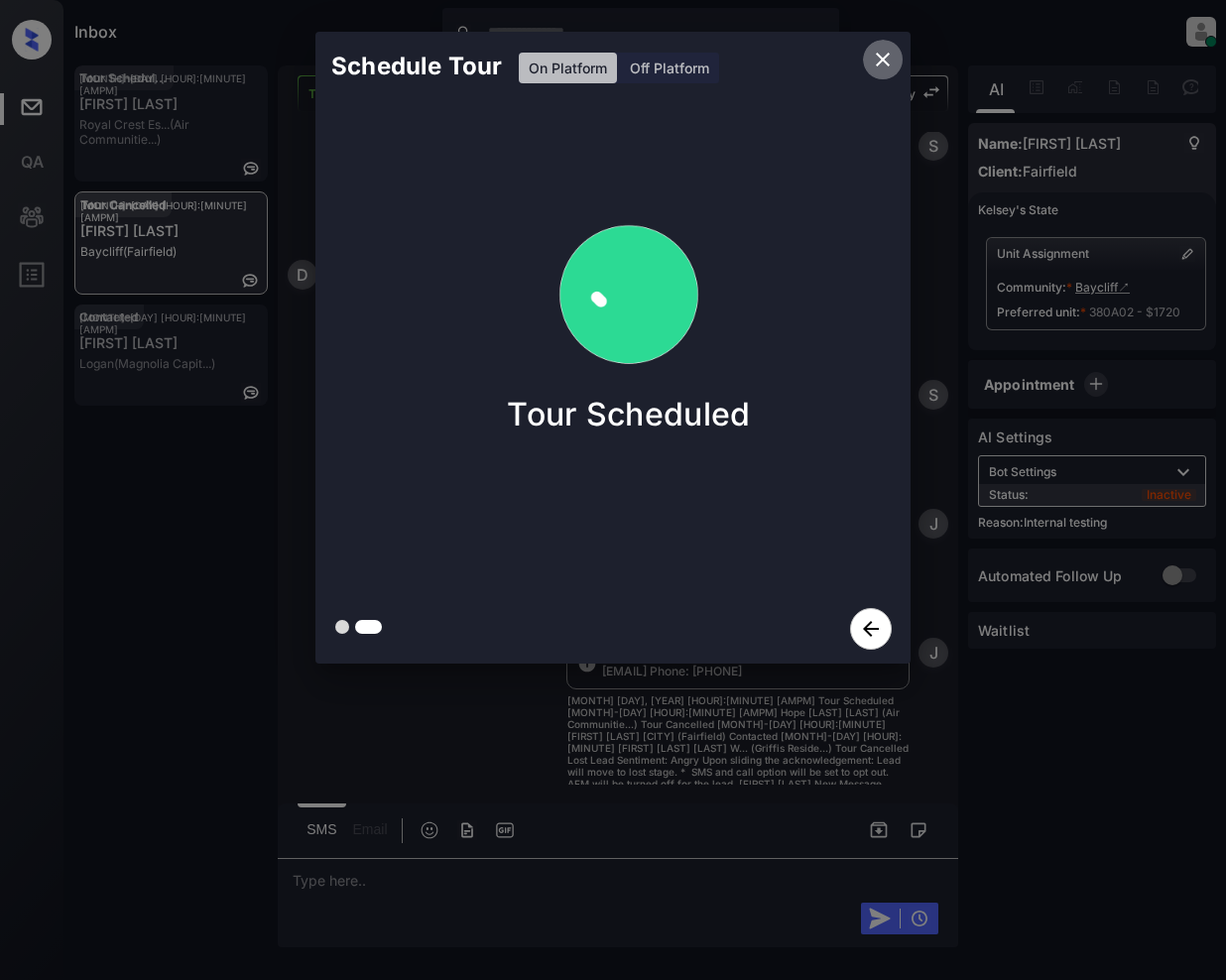click 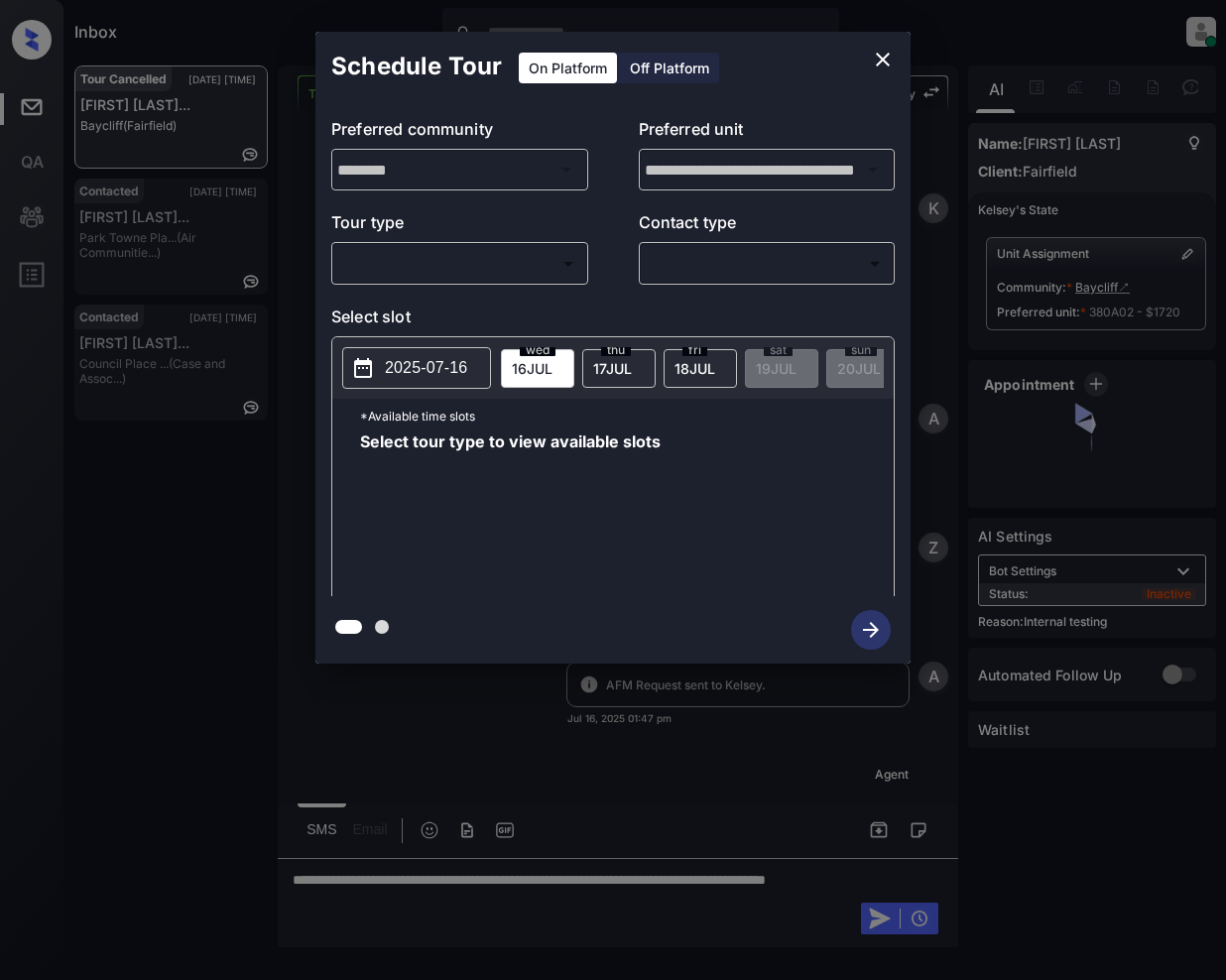 scroll, scrollTop: 0, scrollLeft: 0, axis: both 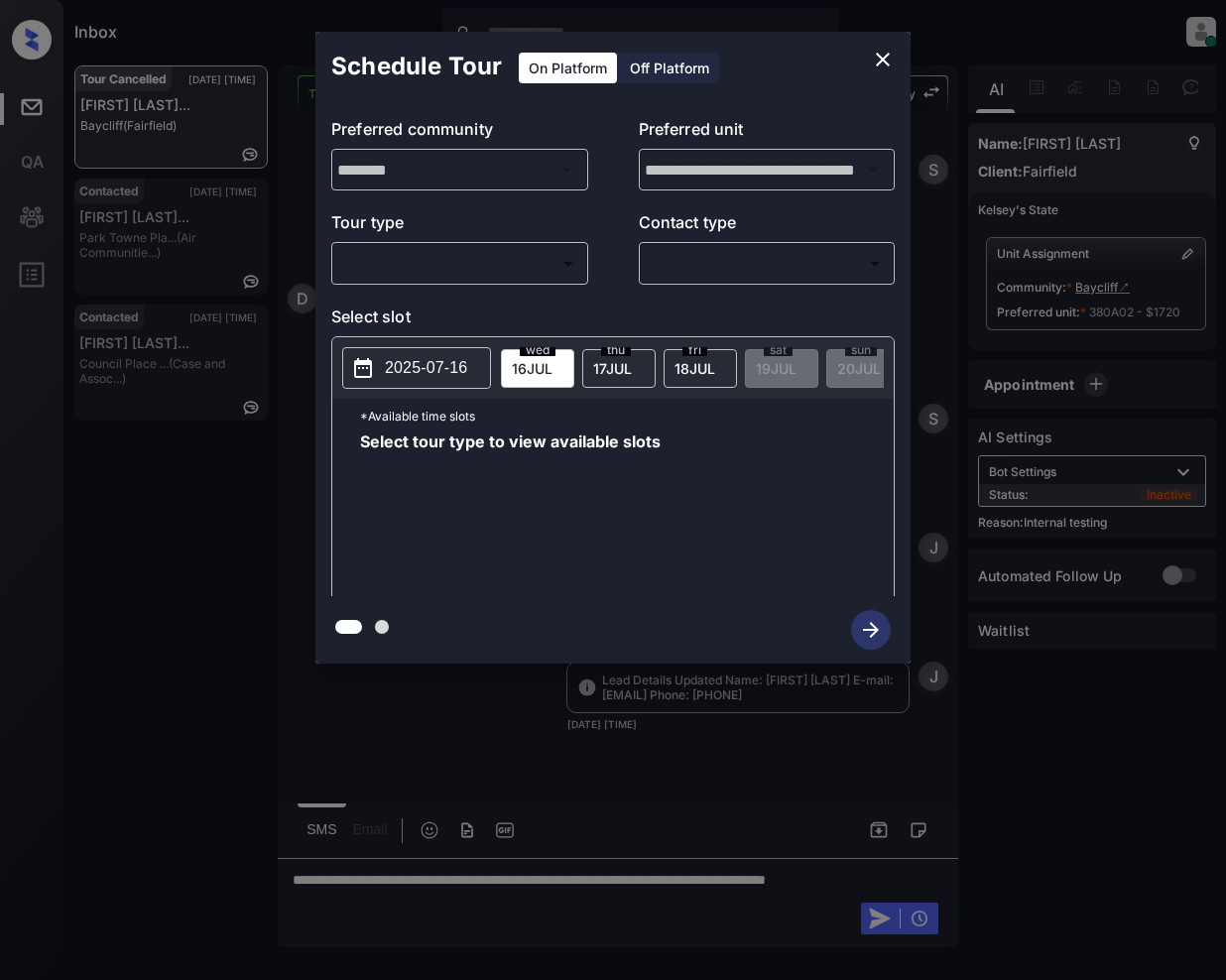 click on "Inbox [FIRST] [LAST] Online Set yourself   offline Set yourself   on break Profile Switch to  light  mode Sign out Tour Cancelled [DATE] [TIME]   [FIRST] [LAST]... [LOCATION]  ([LOCATION]) Contacted [DATE] [TIME]   [FIRST] [LAST] ... [LOCATION]  ([COMPANY]) Contacted [DATE] [TIME]   [FIRST] [LAST] ... [LOCATION]  ([COMPANY]) Tour Cancelled Lost Lead Sentiment: Angry Upon sliding the acknowledgement:  Lead will move to lost stage. * ​ SMS and call option will be set to opt out. AFM will be turned off for the lead. [FIRST] [LAST] New Message [FIRST] [LAST] Notes Note: https://conversation.getzuma.com/68780fccef5aa801c4fb1f32 - Paste this link into your browser to view [FIRST] [LAST]’s conversation with the prospect [DATE] [TIME]  Sync'd w  yardi [FIRST] [LAST] New Message Agent Lead created via leadPoller in Inbound stage. [DATE] [TIME] A New Message Zuma Lead transferred to leasing agent: [FIRST] [LAST] [DATE] [TIME]  Sync'd w  yardi [FIRST] [LAST] New Message Agent AFM Request sent to [FIRST] [LAST]. A New Message A" at bounding box center [613, 490] 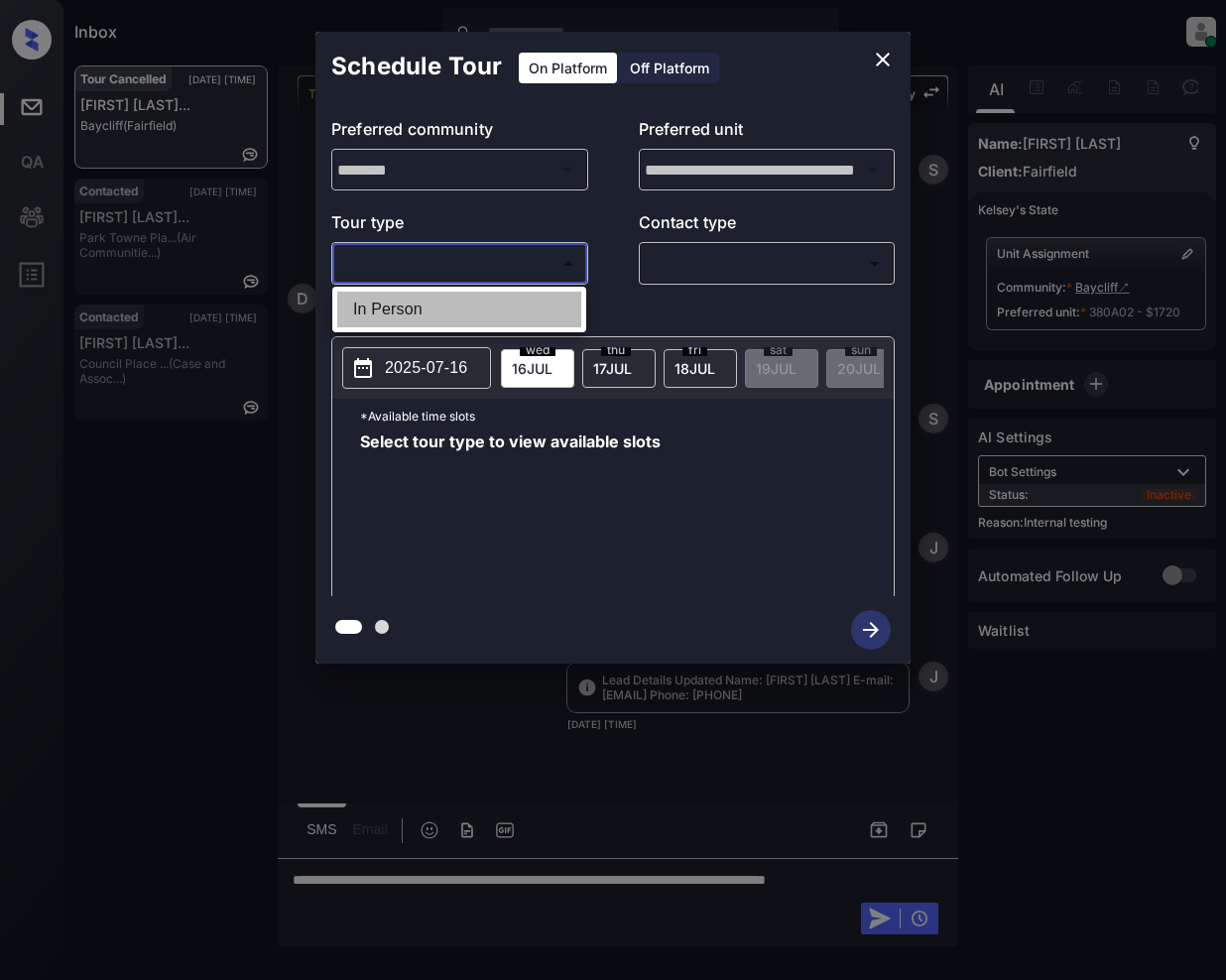 click on "In Person" at bounding box center (459, 309) 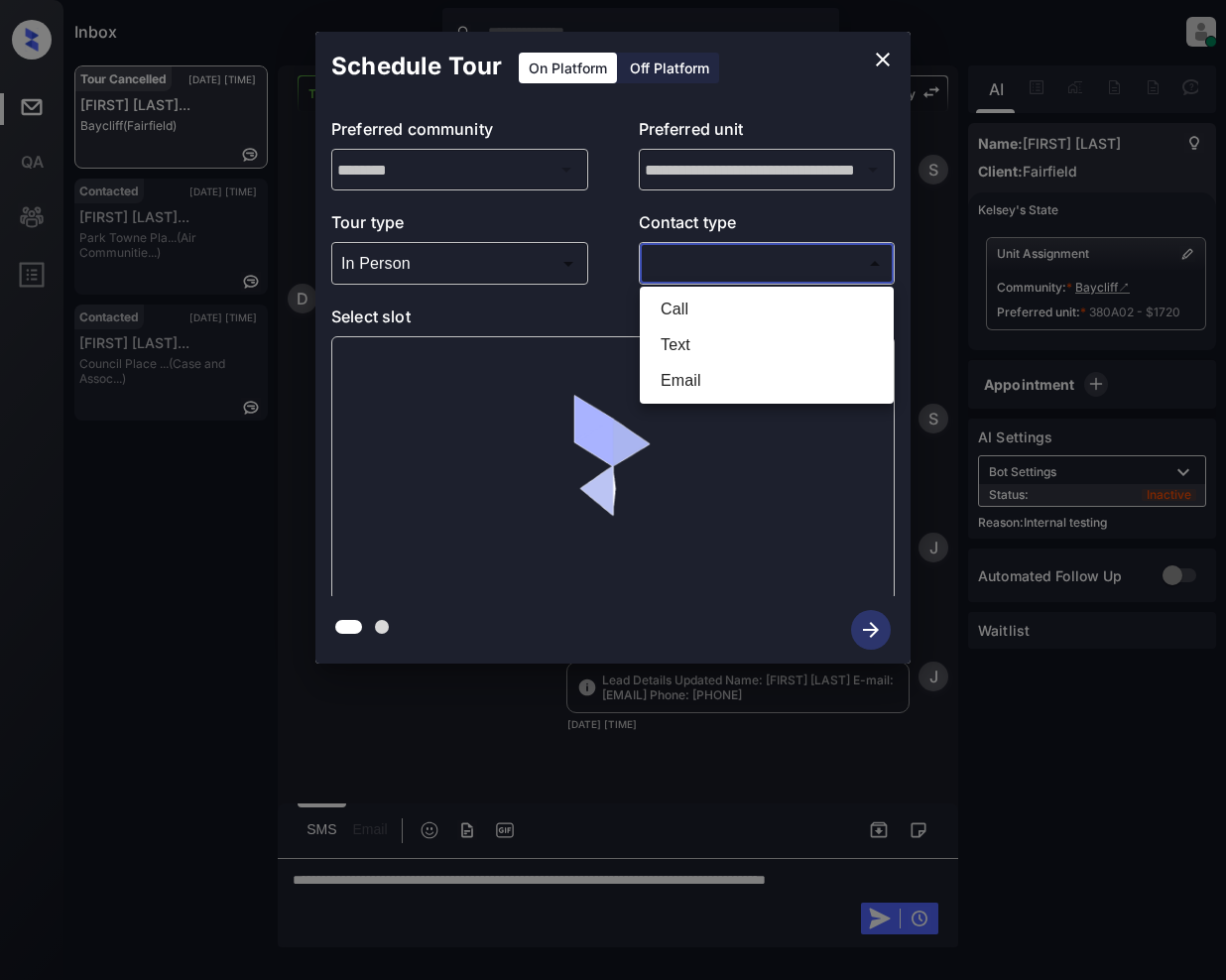 click on "Inbox [FIRST] [LAST] Online Set yourself   offline Set yourself   on break Profile Switch to  light  mode Sign out Tour Cancelled [DATE] [TIME]   [FIRST] [LAST]... [LOCATION]  ([LOCATION]) Contacted [DATE] [TIME]   [FIRST] [LAST] ... [LOCATION]  ([COMPANY]) Contacted [DATE] [TIME]   [FIRST] [LAST] ... [LOCATION]  ([COMPANY]) Tour Cancelled Lost Lead Sentiment: Angry Upon sliding the acknowledgement:  Lead will move to lost stage. * ​ SMS and call option will be set to opt out. AFM will be turned off for the lead. [FIRST] [LAST] New Message [FIRST] [LAST] Notes Note: https://conversation.getzuma.com/68780fccef5aa801c4fb1f32 - Paste this link into your browser to view [FIRST] [LAST]’s conversation with the prospect [DATE] [TIME]  Sync'd w  yardi [FIRST] [LAST] New Message Agent Lead created via leadPoller in Inbound stage. [DATE] [TIME] A New Message Zuma Lead transferred to leasing agent: [FIRST] [LAST] [DATE] [TIME]  Sync'd w  yardi [FIRST] [LAST] New Message Agent AFM Request sent to [FIRST] [LAST]. A New Message A" at bounding box center [613, 490] 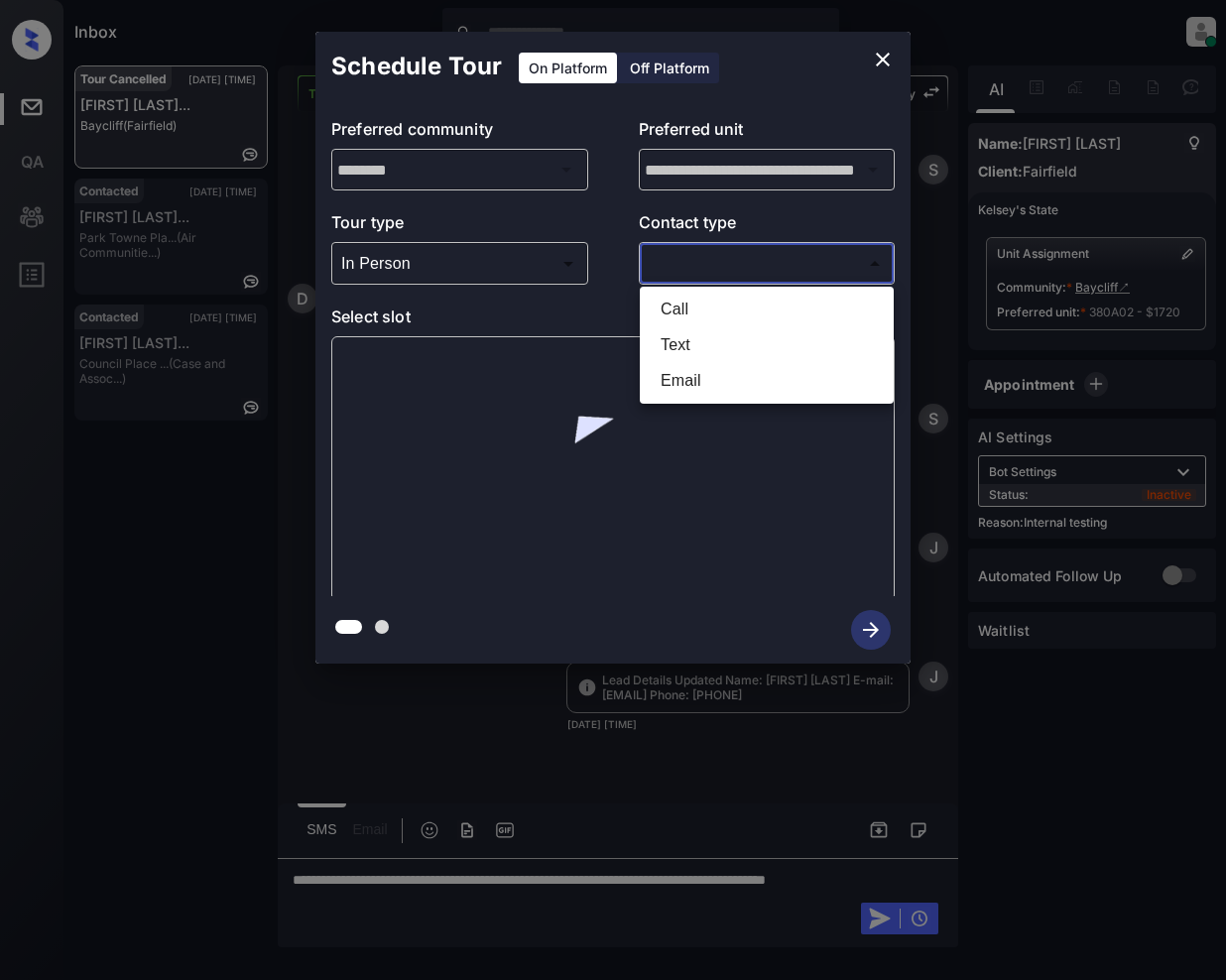 drag, startPoint x: 668, startPoint y: 351, endPoint x: 644, endPoint y: 477, distance: 128.26535 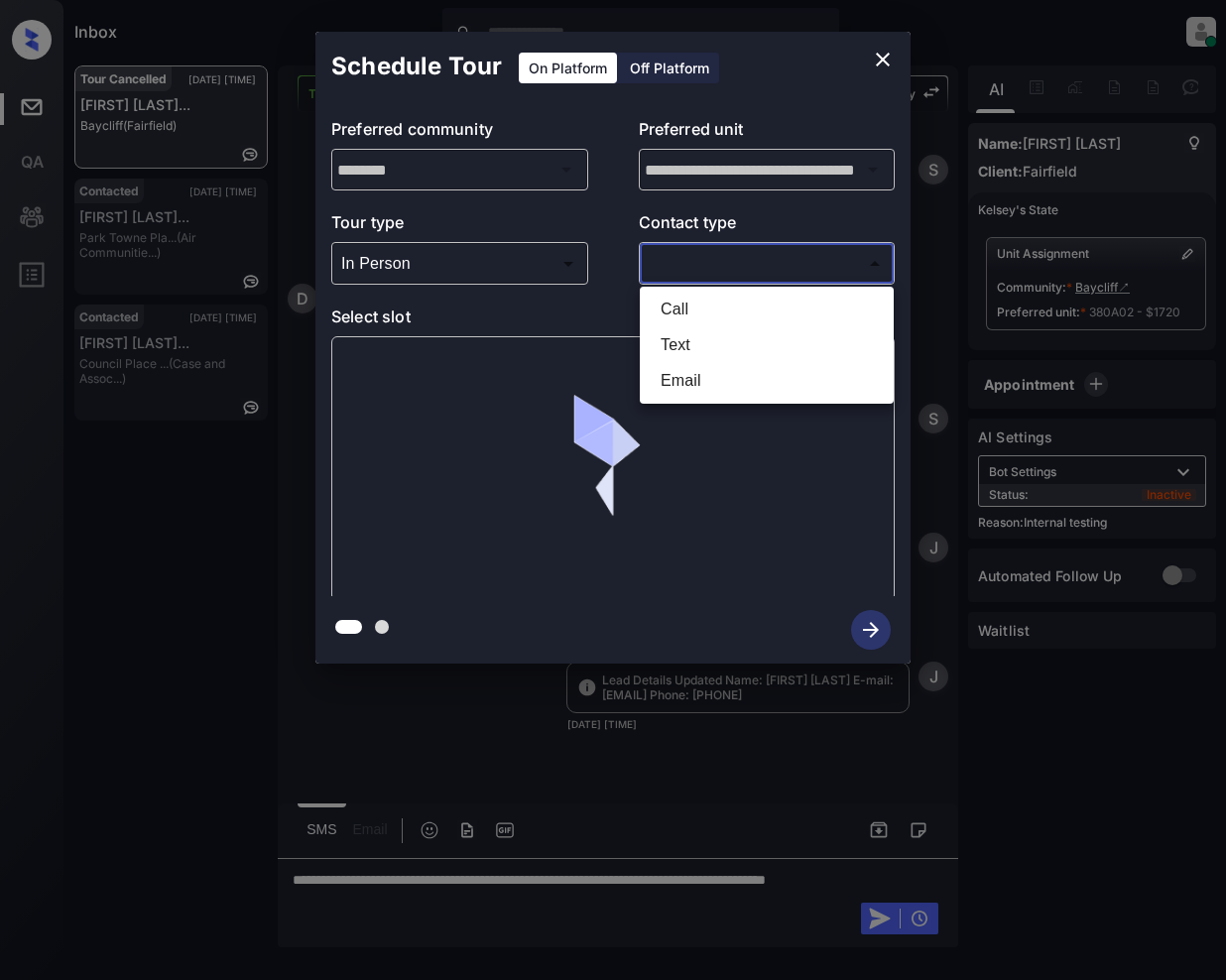 click on "Text" at bounding box center (767, 345) 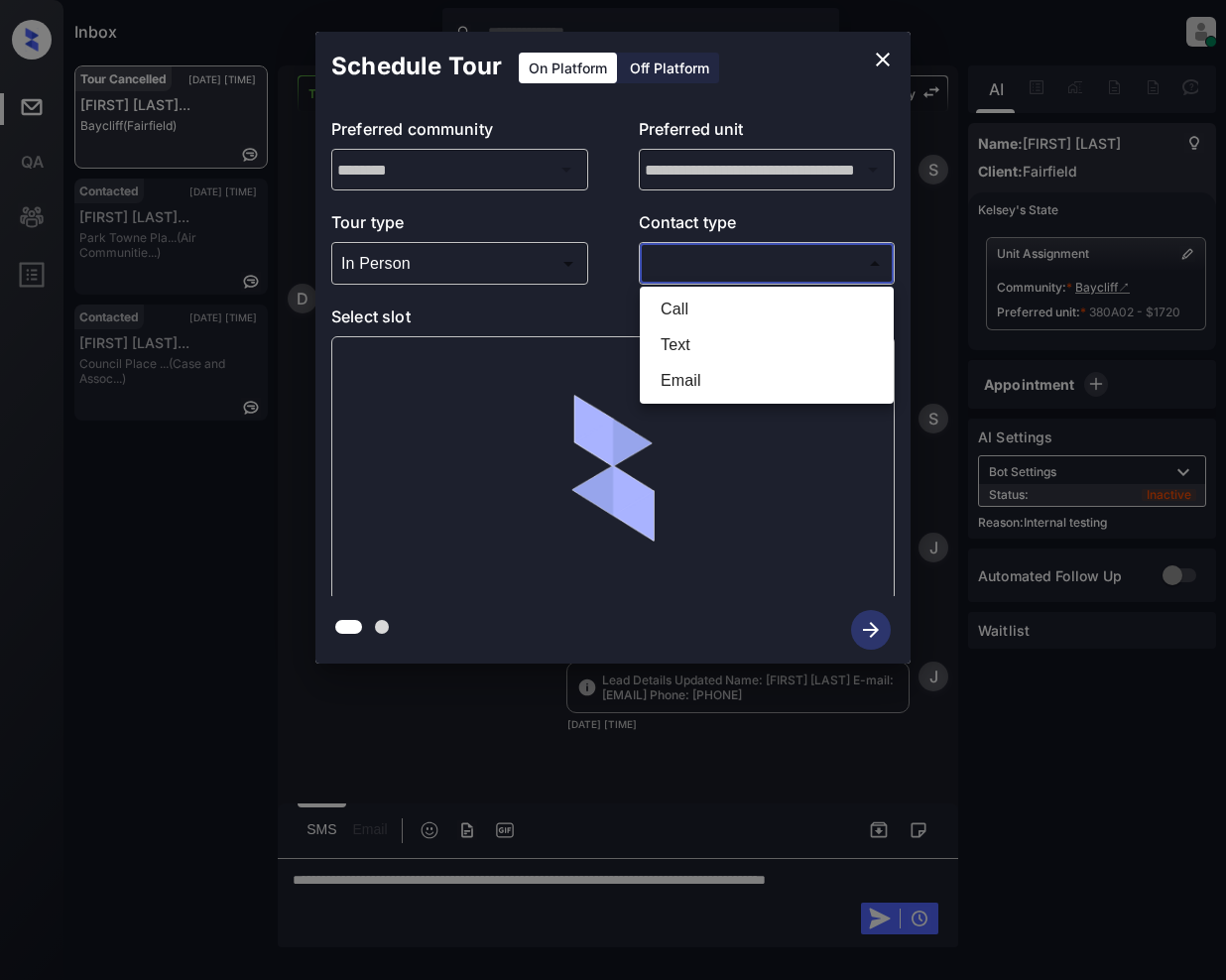 type on "****" 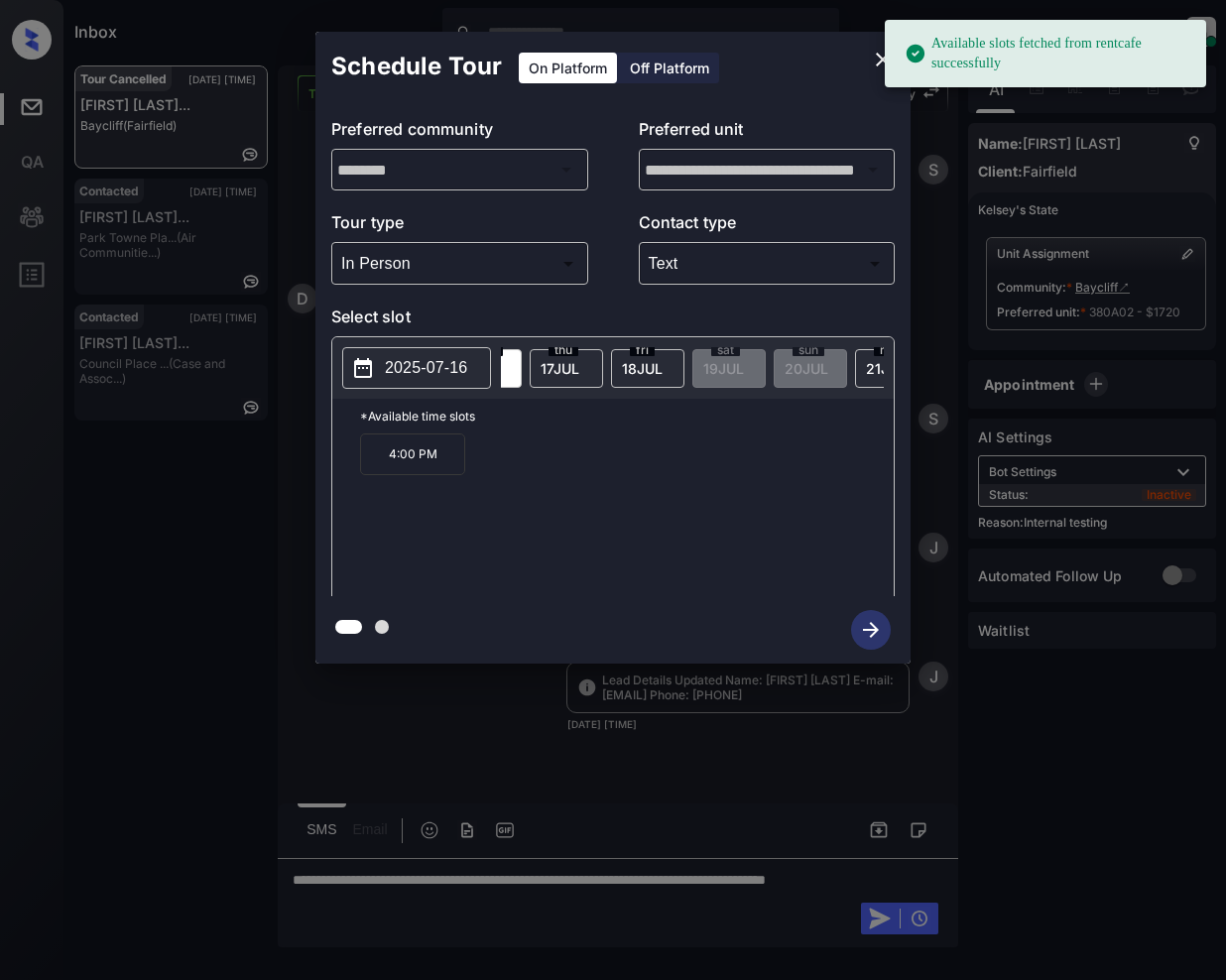 scroll, scrollTop: 0, scrollLeft: 211, axis: horizontal 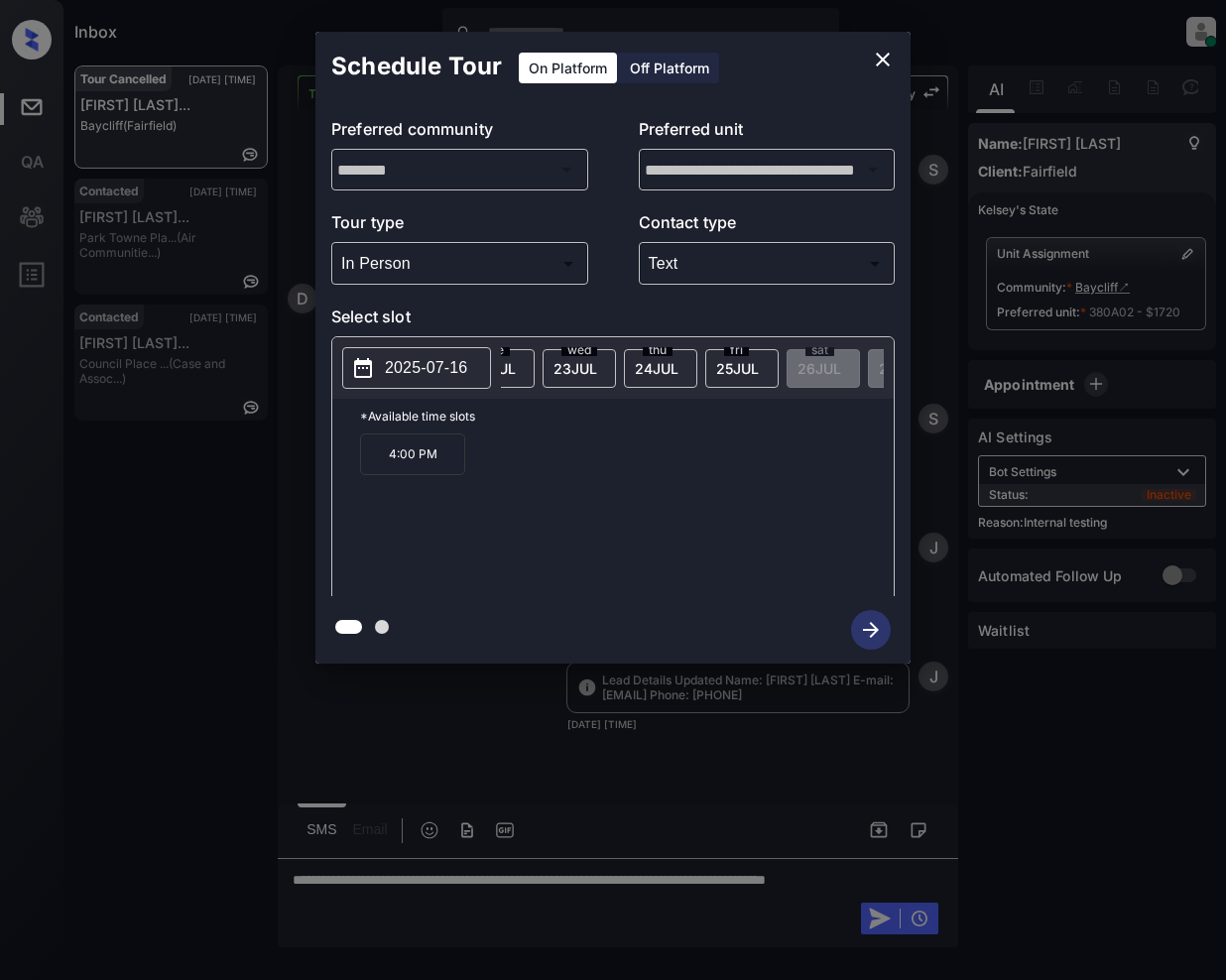 click on "23 JUL" at bounding box center [4, 368] 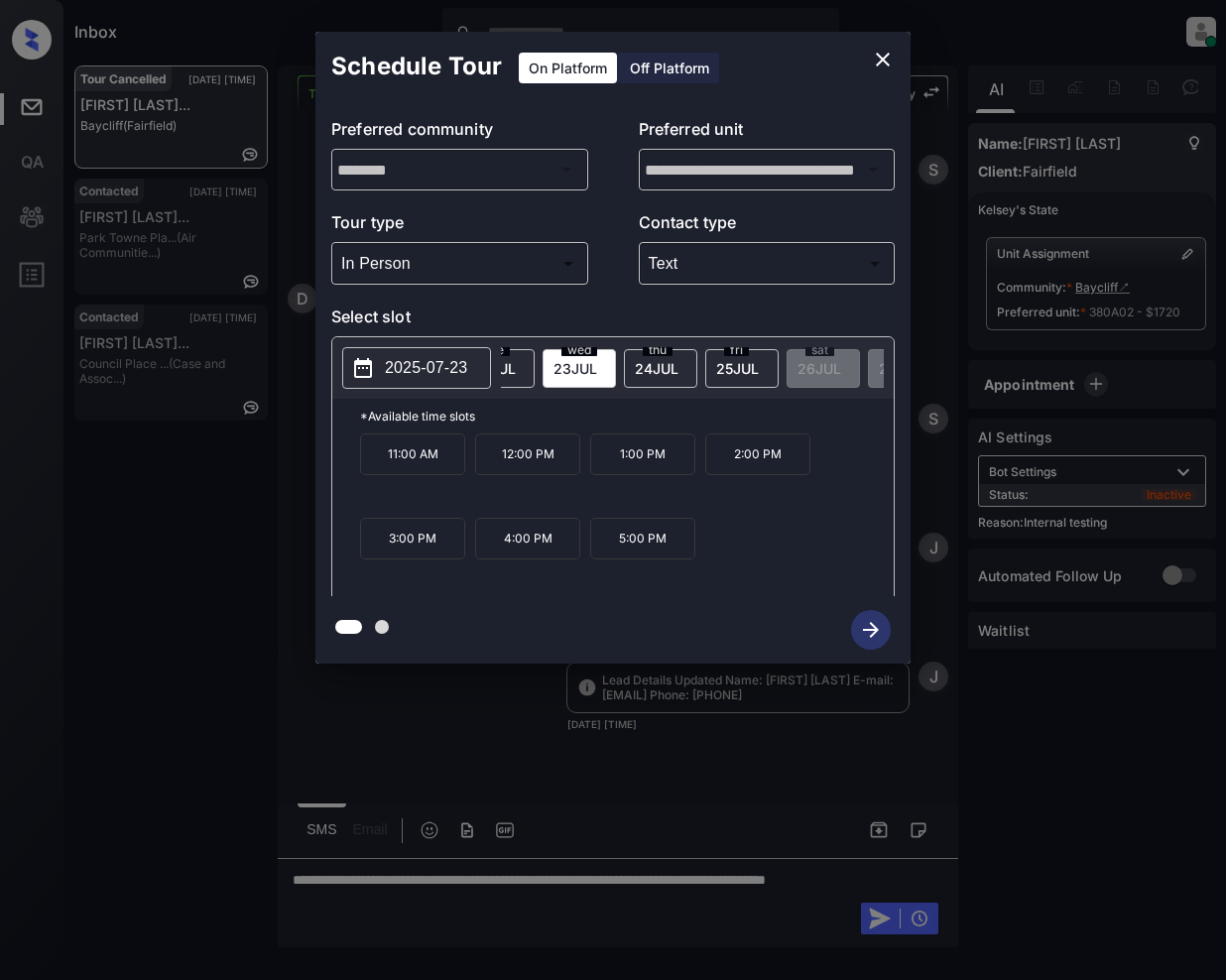 click 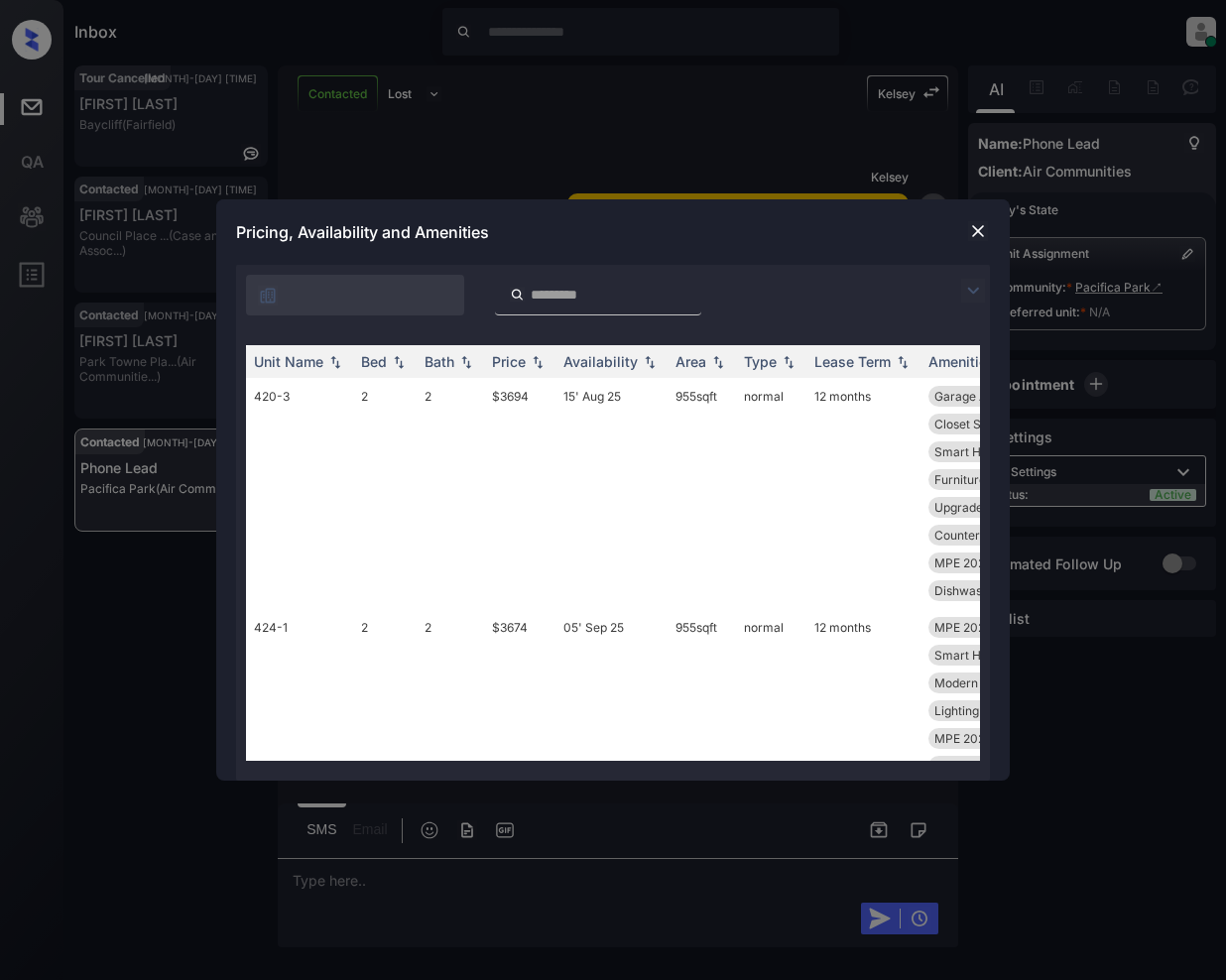 scroll, scrollTop: 0, scrollLeft: 0, axis: both 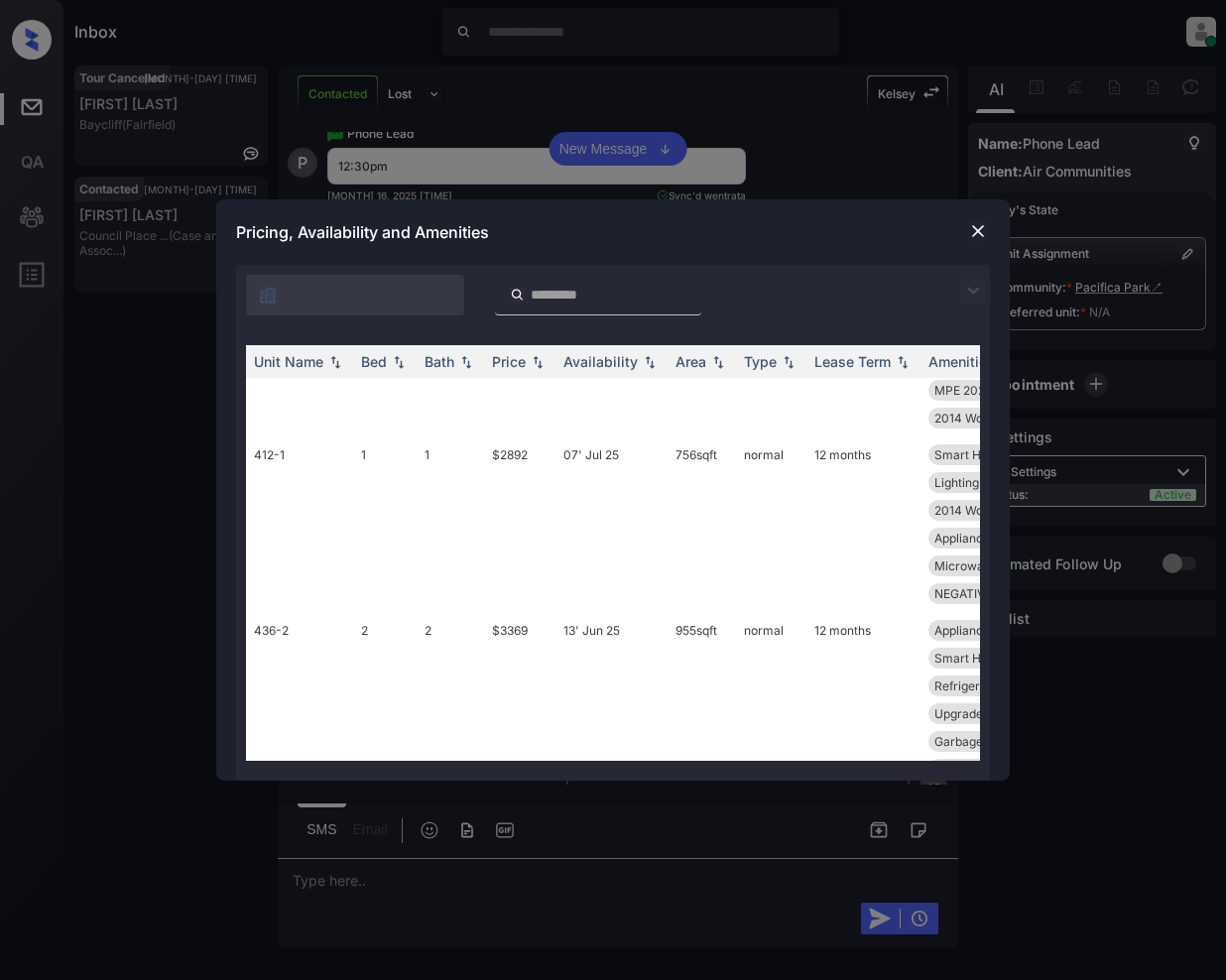 click at bounding box center [973, 291] 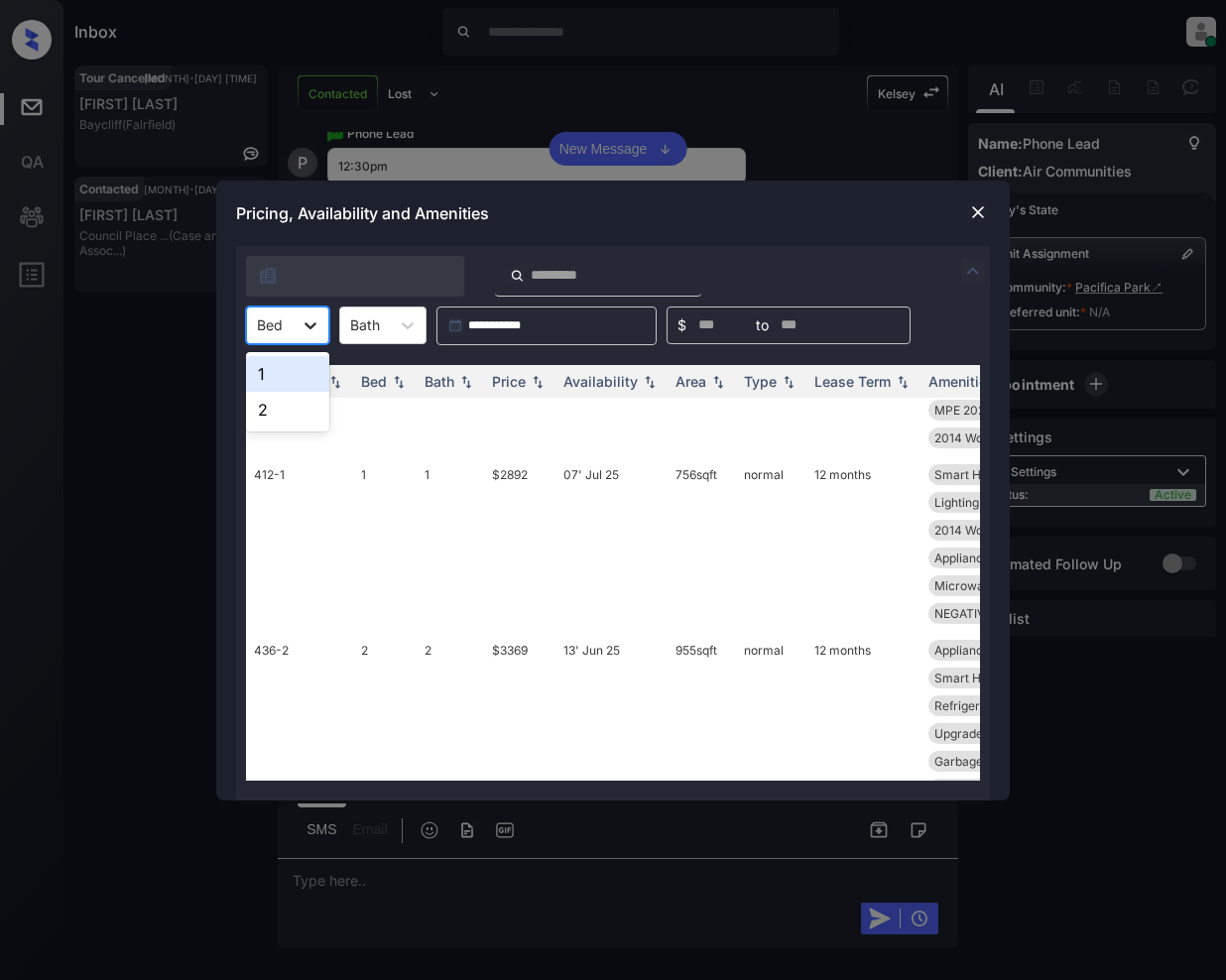 click 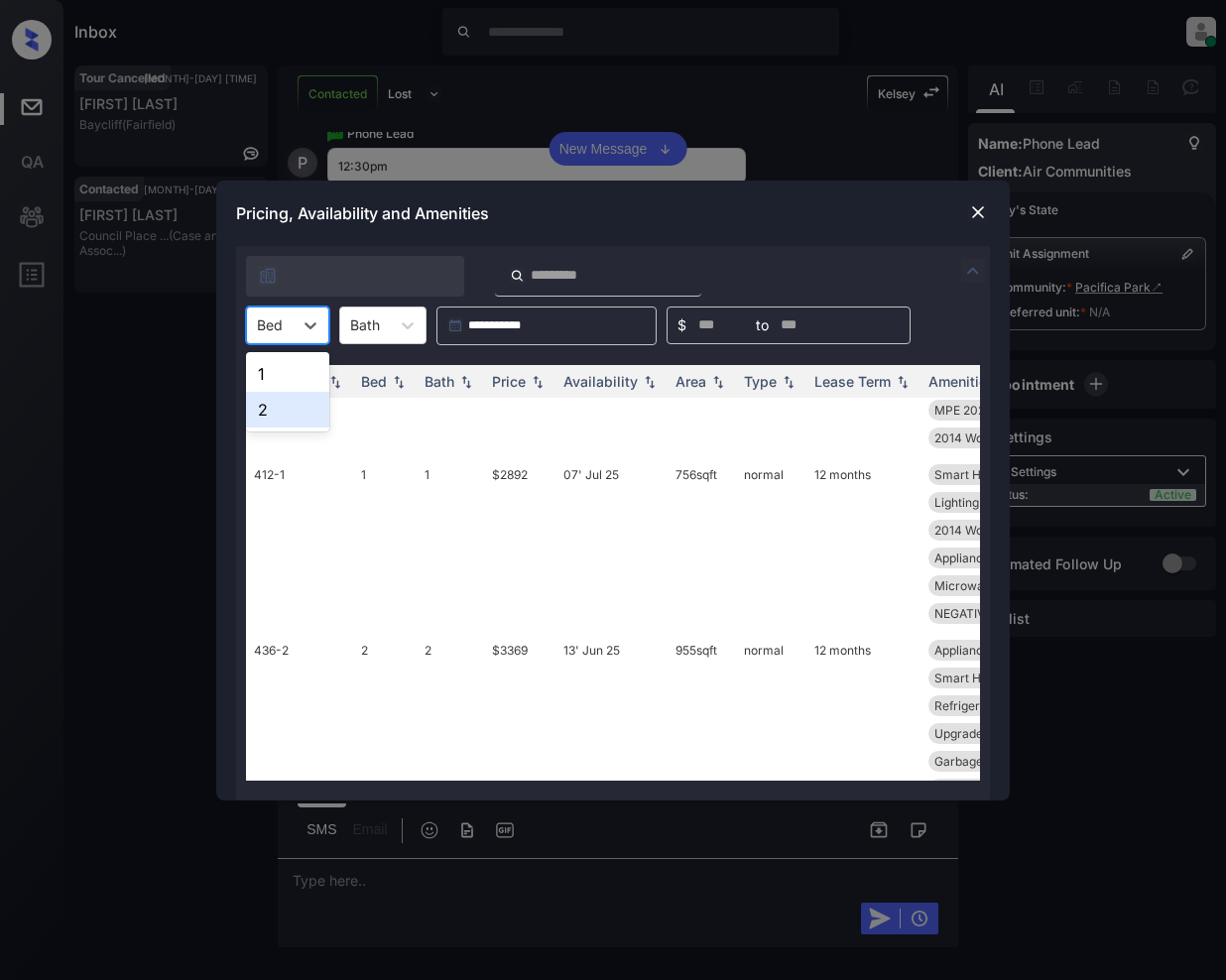 click on "2" at bounding box center [288, 410] 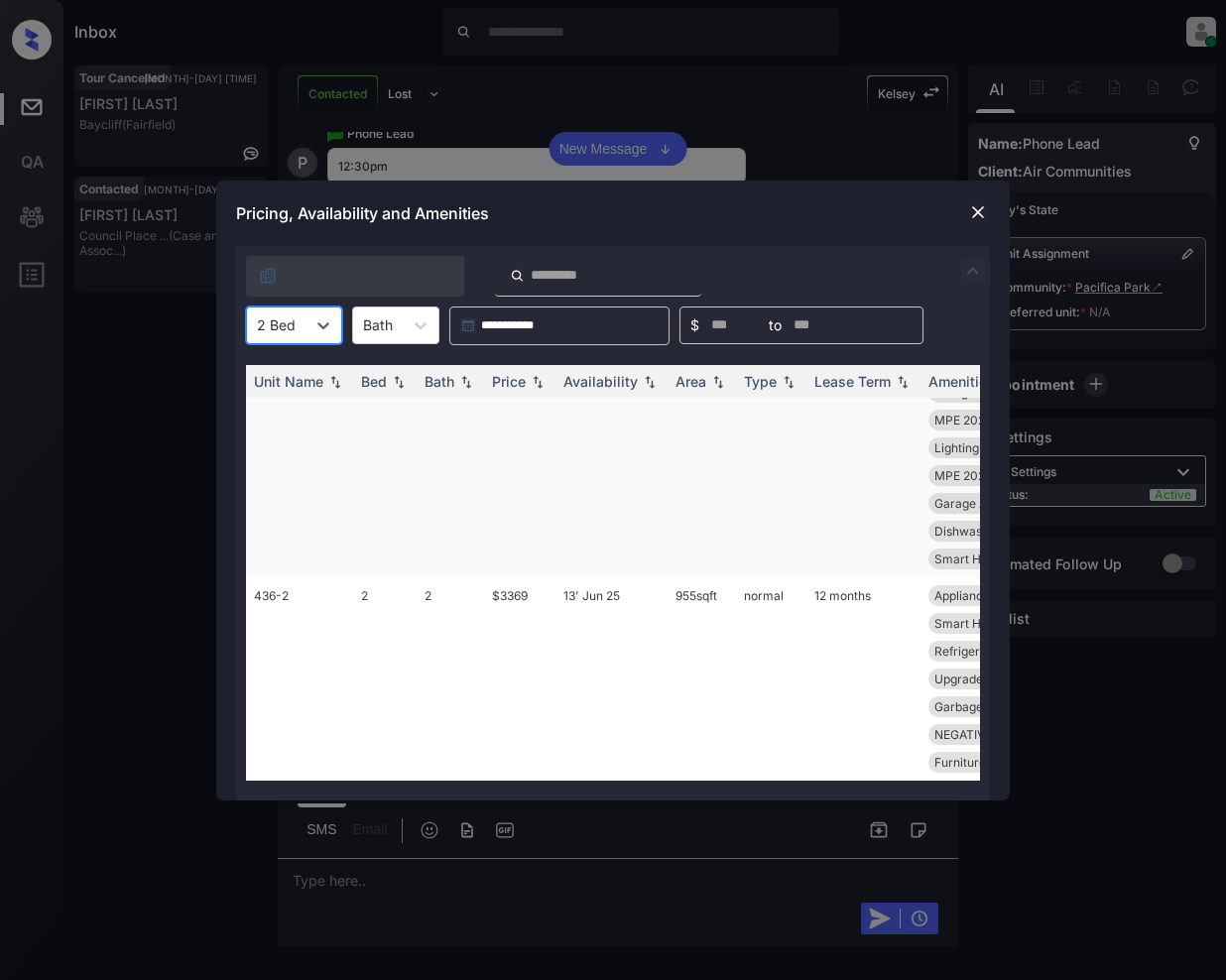 scroll, scrollTop: 766, scrollLeft: 0, axis: vertical 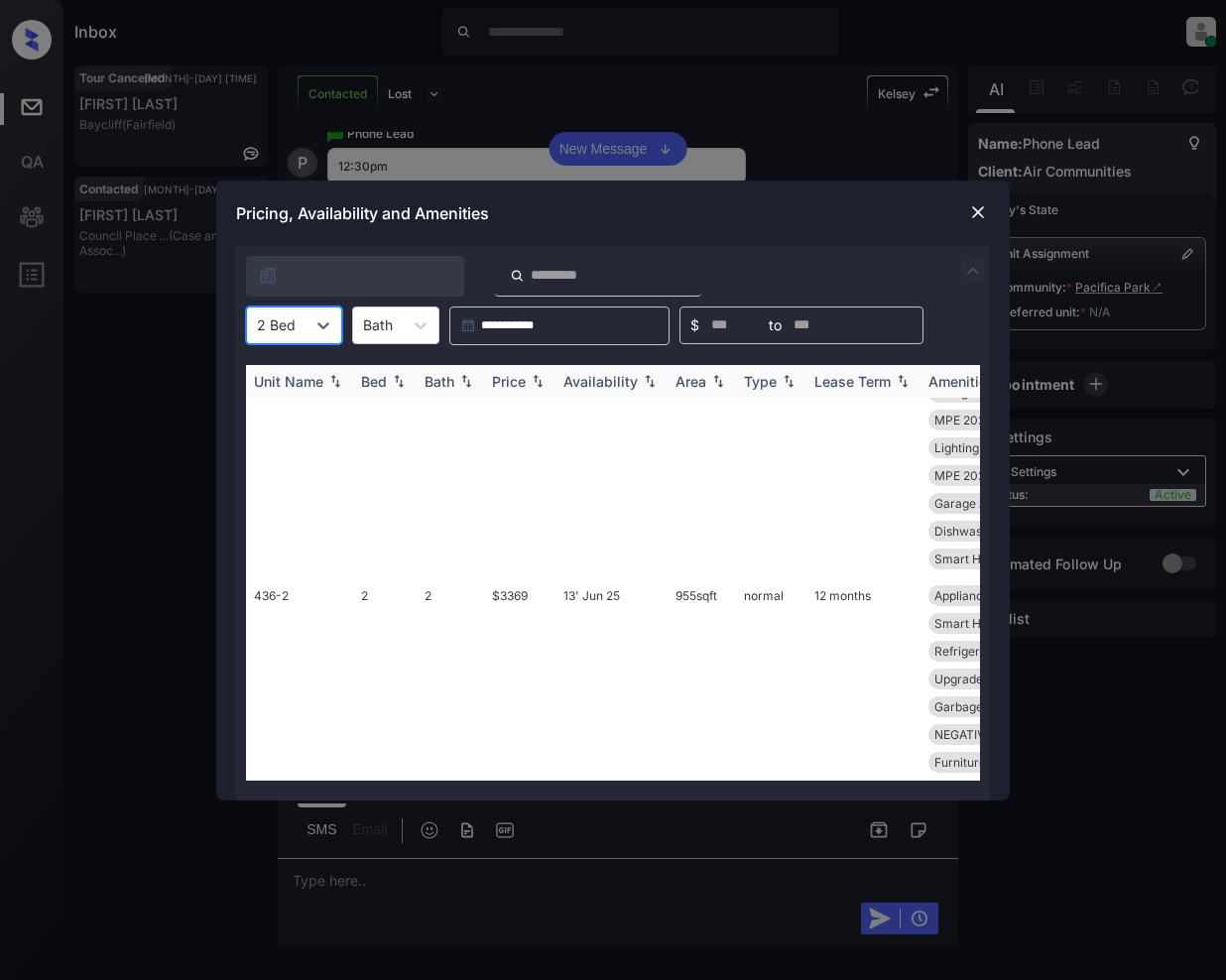 click at bounding box center [538, 381] 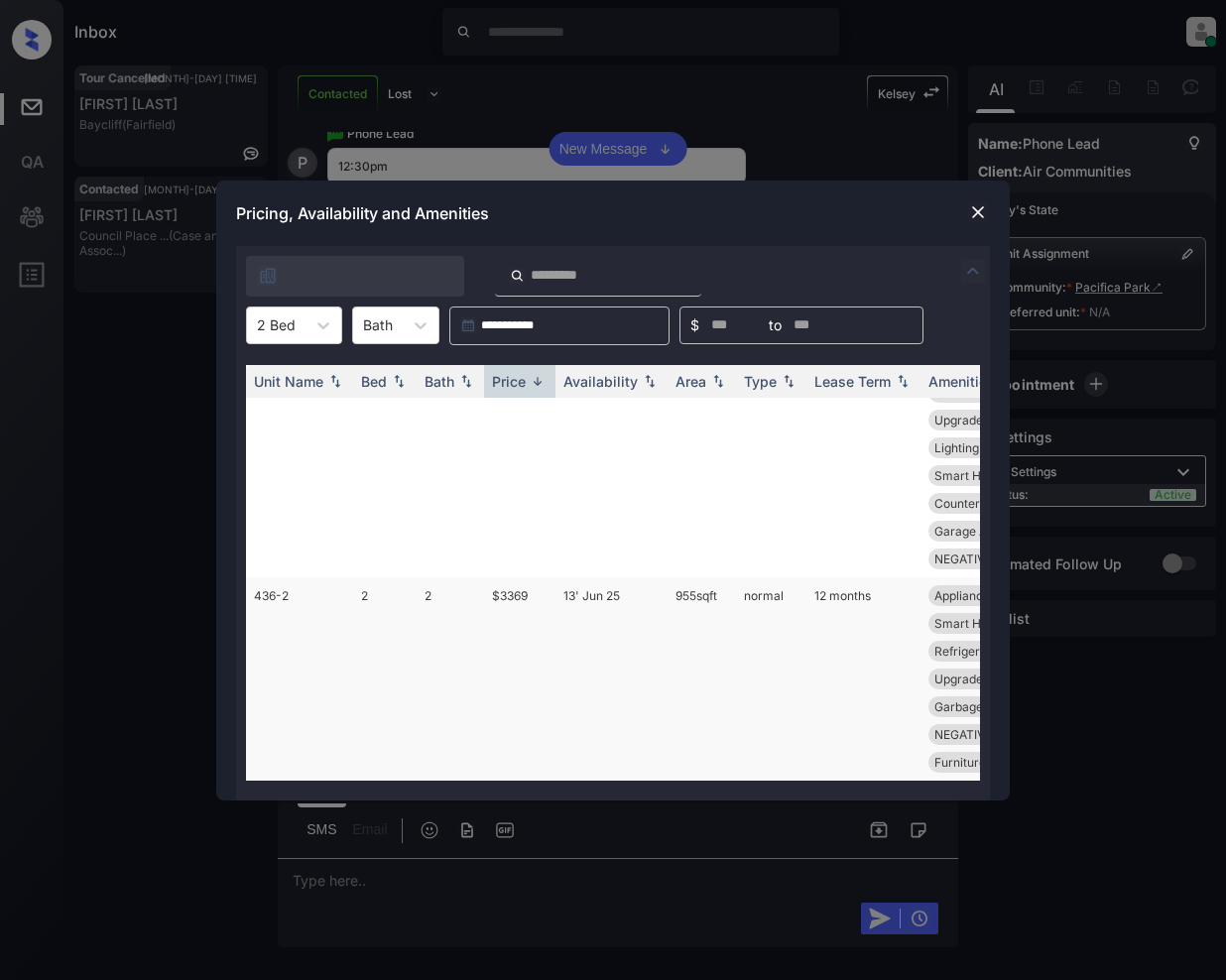 click on "$3369" at bounding box center [520, 678] 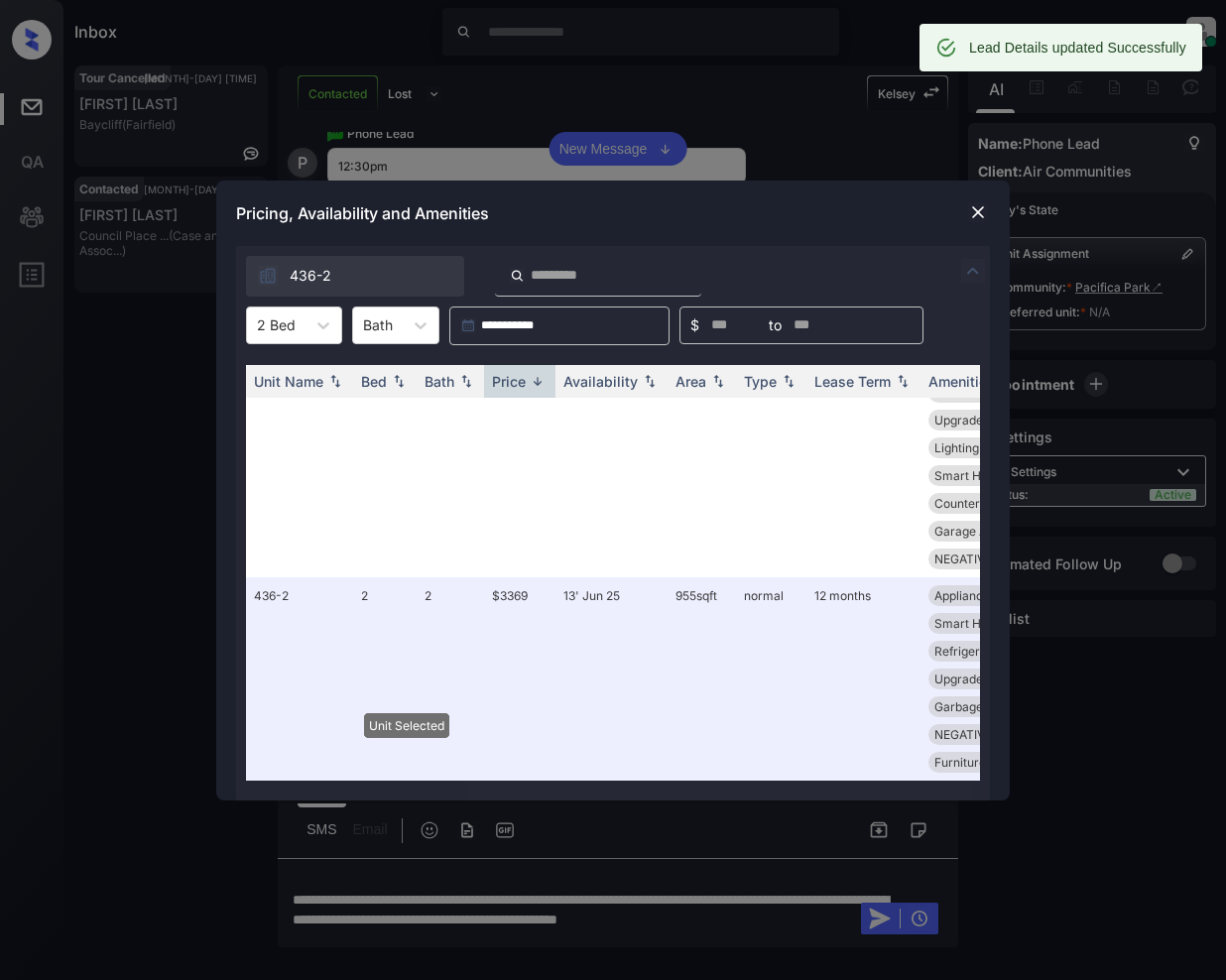 click at bounding box center [978, 212] 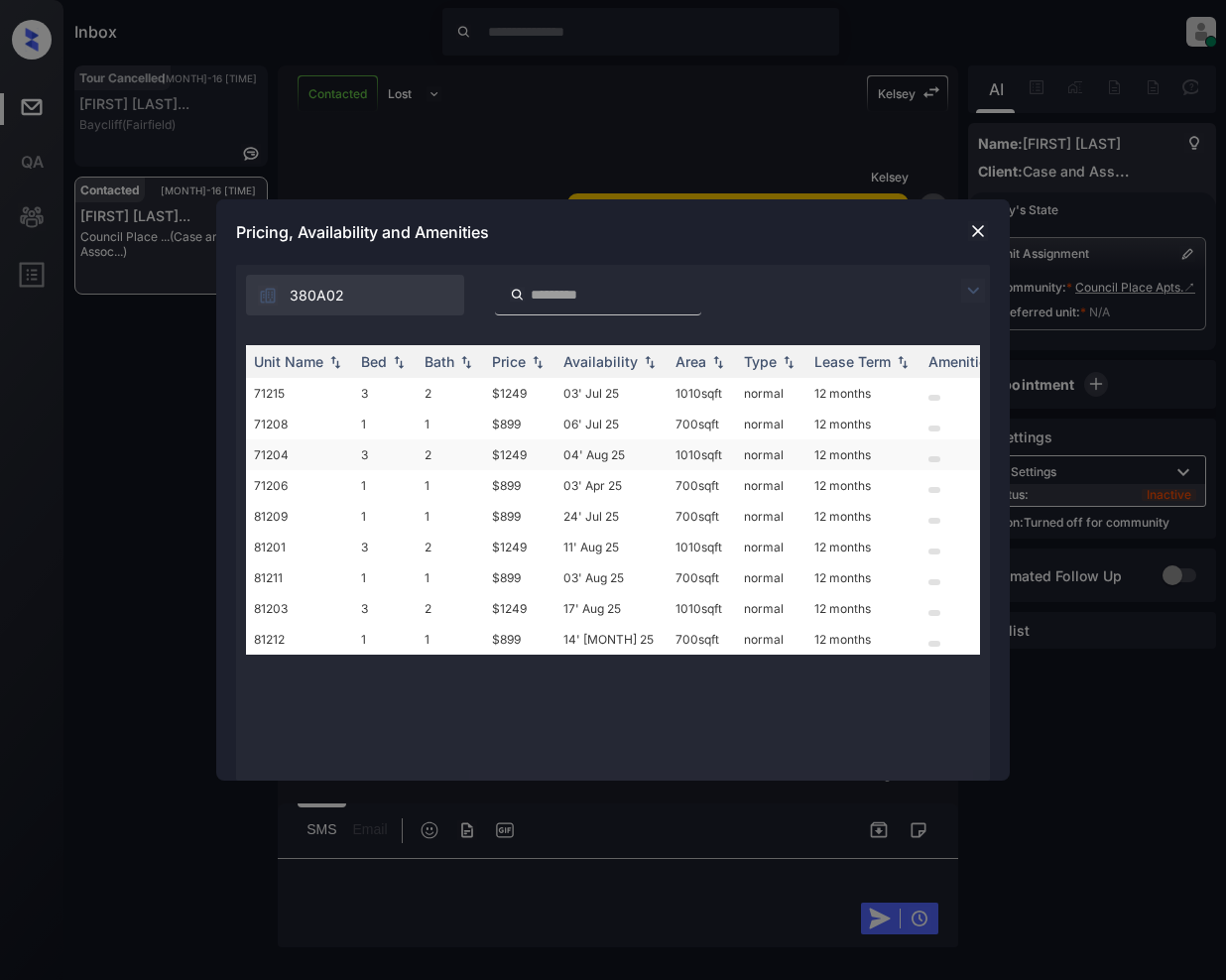 scroll, scrollTop: 0, scrollLeft: 0, axis: both 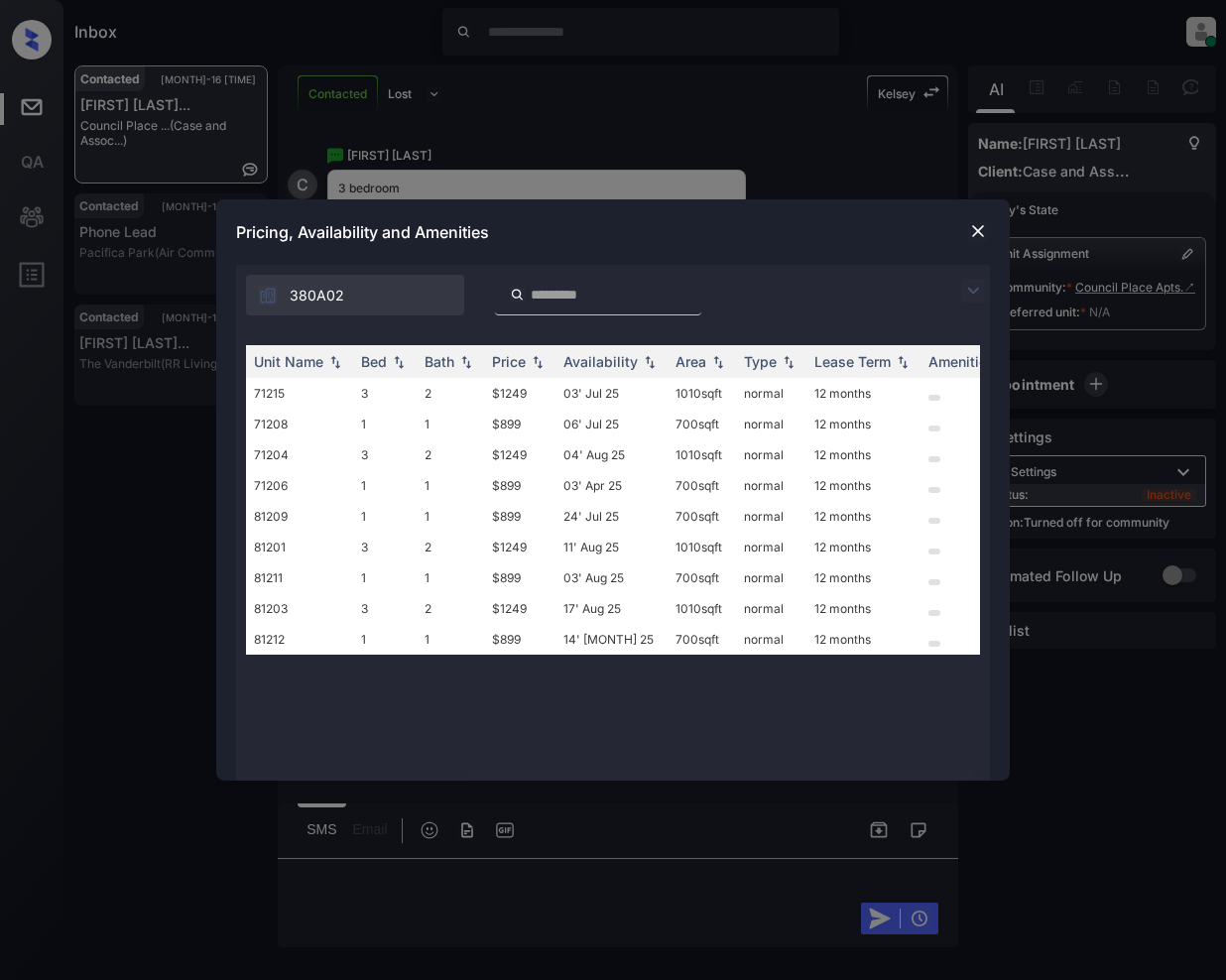 click at bounding box center [973, 291] 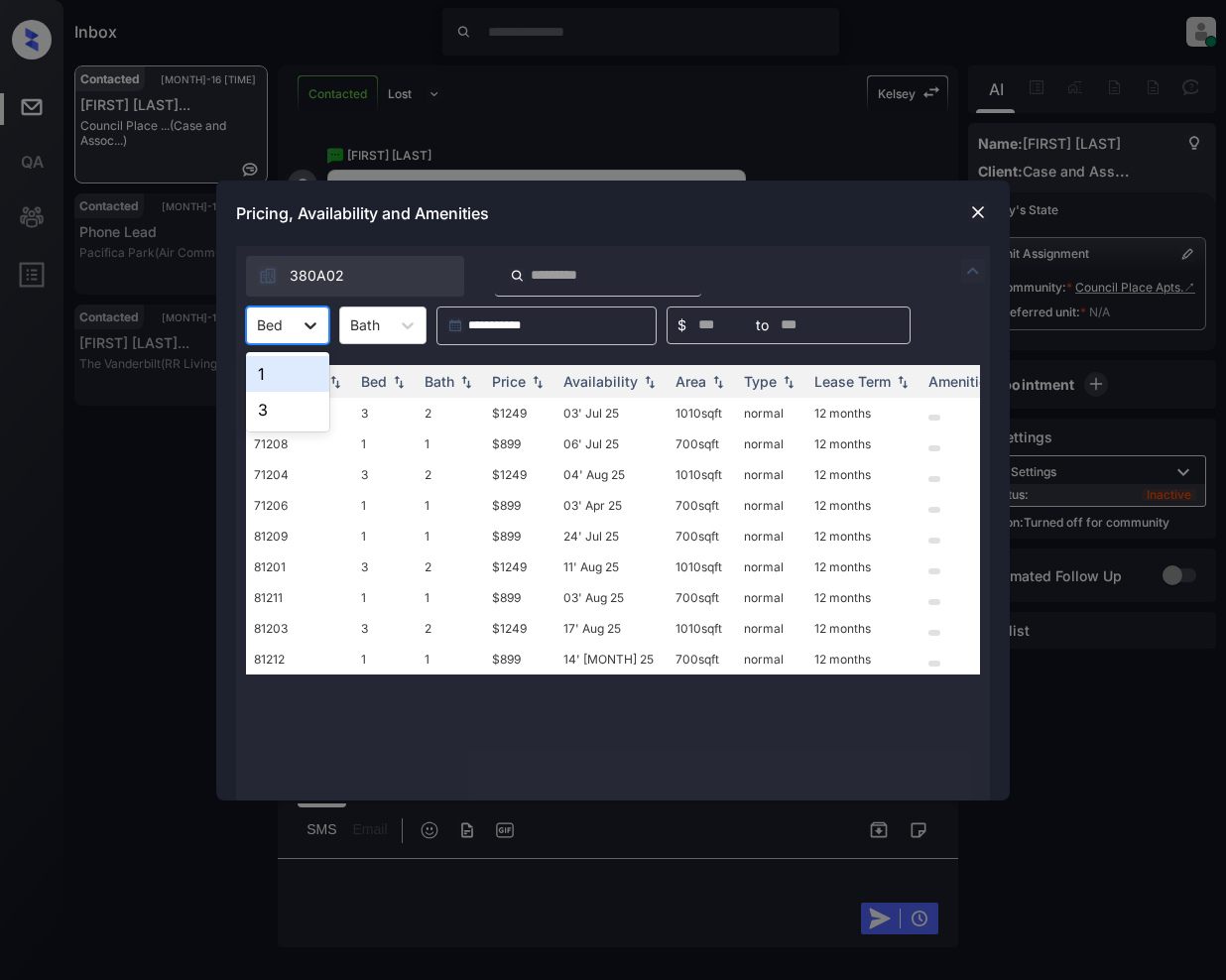 click at bounding box center (310, 325) 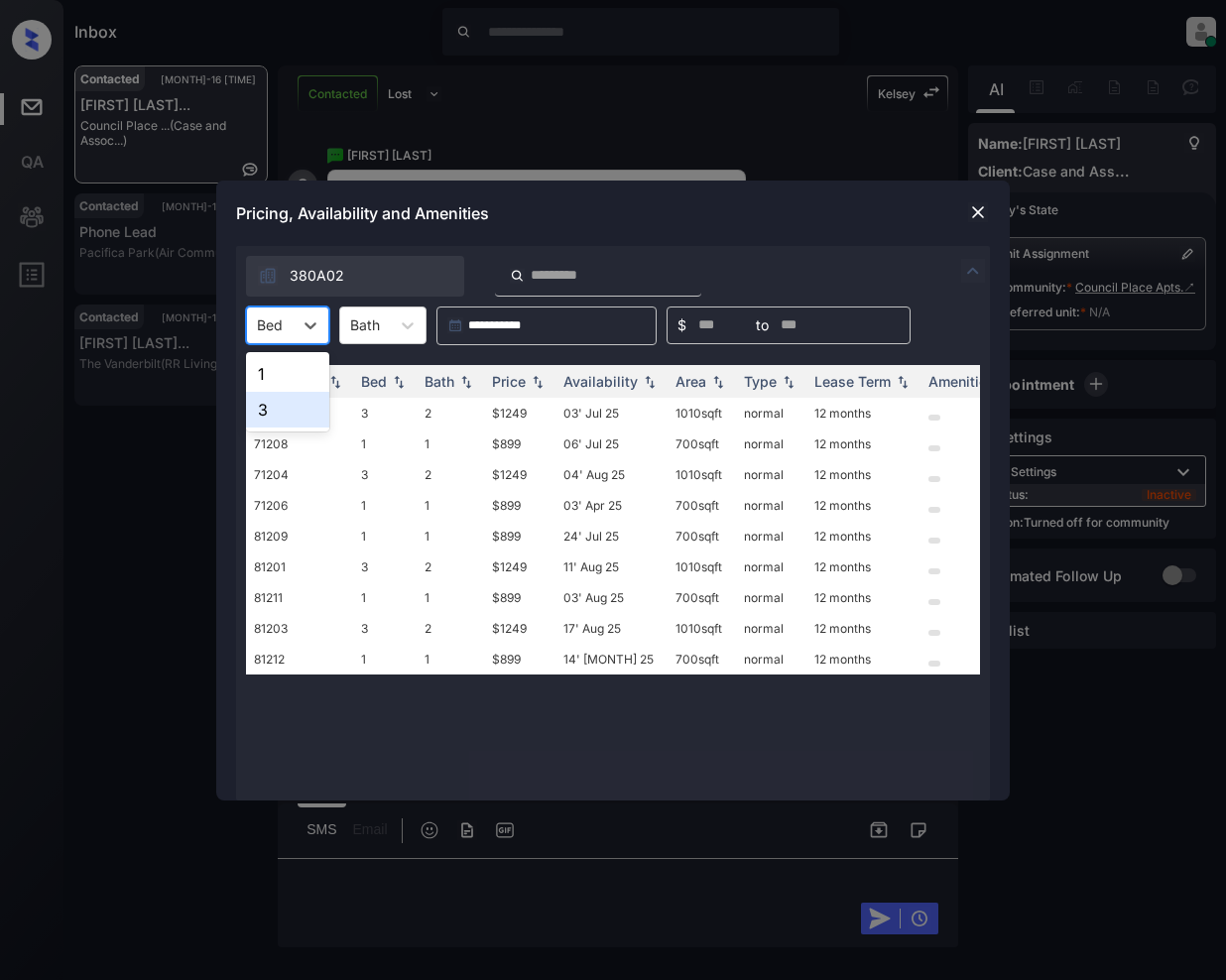 click on "3" at bounding box center [288, 410] 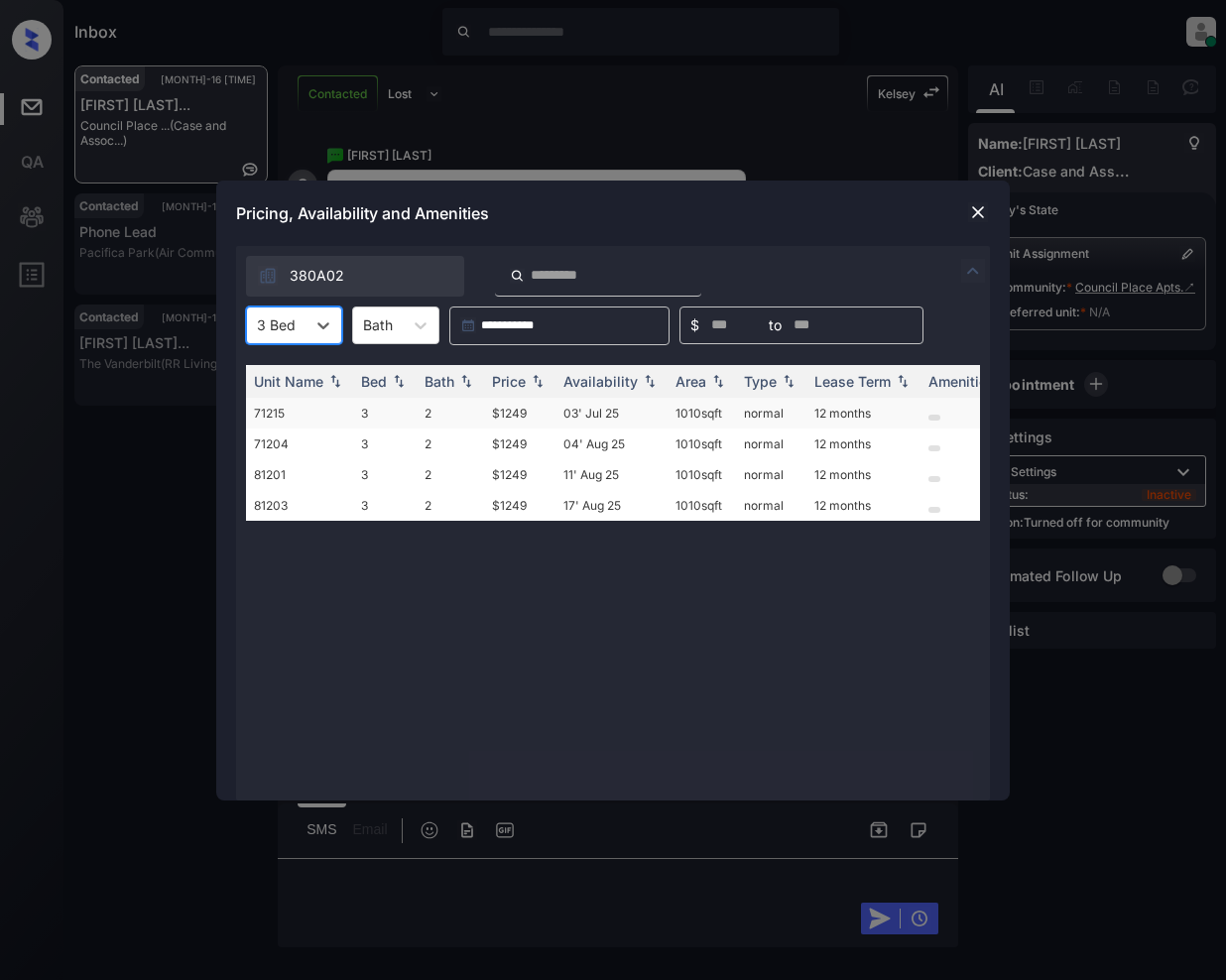 click on "$1249" at bounding box center [520, 413] 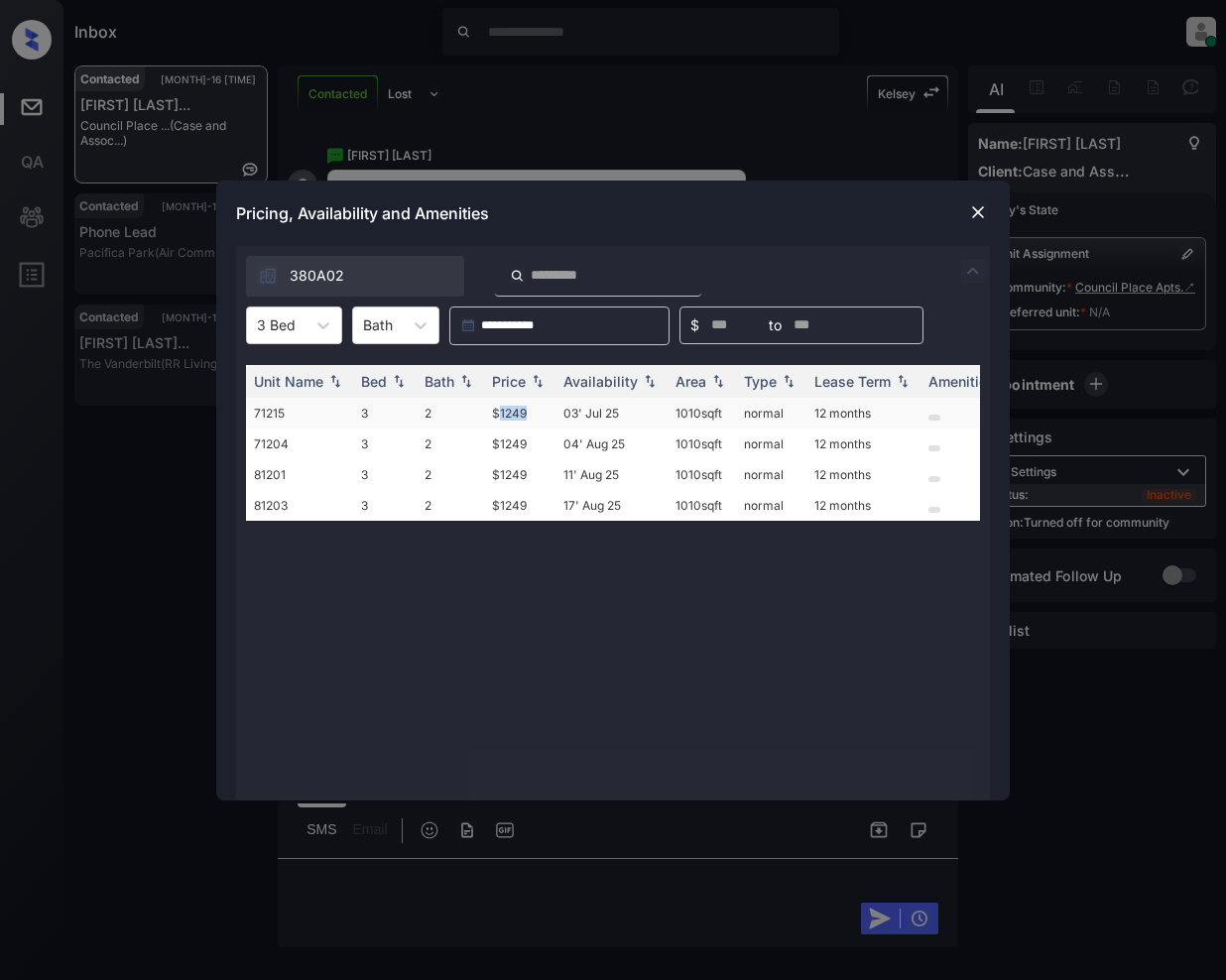 click on "$1249" at bounding box center [520, 413] 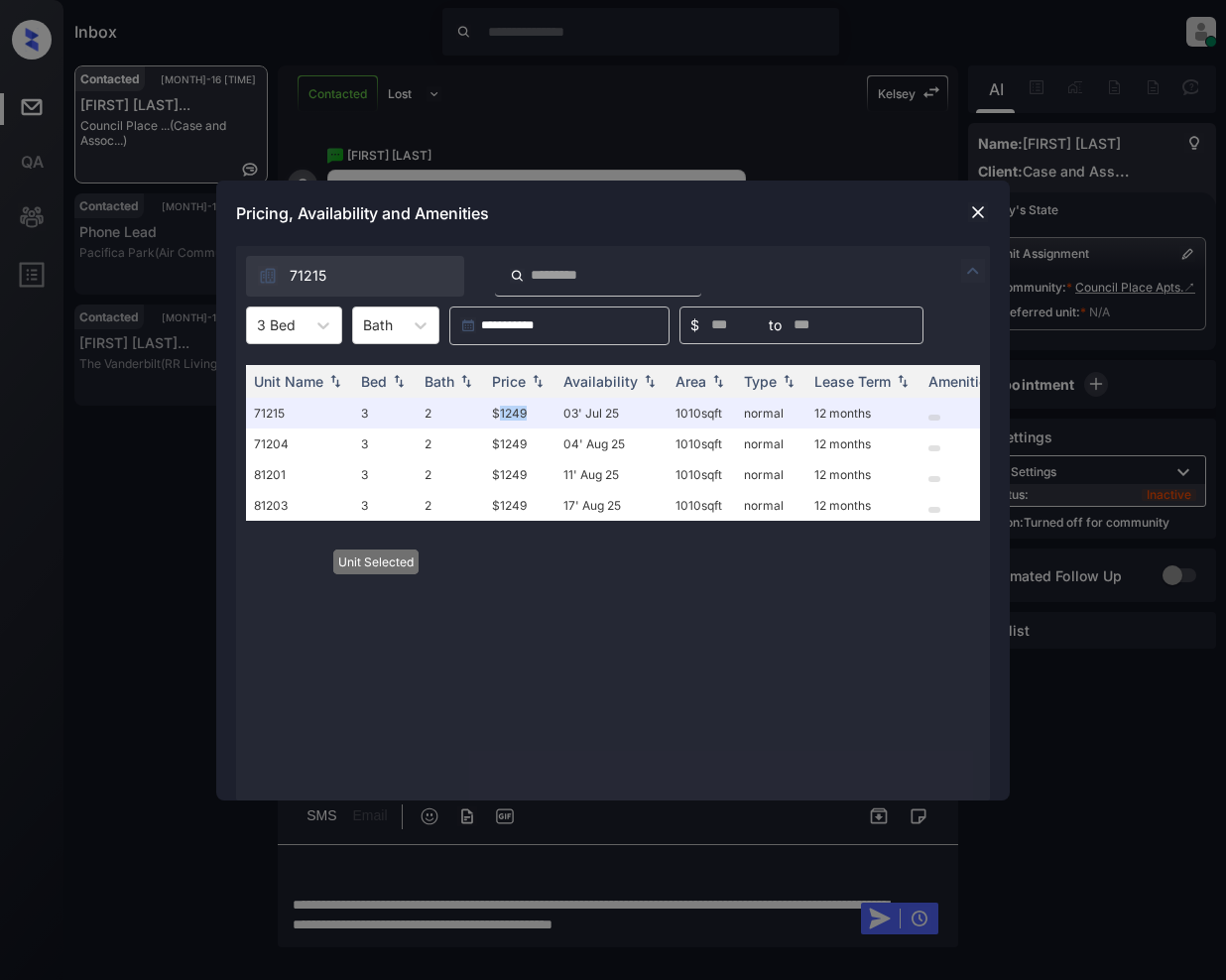 click at bounding box center [978, 212] 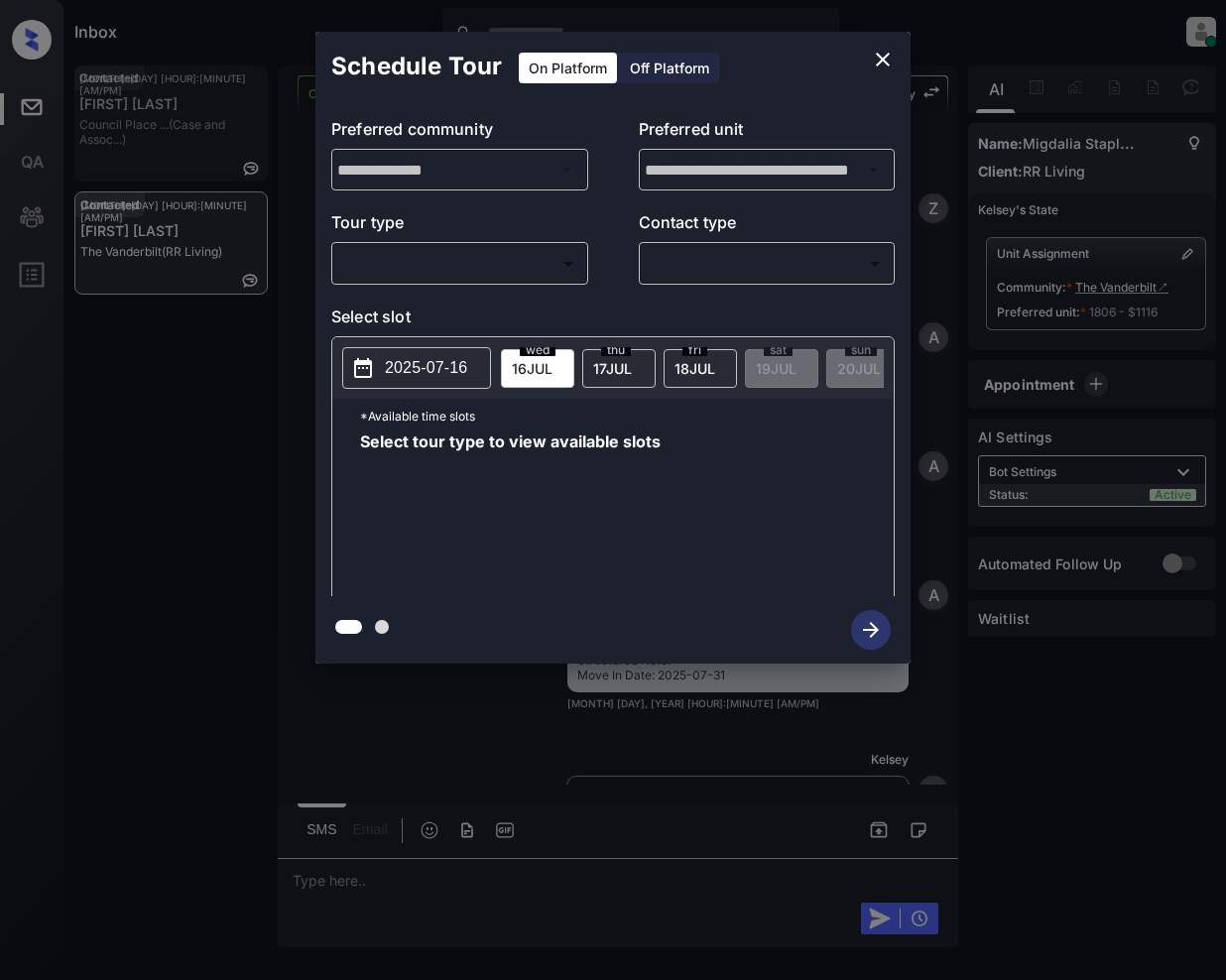 scroll, scrollTop: 0, scrollLeft: 0, axis: both 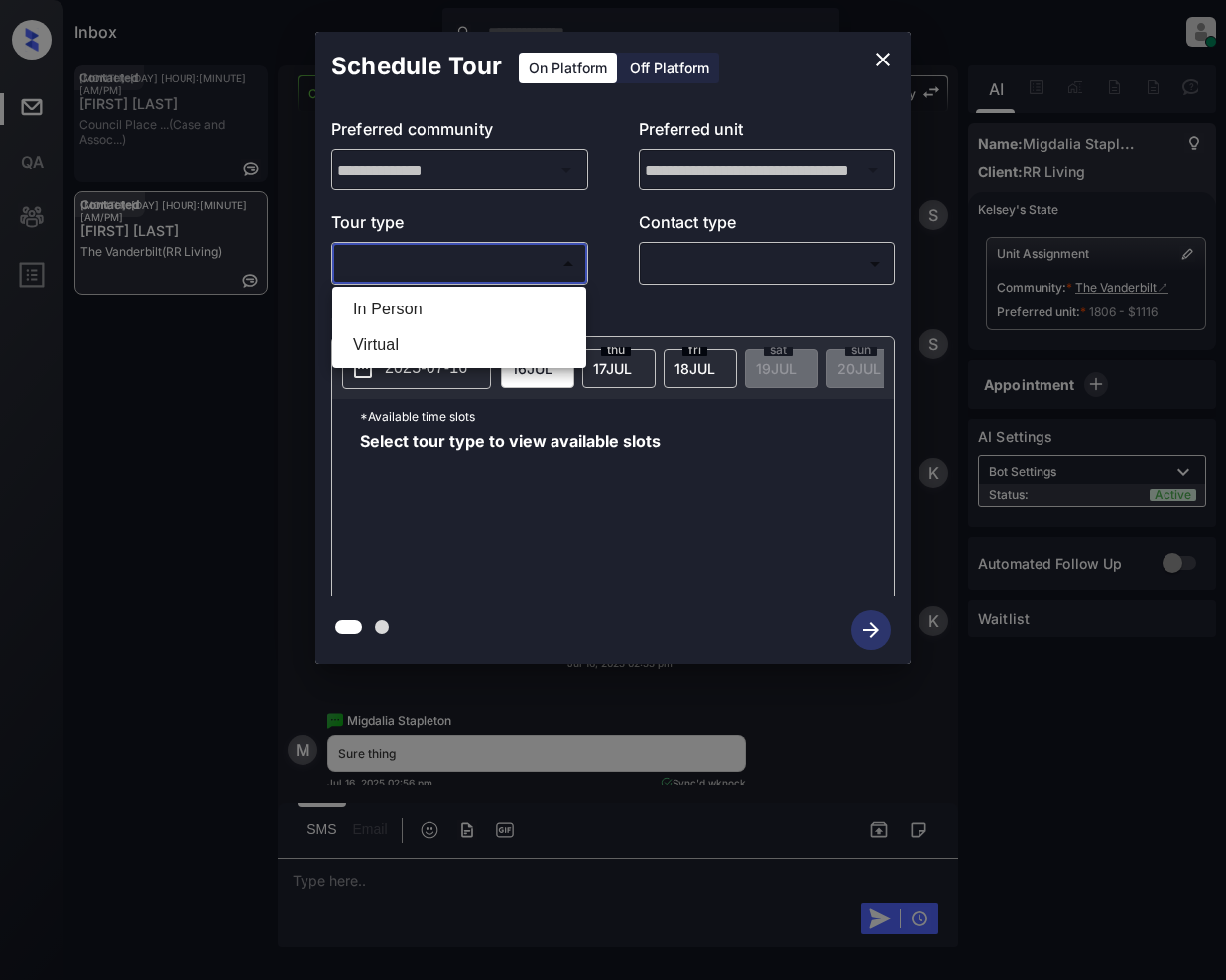 click on "Inbox [FIRST] [LAST] Online Set yourself   offline Set yourself   on break Profile Switch to  light  mode Sign out Contacted [MONTH]-[DAY] [HOUR]:[MINUTE] [AM/PM]   [FIRST] [LAST] Council Place ...  (Case and Assoc...) Contacted [MONTH]-[DAY] [HOUR]:[MINUTE] [AM/PM]   [FIRST] [LAST] The Vanderbilt  (RR Living) Contacted Lost Lead Sentiment: Angry Upon sliding the acknowledgement:  Lead will move to lost stage. * ​ SMS and call option will be set to opt out. AFM will be turned off for the lead. [FIRST] New Message [FIRST] Lead transferred to leasing agent: [FIRST] [MONTH] [DAY], [YEAR] [HOUR]:[AM/PM]  Sync'd w  knock [FIRST] New Message Agent Lead created via webhook in Inbound stage. [MONTH] [DAY], [YEAR] [HOUR]:[AM/PM] A New Message Agent AFM Request sent to [FIRST]. [MONTH] [DAY], [YEAR] [HOUR]:[AM/PM] A New Message Agent Notes Note: Structured Note:
Move In Date: [YEAR]-[MONTH]-[DAY]
[MONTH] [DAY], [YEAR] [HOUR]:[AM/PM] A New Message [FIRST] Lead Details Updated
Move In Date:  [DAY]-[MONTH]-[YEAR]
[MONTH] [DAY], [YEAR] [HOUR]:[AM/PM] [FIRST] New Message [FIRST] [MONTH] [DAY], [YEAR] [HOUR]:[AM/PM]   SmarterAFMV2Sms  Sync'd w  knock [FIRST] New Message [FIRST] [FIRST]   M S" at bounding box center [613, 490] 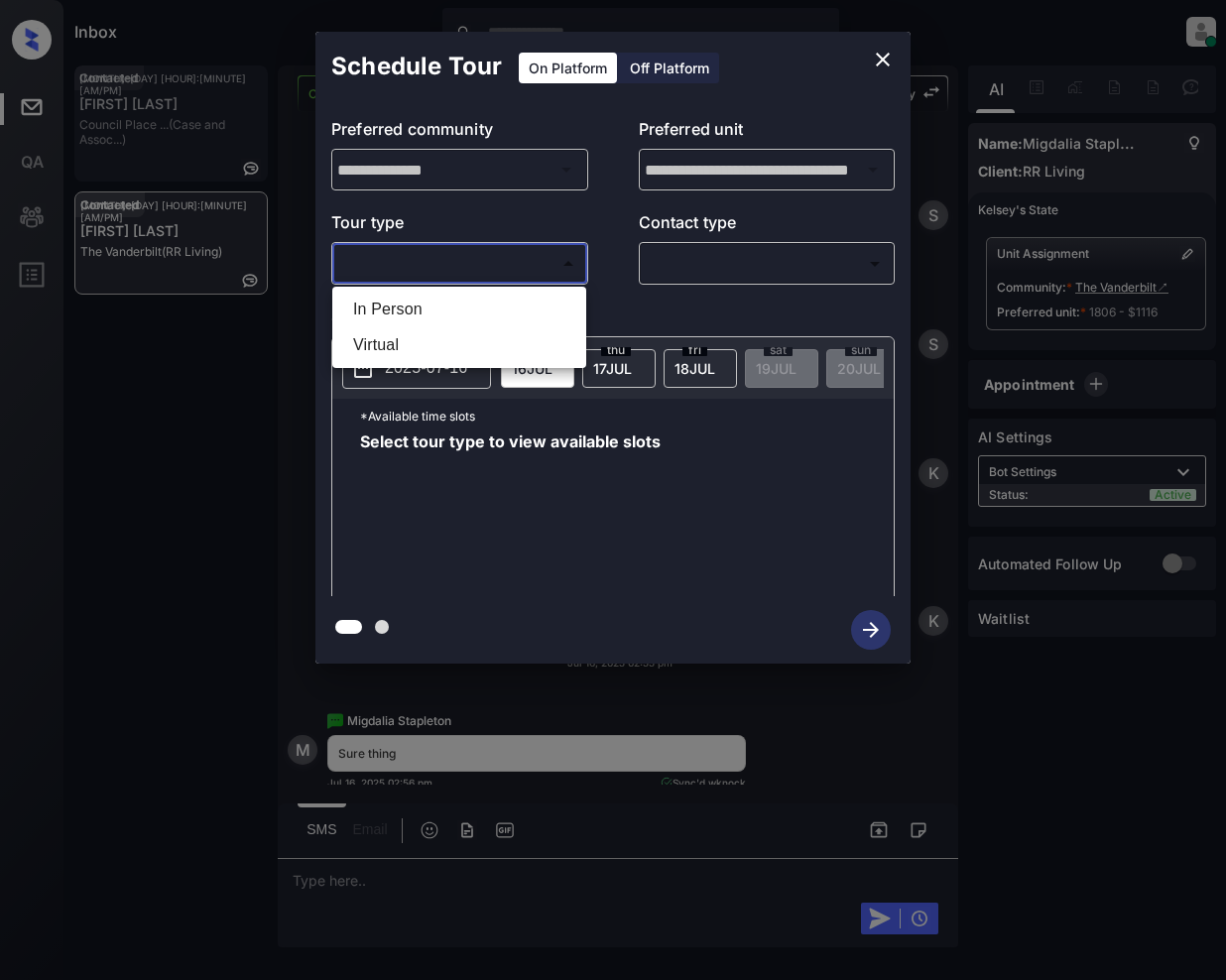 click at bounding box center [613, 490] 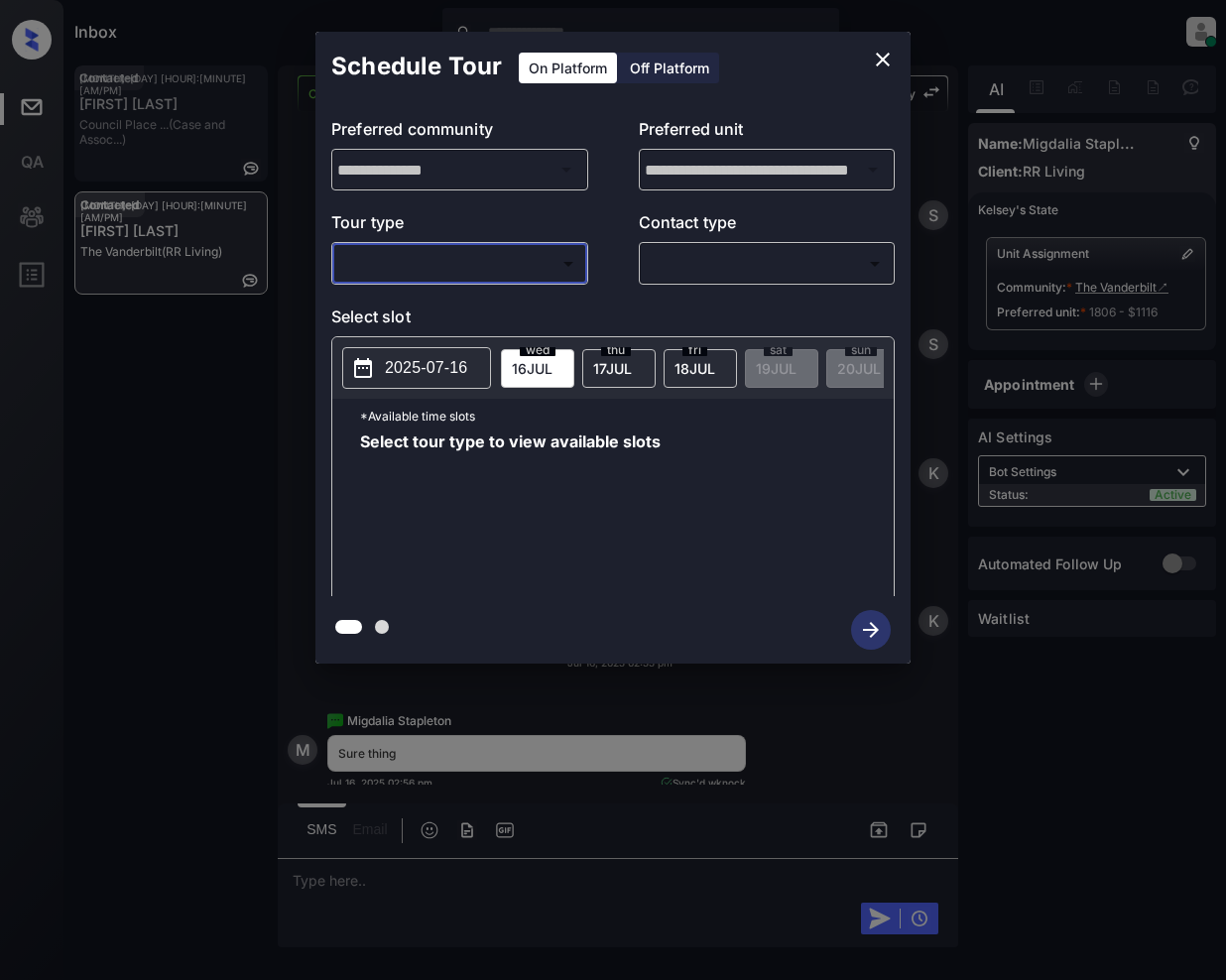 click at bounding box center [883, 60] 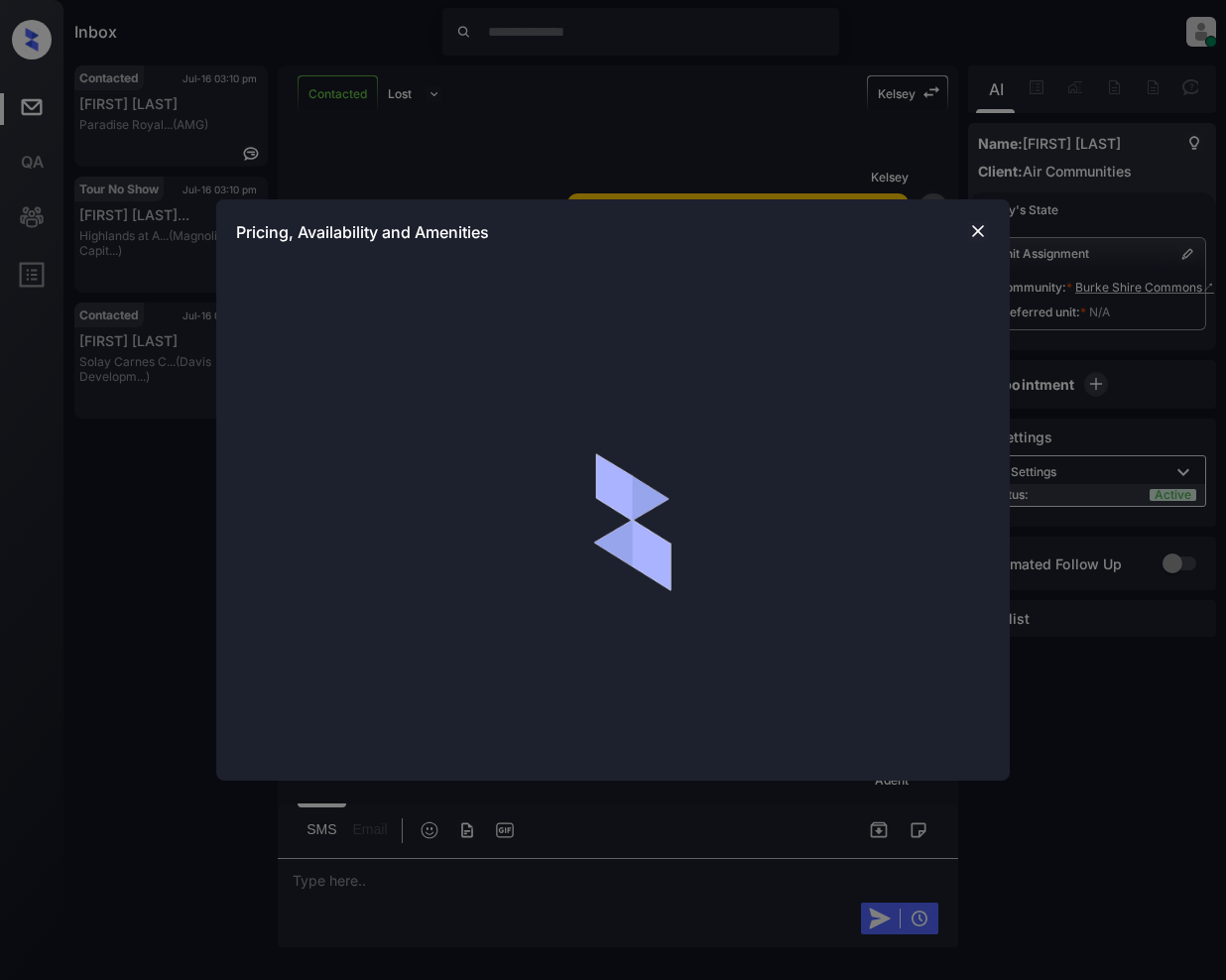 scroll, scrollTop: 0, scrollLeft: 0, axis: both 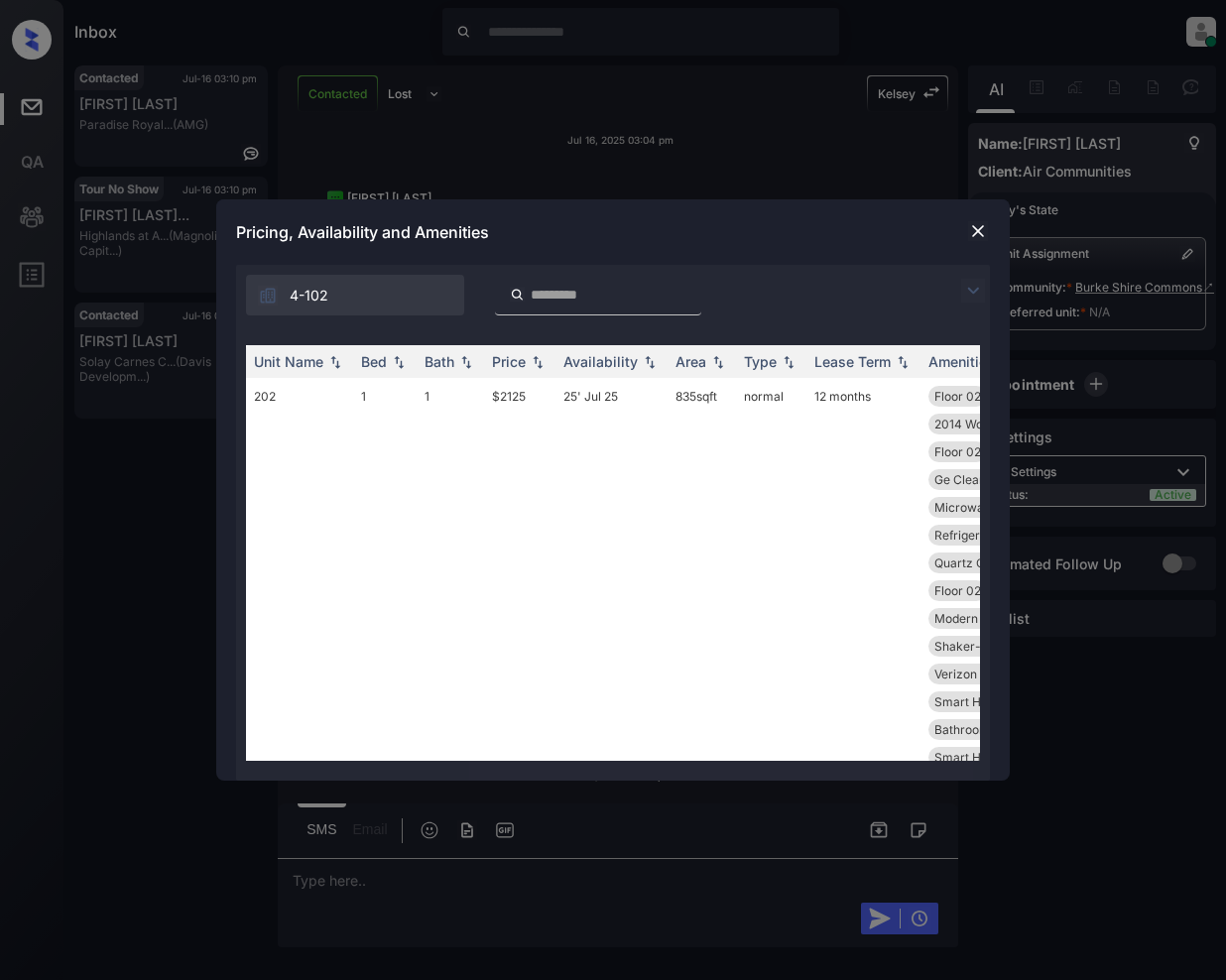 click at bounding box center (973, 291) 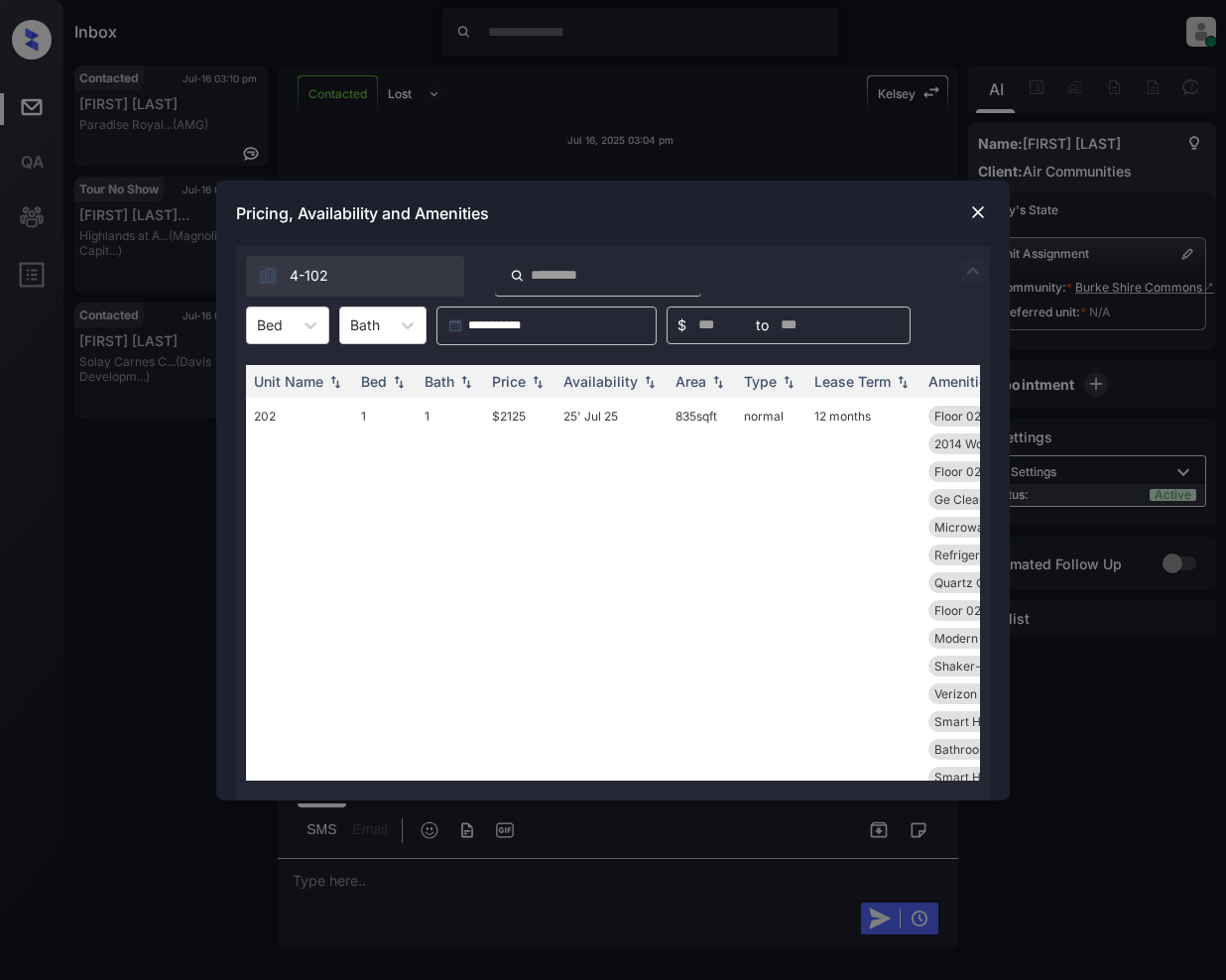 click on "4-102" at bounding box center (613, 271) 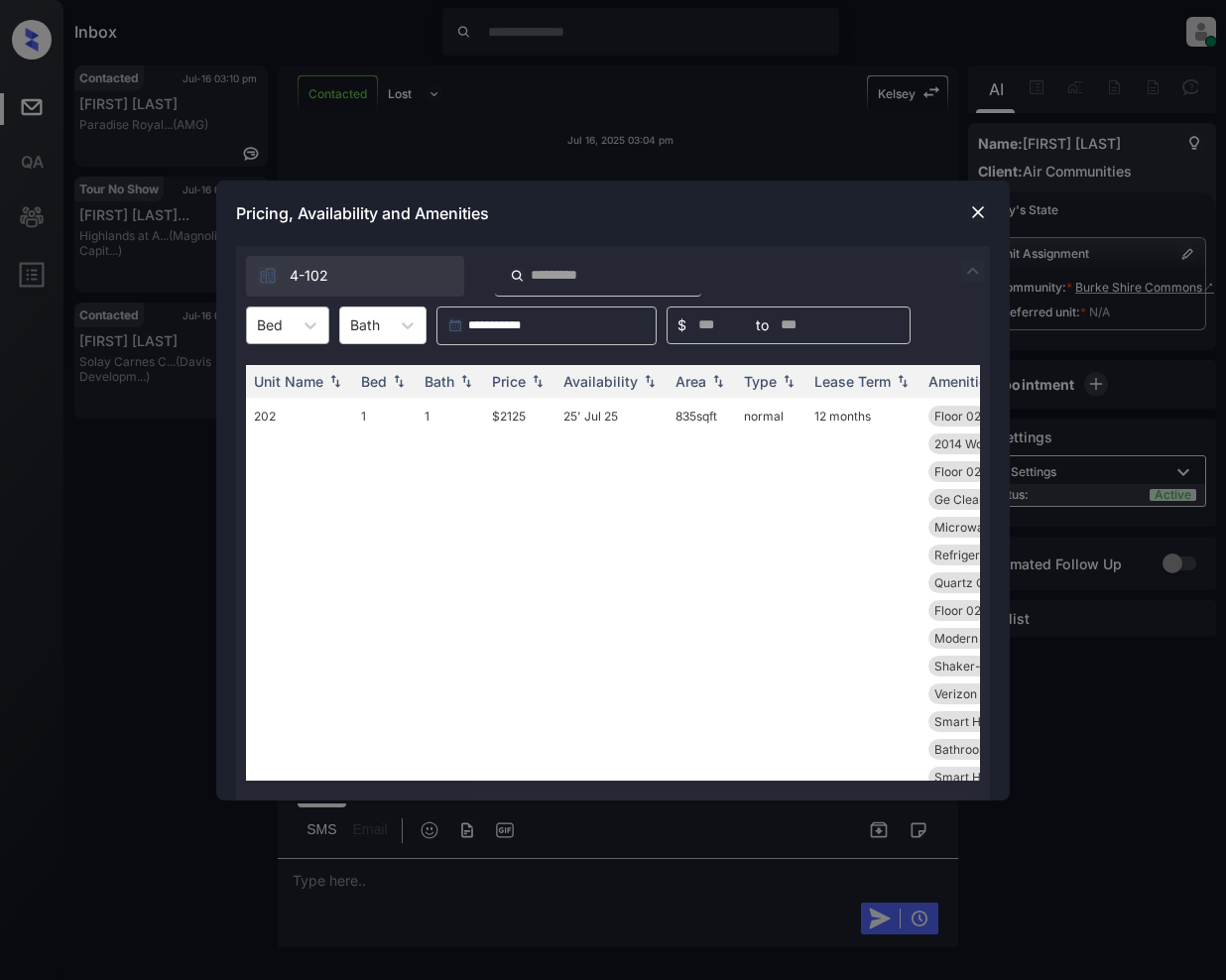 click at bounding box center [270, 324] 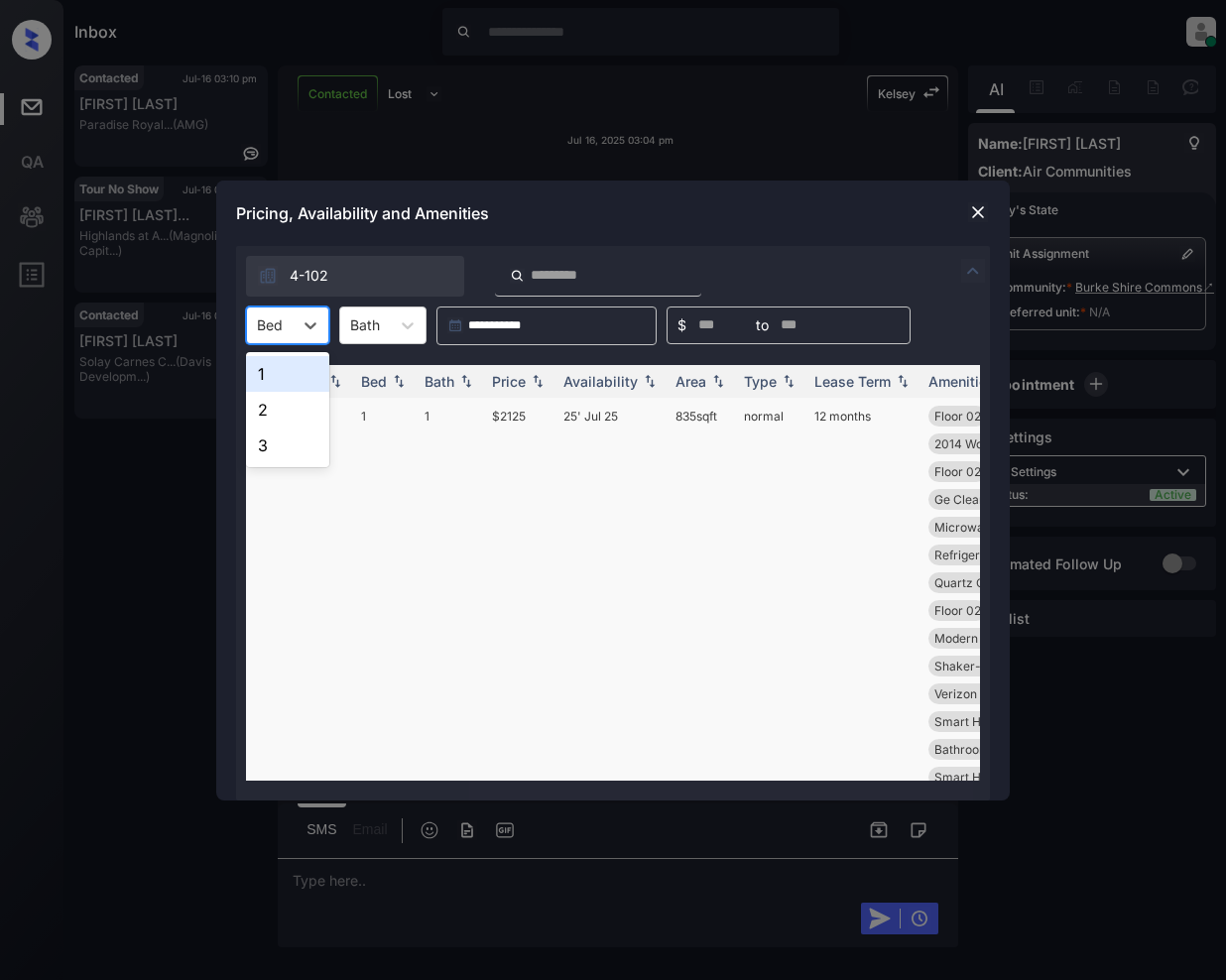 click on "2" at bounding box center [288, 410] 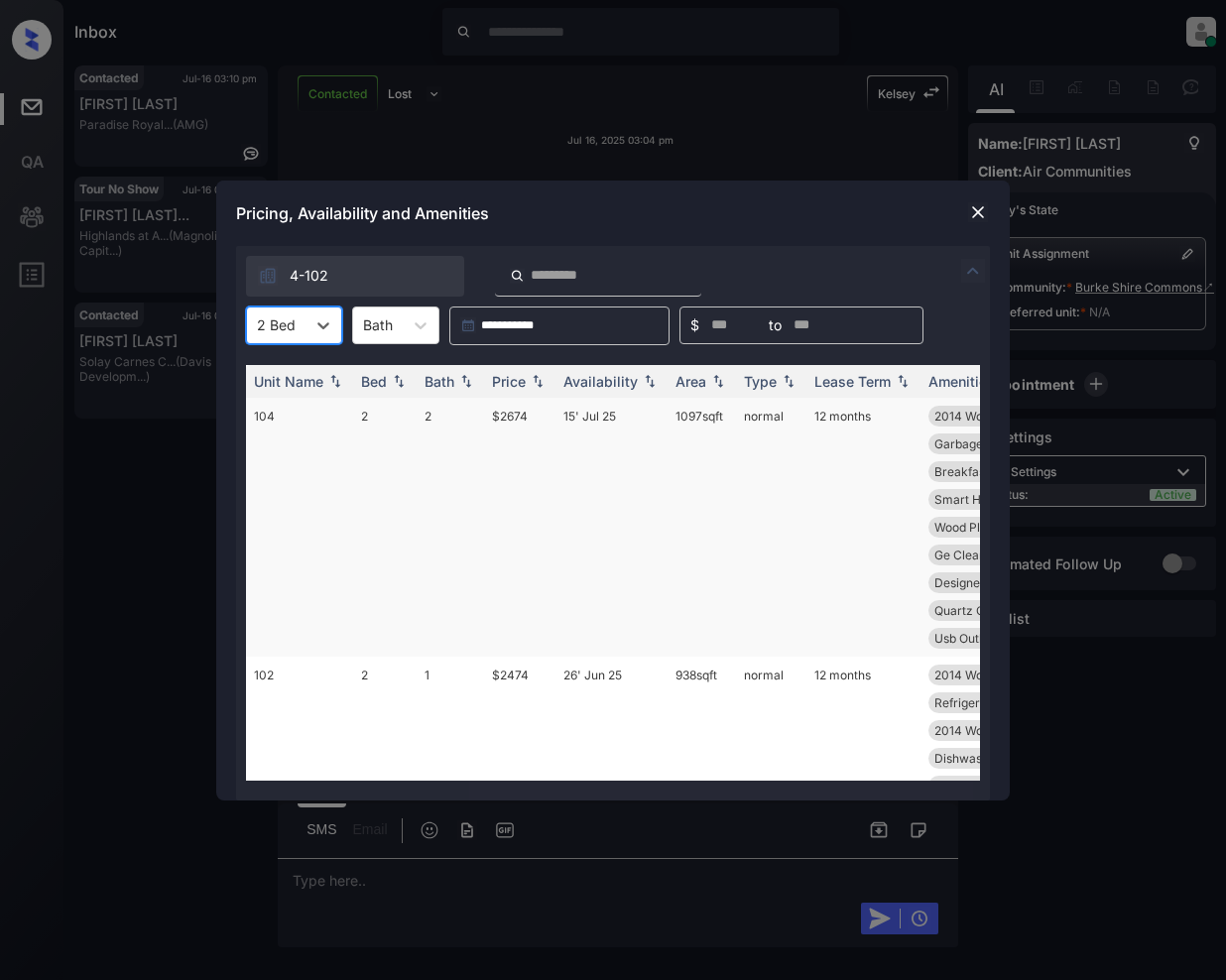 click on "$2674" at bounding box center [520, 527] 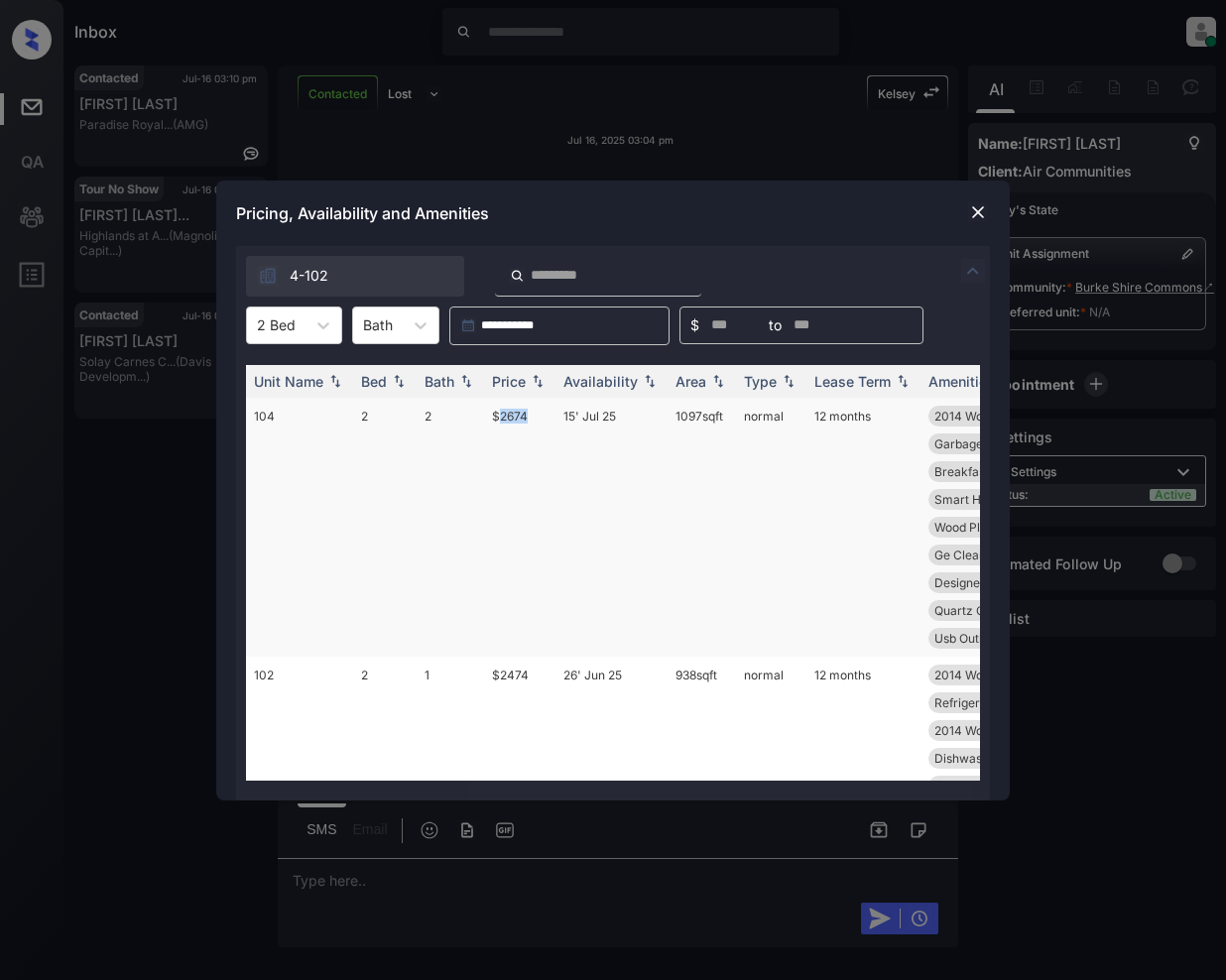 click on "$2674" at bounding box center [520, 527] 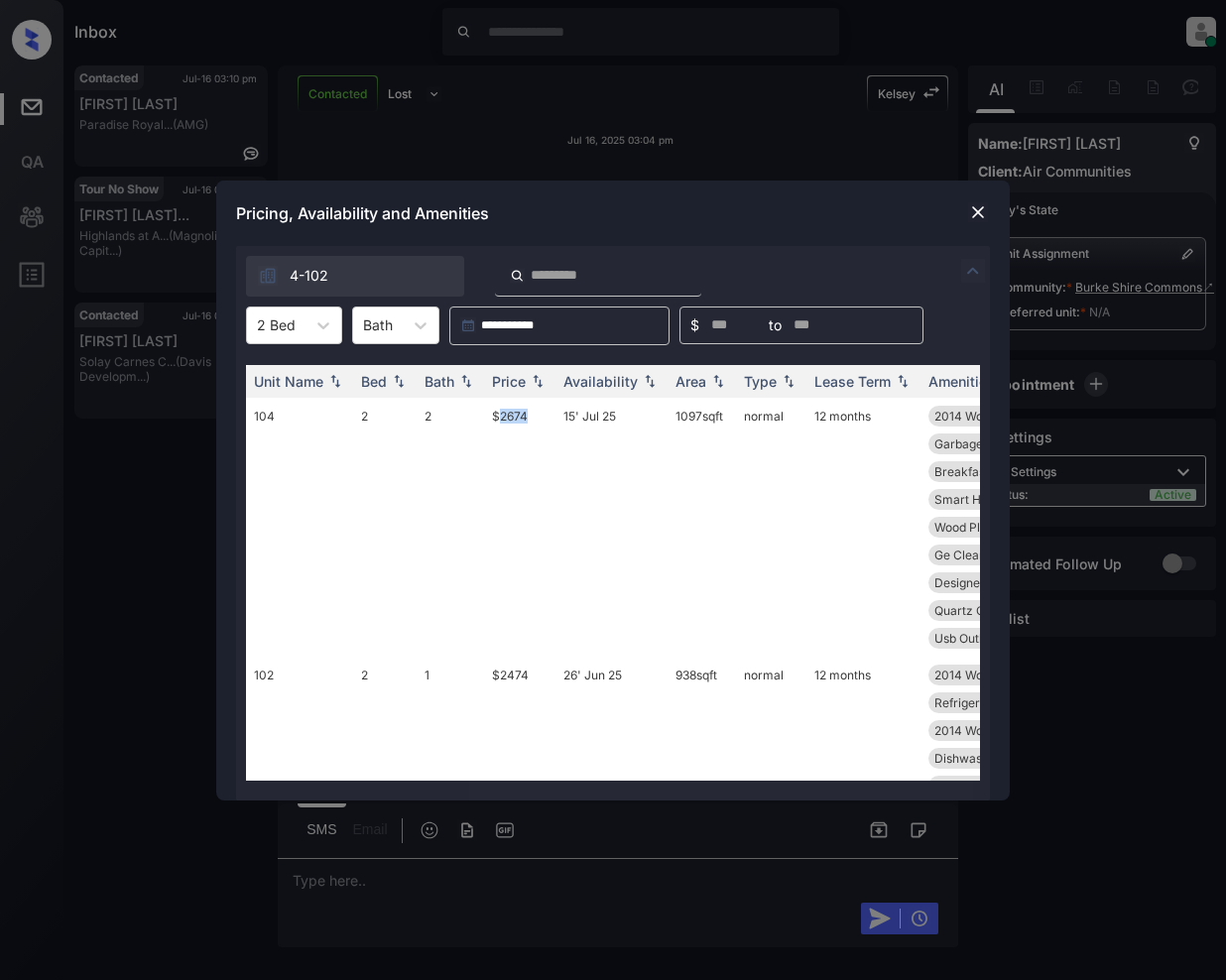 click at bounding box center [978, 212] 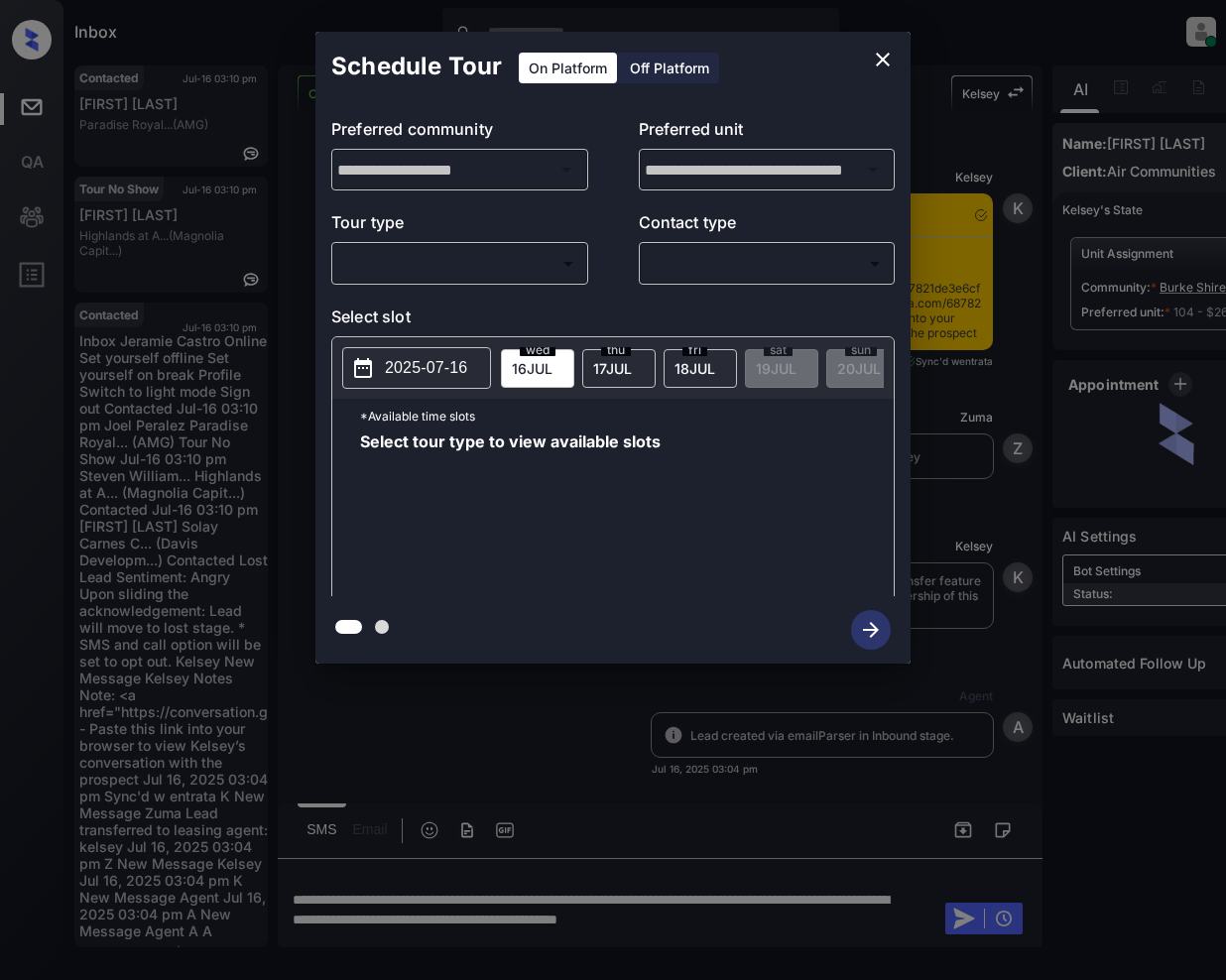 scroll, scrollTop: 0, scrollLeft: 0, axis: both 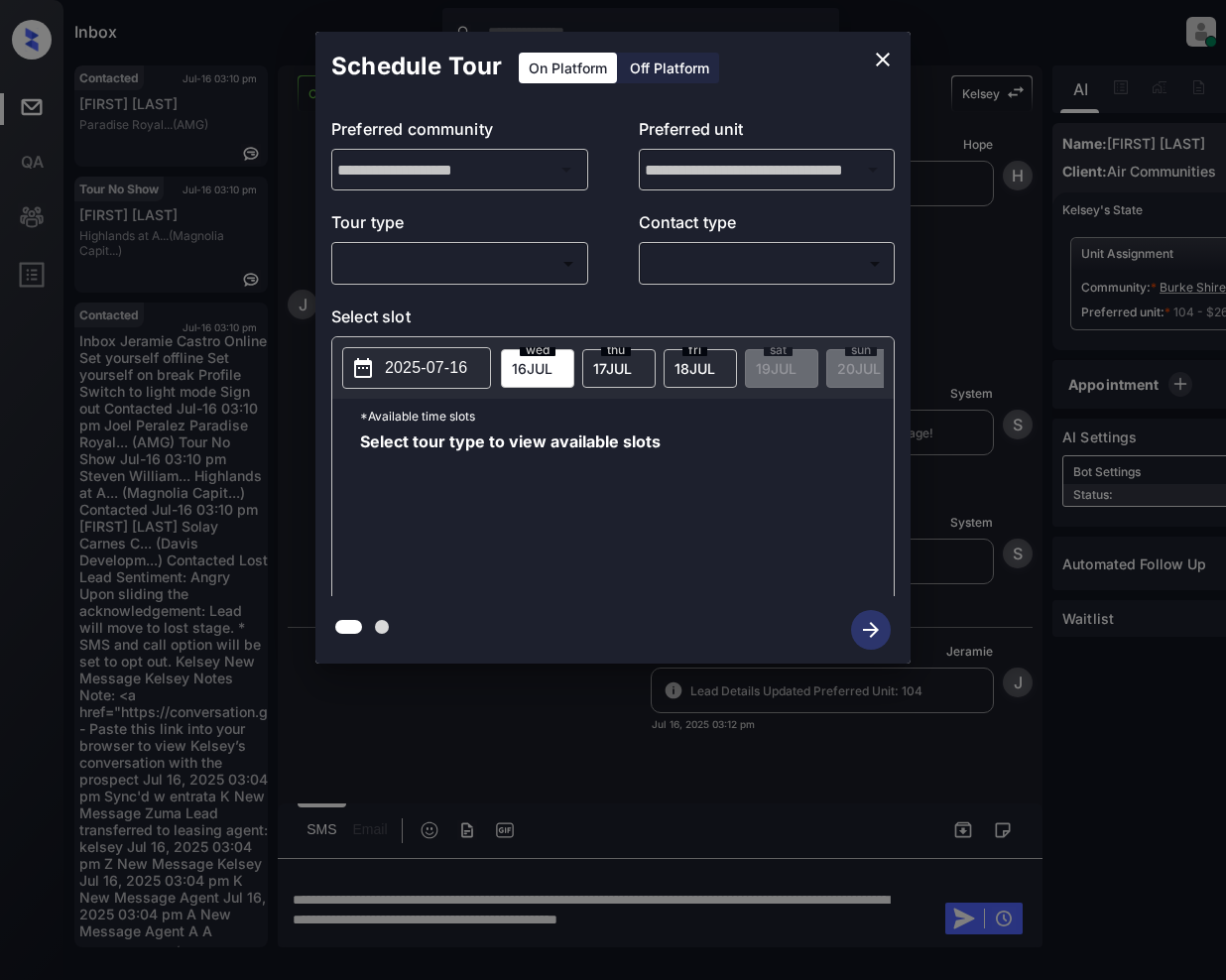 click on "Inbox Jeramie Castro Online Set yourself   offline Set yourself   on break Profile Switch to  light  mode Sign out Contacted Jul-16 03:10 pm   Joel Peralez Paradise Royal...  (AMG) Tour No Show Jul-16 03:10 pm   Steven William... Highlands at A...  (Magnolia Capit...) Contacted Jul-16 03:10 pm   Scott Rogers Solay Carnes C...  (Davis Developm...) Contacted Lost Lead Sentiment: Angry Upon sliding the acknowledgement:  Lead will move to lost stage. * ​ SMS and call option will be set to opt out. AFM will be turned off for the lead. Kelsey New Message Kelsey Notes Note: <a href="https://conversation.getzuma.com/687821de3e6cf0e58fc53a29">https://conversation.getzuma.com/687821de3e6cf0e58fc53a29</a> - Paste this link into your browser to view Kelsey’s conversation with the prospect Jul 16, 2025 03:04 pm  Sync'd w  entrata K New Message Zuma Lead transferred to leasing agent: kelsey Jul 16, 2025 03:04 pm Z New Message Kelsey Jul 16, 2025 03:04 pm K New Message Agent Jul 16, 2025 03:04 pm A New Message Agent A A" at bounding box center (613, 490) 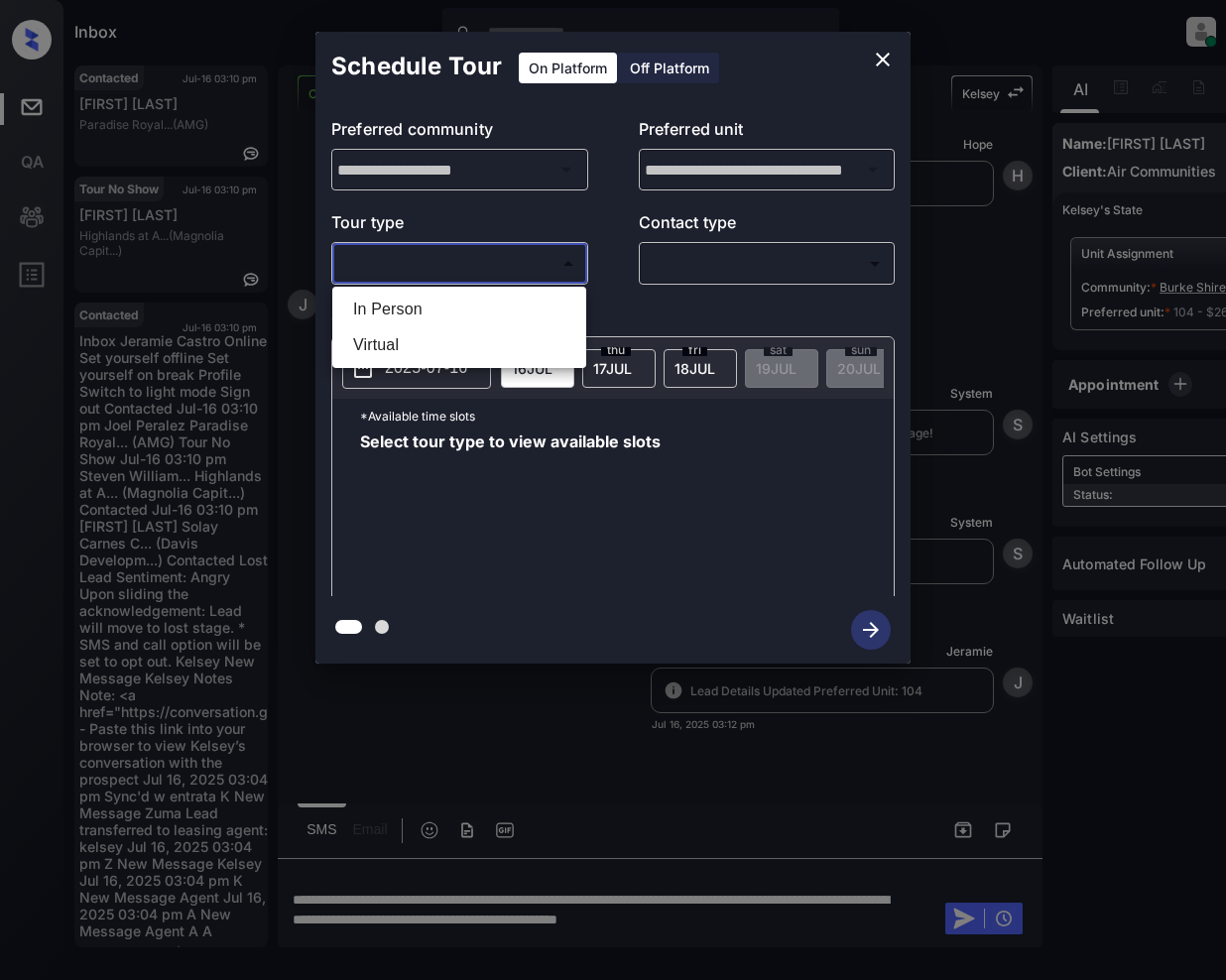 click on "In Person" at bounding box center (459, 309) 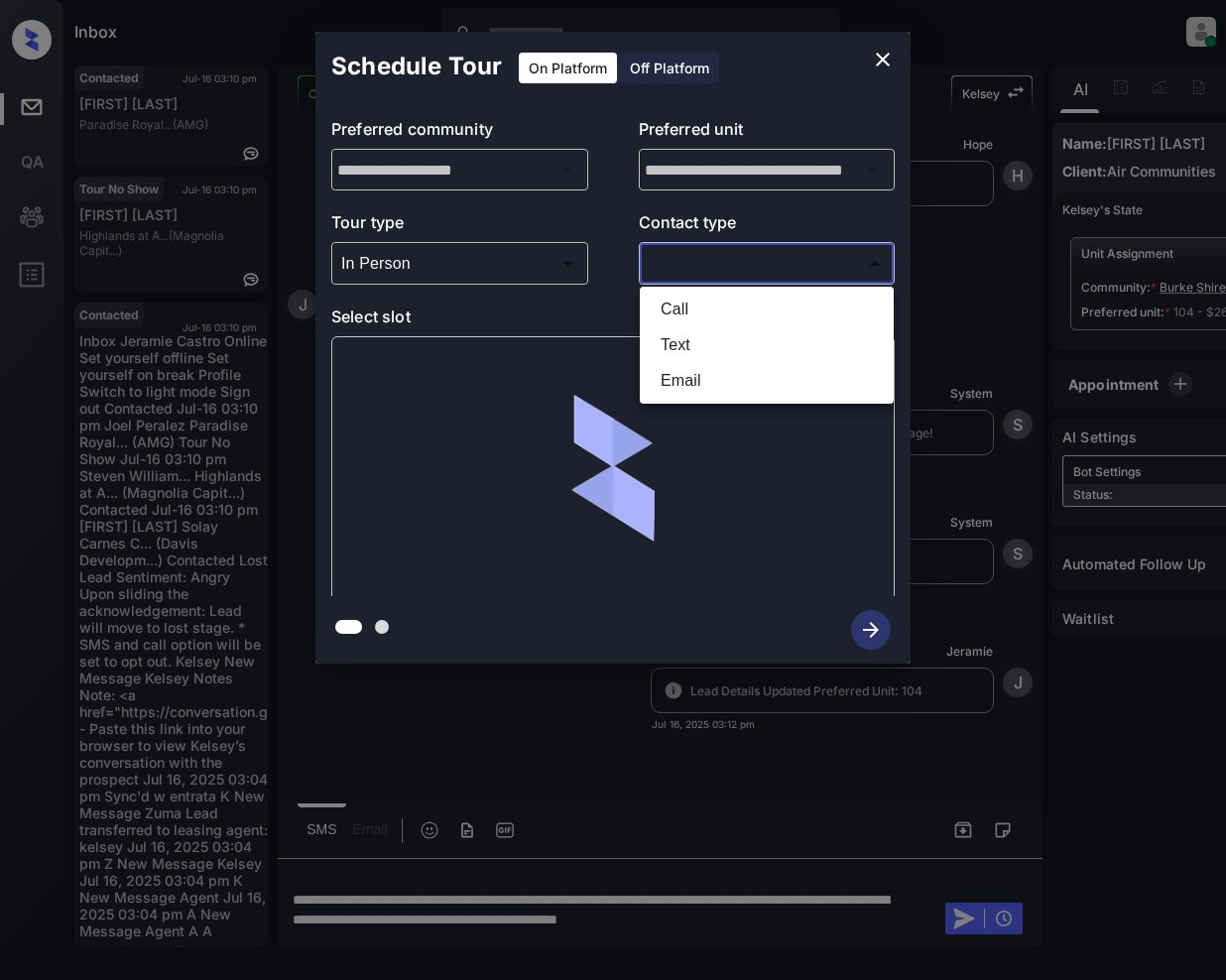 click on "Inbox Jeramie Castro Online Set yourself   offline Set yourself   on break Profile Switch to  light  mode Sign out Contacted Jul-16 03:10 pm   Joel Peralez Paradise Royal...  (AMG) Tour No Show Jul-16 03:10 pm   Steven William... Highlands at A...  (Magnolia Capit...) Contacted Jul-16 03:10 pm   Scott Rogers Solay Carnes C...  (Davis Developm...) Contacted Lost Lead Sentiment: Angry Upon sliding the acknowledgement:  Lead will move to lost stage. * ​ SMS and call option will be set to opt out. AFM will be turned off for the lead. Kelsey New Message Kelsey Notes Note: <a href="https://conversation.getzuma.com/687821de3e6cf0e58fc53a29">https://conversation.getzuma.com/687821de3e6cf0e58fc53a29</a> - Paste this link into your browser to view Kelsey’s conversation with the prospect Jul 16, 2025 03:04 pm  Sync'd w  entrata K New Message Zuma Lead transferred to leasing agent: kelsey Jul 16, 2025 03:04 pm Z New Message Kelsey Jul 16, 2025 03:04 pm K New Message Agent Jul 16, 2025 03:04 pm A New Message Agent A A" at bounding box center (613, 490) 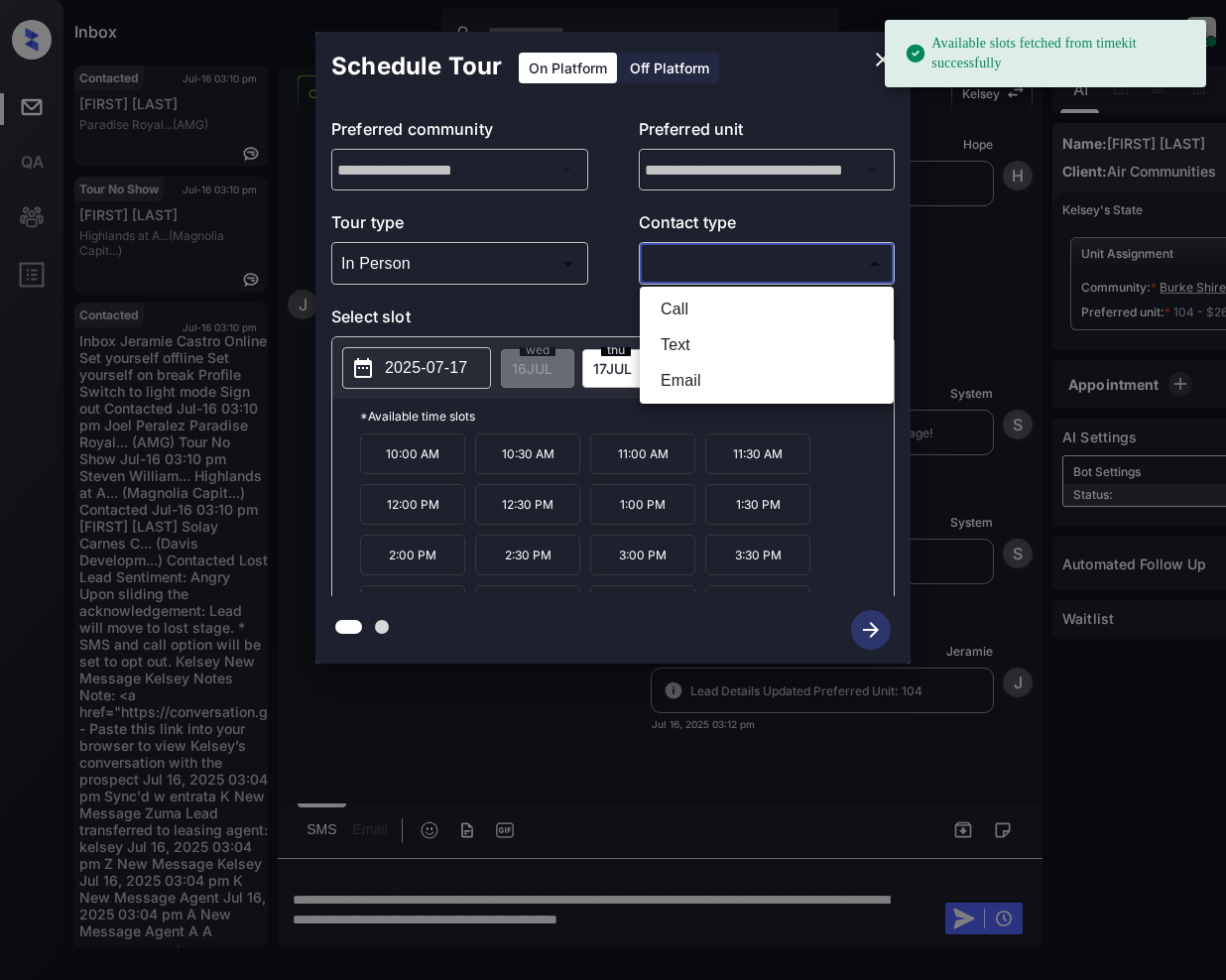 click on "Text" at bounding box center (767, 345) 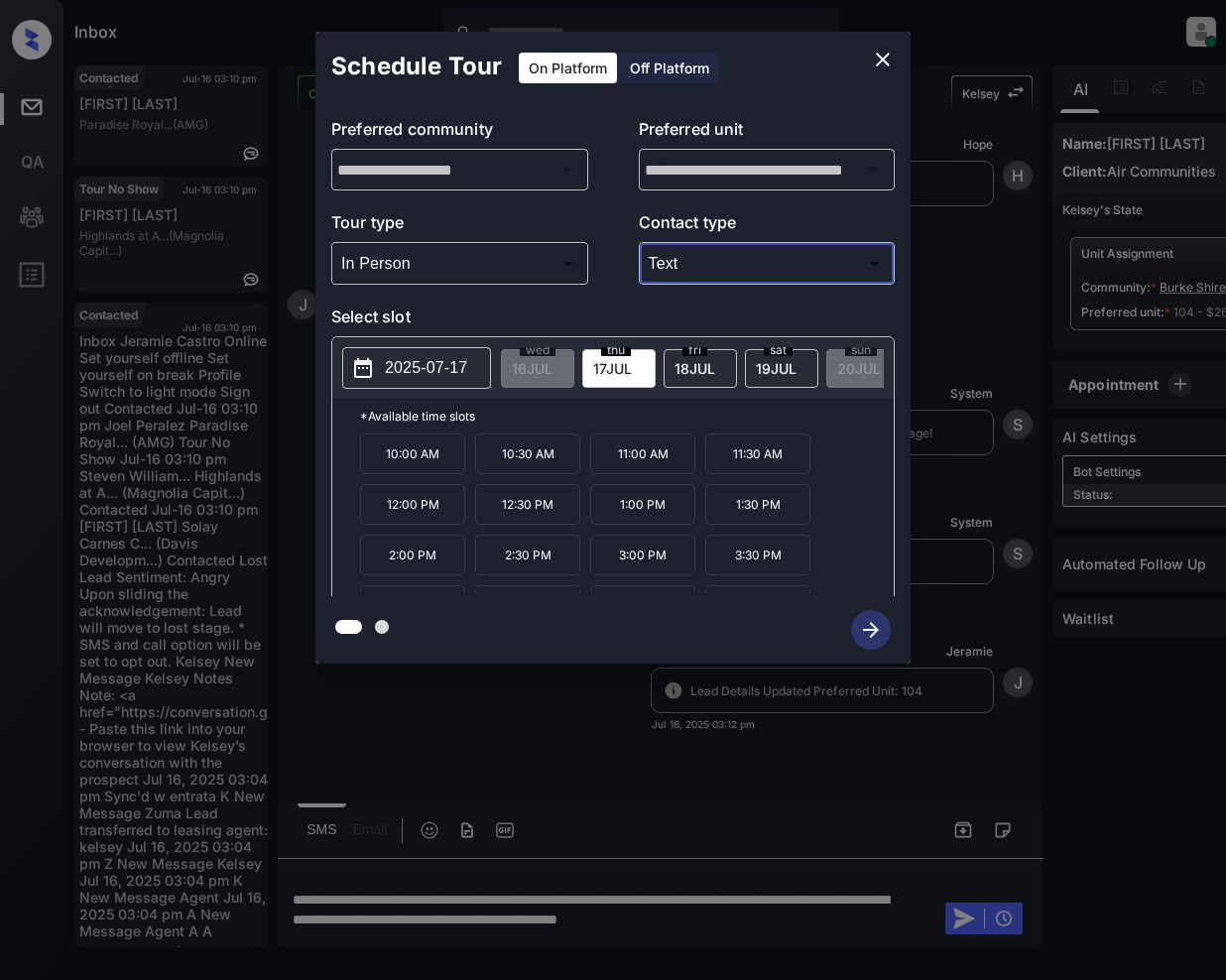 click on "sat 19 JUL" at bounding box center [782, 368] 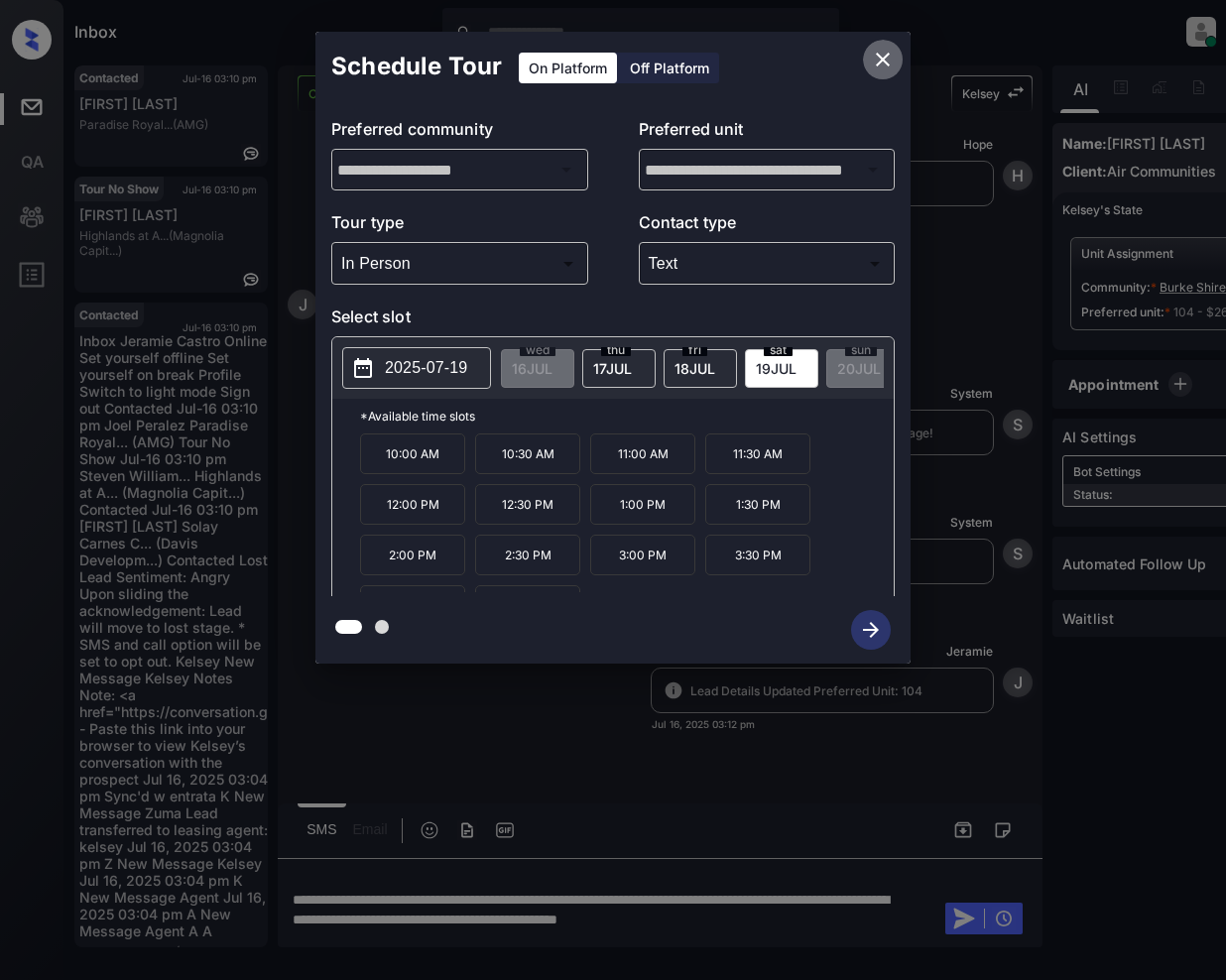 click 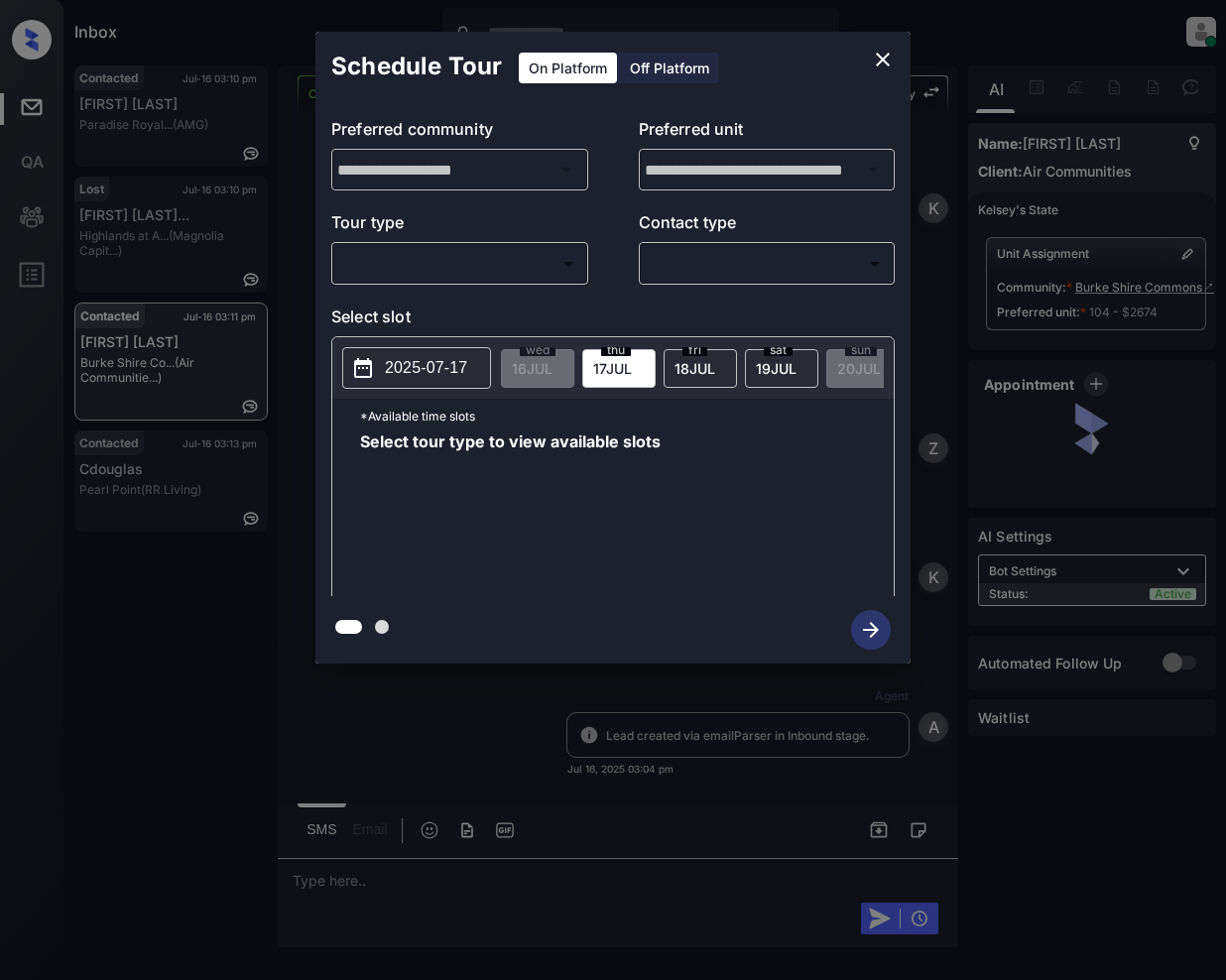 scroll, scrollTop: 0, scrollLeft: 0, axis: both 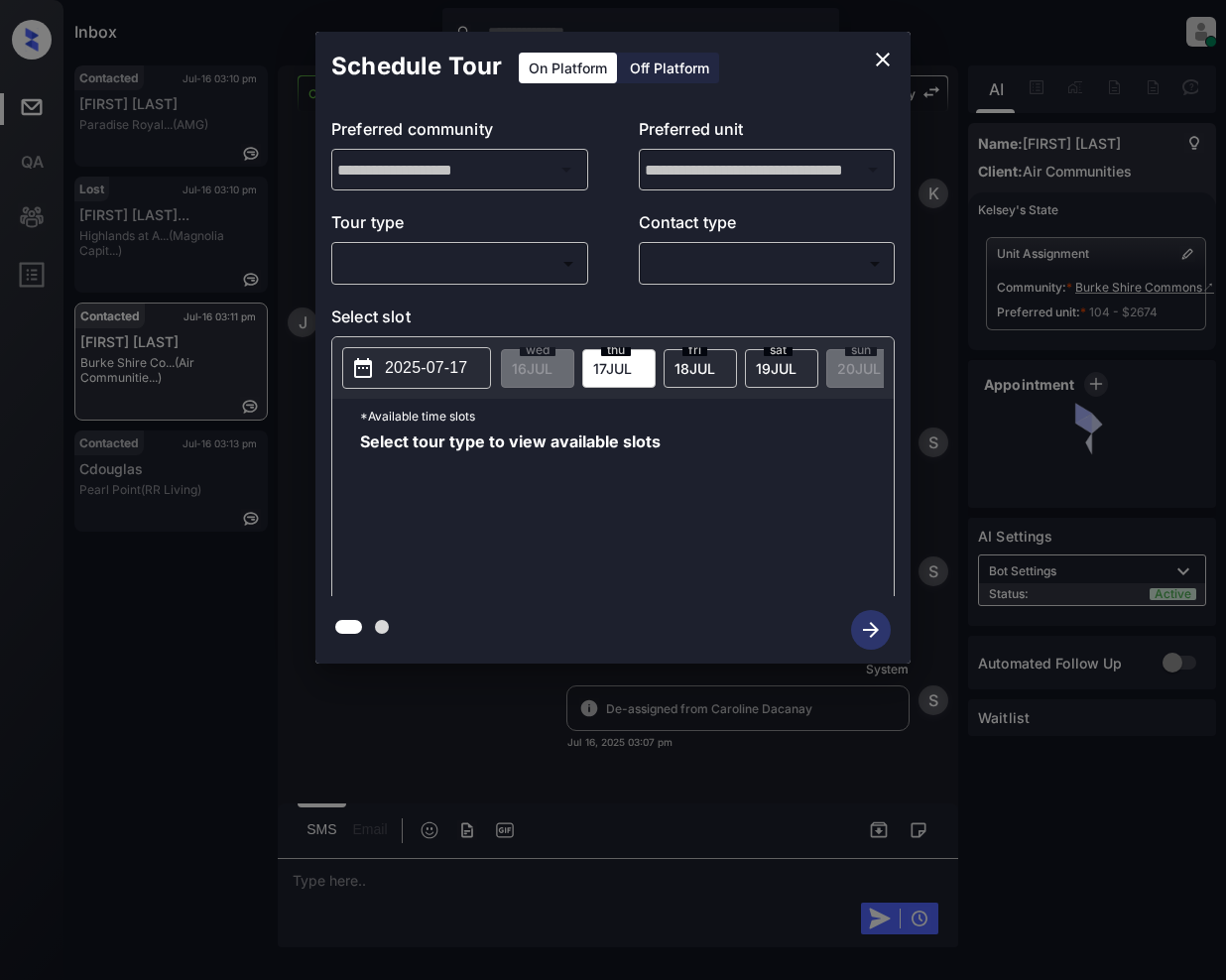 click on "Inbox [NAME] [LAST] Online Set yourself   offline Set yourself   on break Profile Switch to  light  mode Sign out Contacted Jul-16 03:10 pm   [NAME] [LAST] Paradise Royal...  (AMG) Lost Jul-16 03:10 pm   [NAME] [LAST] Highlands at A...  (Magnolia Capit...) Contacted Jul-16 03:11 pm   [NAME] [LAST] Burke Shire Co...  (Air Communitie...) Contacted Jul-16 03:13 pm   Cdouglas [NAME] [LAST]  (RR Living) Contacted Lost Lead Sentiment: Angry Upon sliding the acknowledgement:  Lead will move to lost stage. * ​ SMS and call option will be set to opt out. AFM will be turned off for the lead. [FIRST] New Message [FIRST] Notes Note: <a href="https://conversation.getzuma.com/687821de3e6cf0e58fc53a29">https://conversation.getzuma.com/687821de3e6cf0e58fc53a29</a> - Paste this link into your browser to view [FIRST]’s conversation with the prospect Jul 16, 2025 03:04 pm  Sync'd w  entrata K New Message Zuma Lead transferred to leasing agent: [FIRST] Jul 16, 2025 03:04 pm Z New Message [FIRST] Jul 16, 2025 03:04 pm K Agent A A" at bounding box center [613, 490] 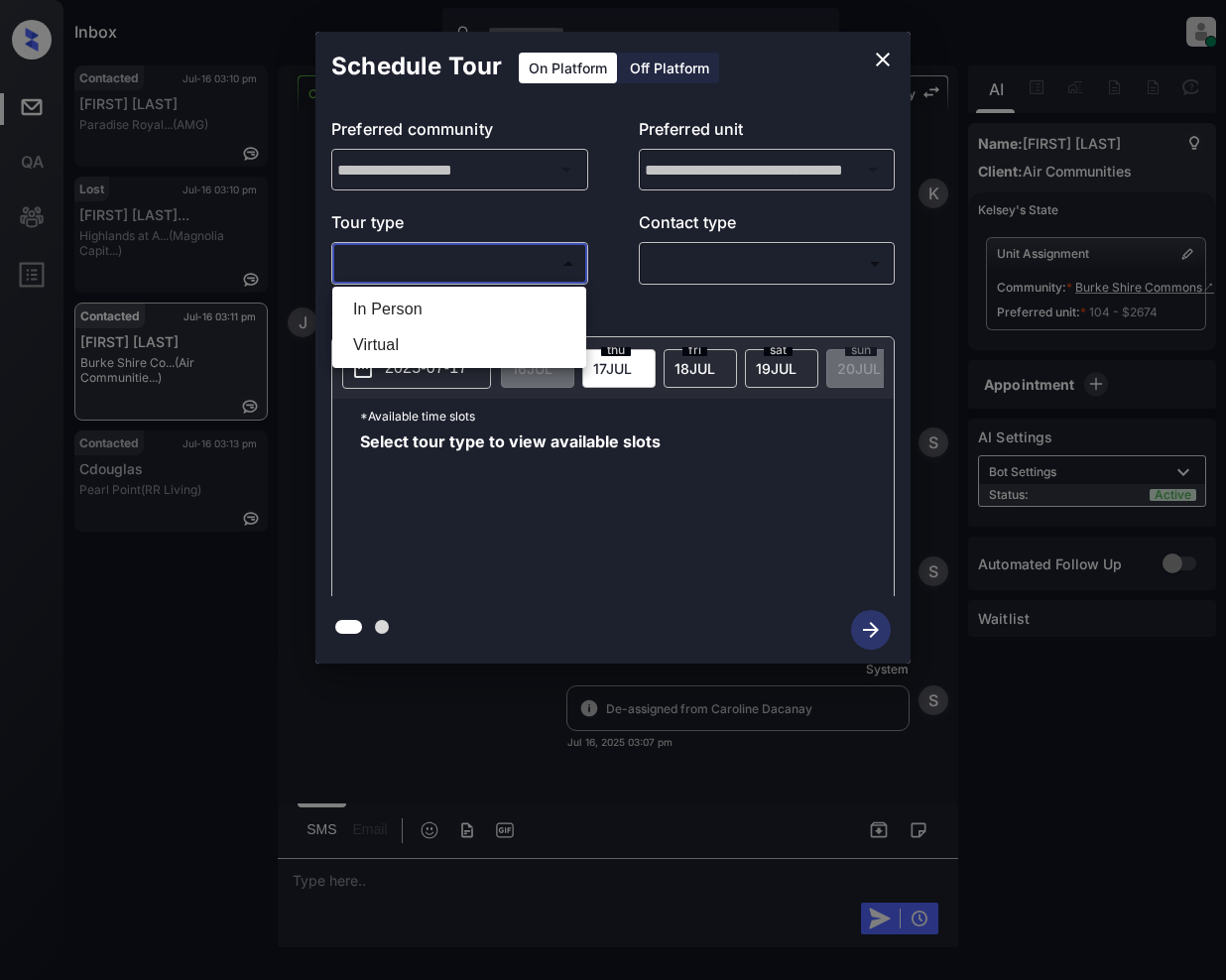 drag, startPoint x: 385, startPoint y: 321, endPoint x: 636, endPoint y: 326, distance: 251.0498 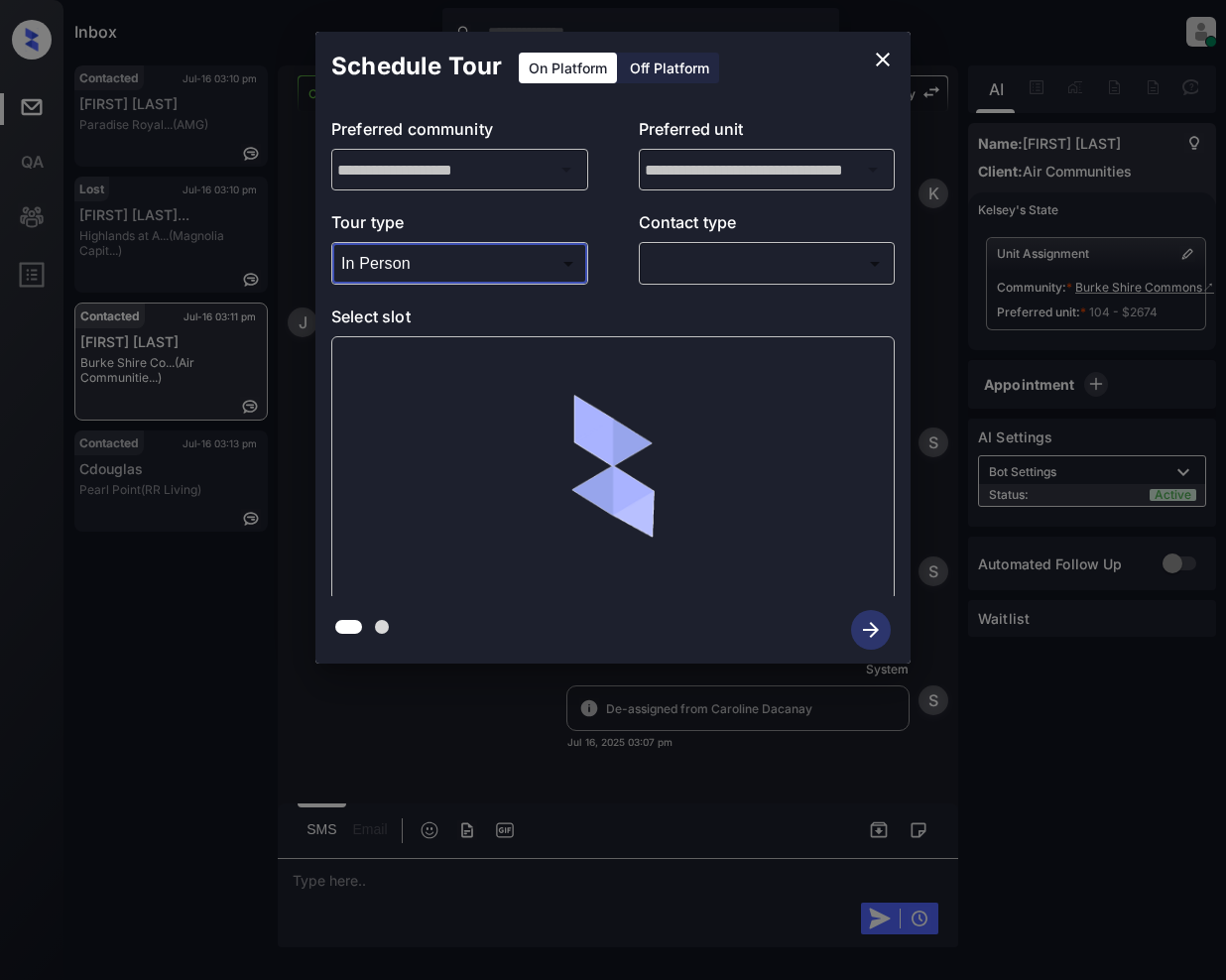 click on "Inbox [NAME] [LAST] Online Set yourself   offline Set yourself   on break Profile Switch to  light  mode Sign out Contacted Jul-16 03:10 pm   [NAME] [LAST] Paradise Royal...  (AMG) Lost Jul-16 03:10 pm   [NAME] [LAST] Highlands at A...  (Magnolia Capit...) Contacted Jul-16 03:11 pm   [NAME] [LAST] Burke Shire Co...  (Air Communitie...) Contacted Jul-16 03:13 pm   Cdouglas [NAME] [LAST]  (RR Living) Contacted Lost Lead Sentiment: Angry Upon sliding the acknowledgement:  Lead will move to lost stage. * ​ SMS and call option will be set to opt out. AFM will be turned off for the lead. [FIRST] New Message [FIRST] Notes Note: <a href="https://conversation.getzuma.com/687821de3e6cf0e58fc53a29">https://conversation.getzuma.com/687821de3e6cf0e58fc53a29</a> - Paste this link into your browser to view [FIRST]’s conversation with the prospect Jul 16, 2025 03:04 pm  Sync'd w  entrata K New Message Zuma Lead transferred to leasing agent: [FIRST] Jul 16, 2025 03:04 pm Z New Message [FIRST] Jul 16, 2025 03:04 pm K Agent A A" at bounding box center (613, 490) 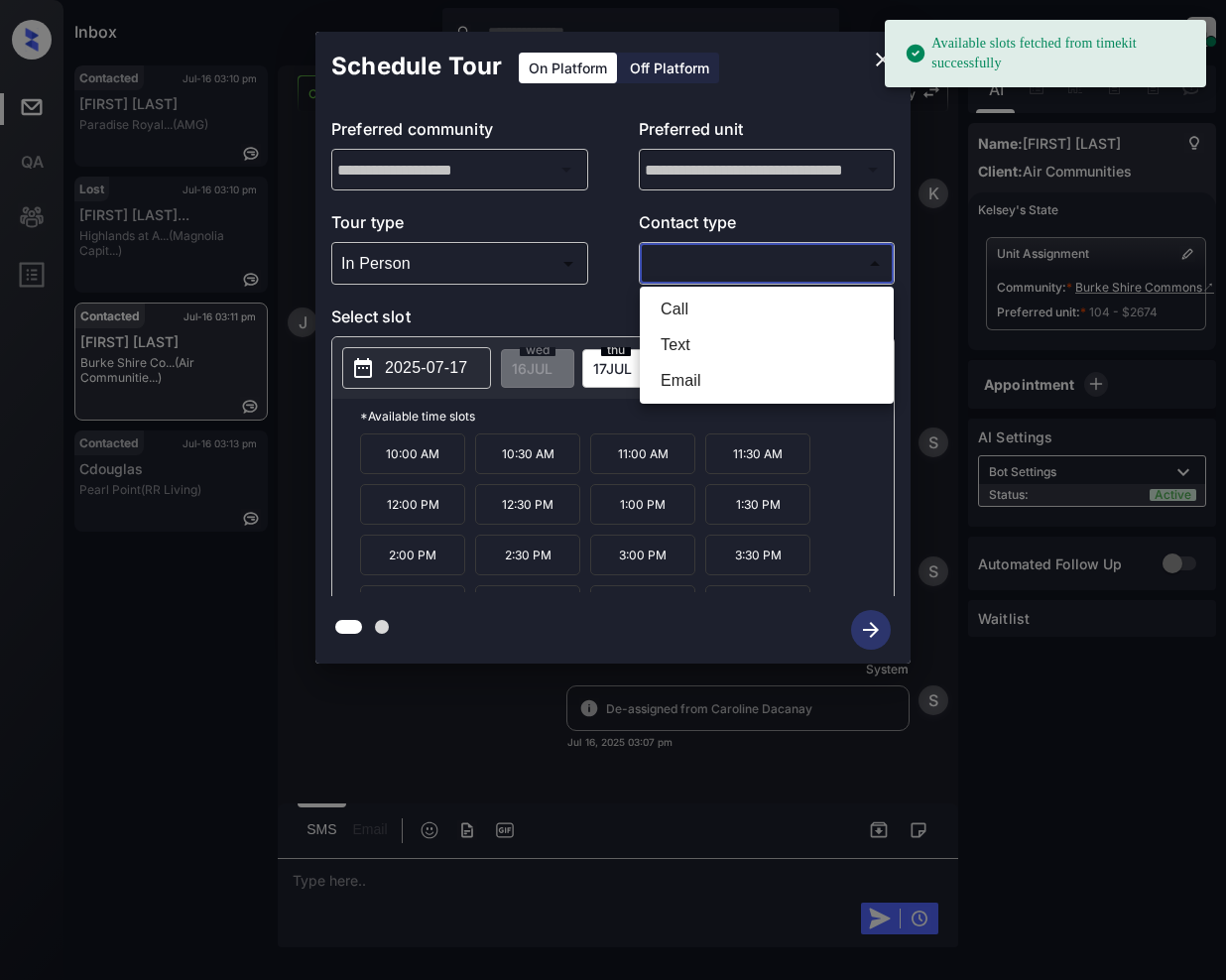 click on "Text" at bounding box center (767, 345) 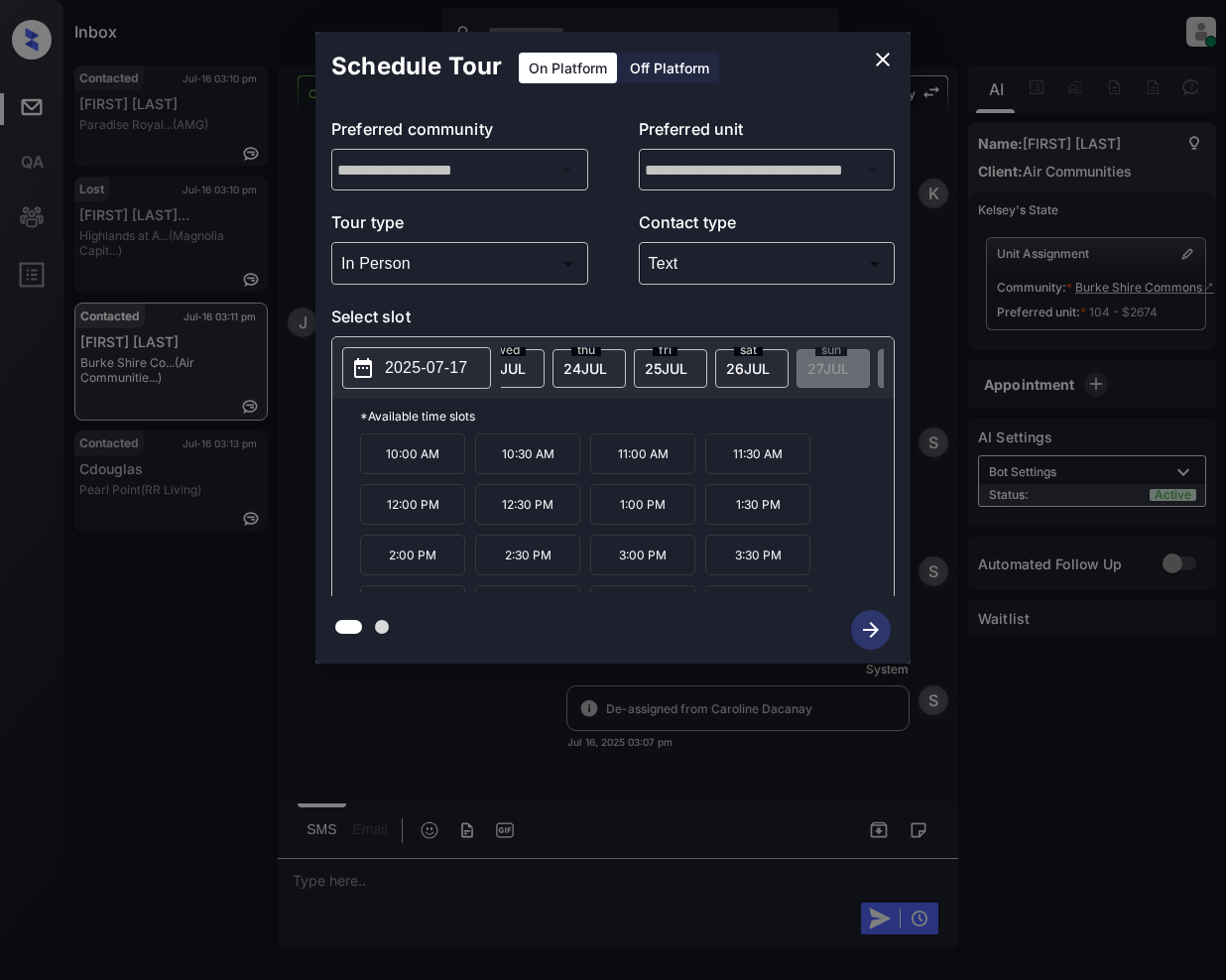 scroll, scrollTop: 0, scrollLeft: 652, axis: horizontal 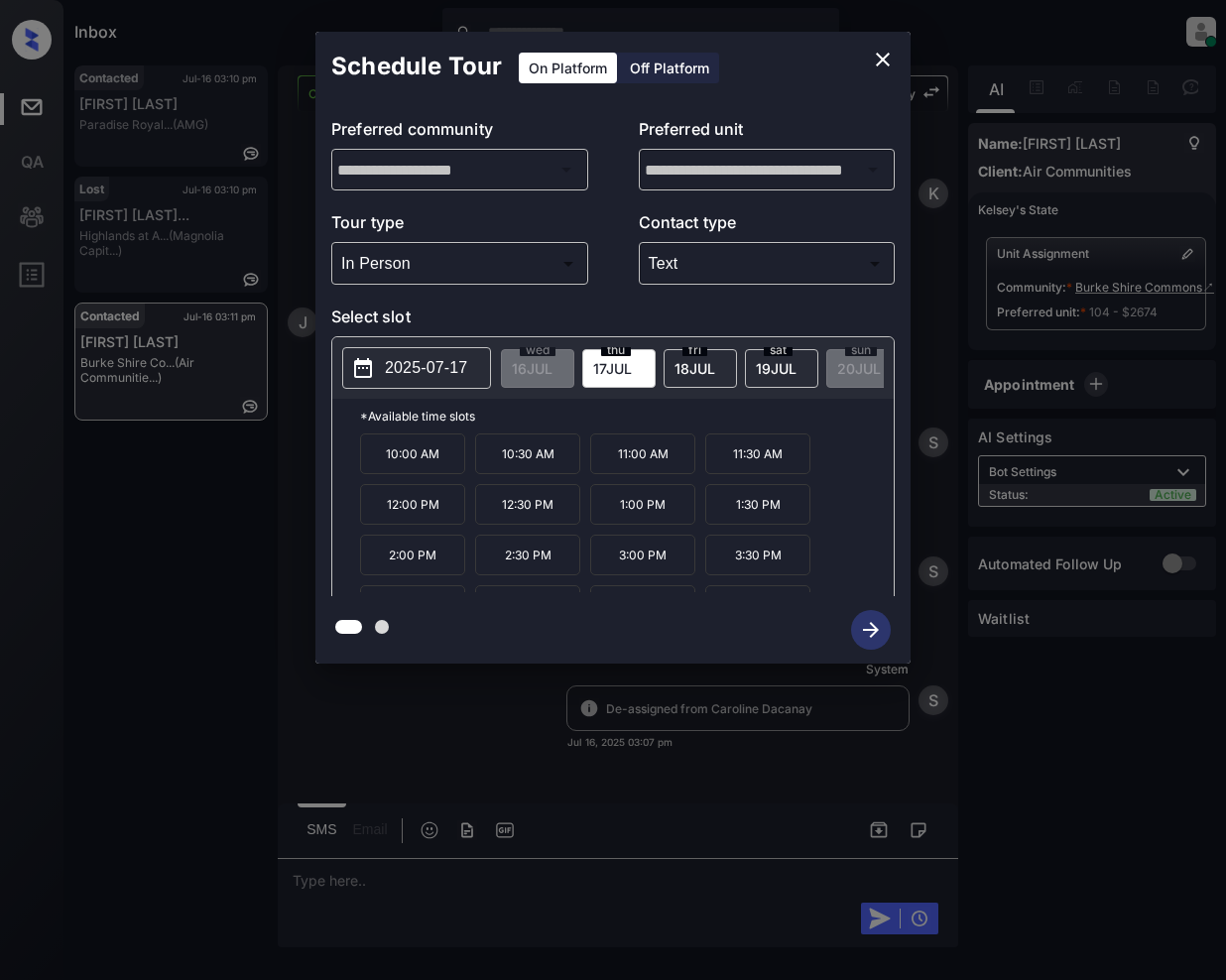 click on "19 JUL" at bounding box center (532, 368) 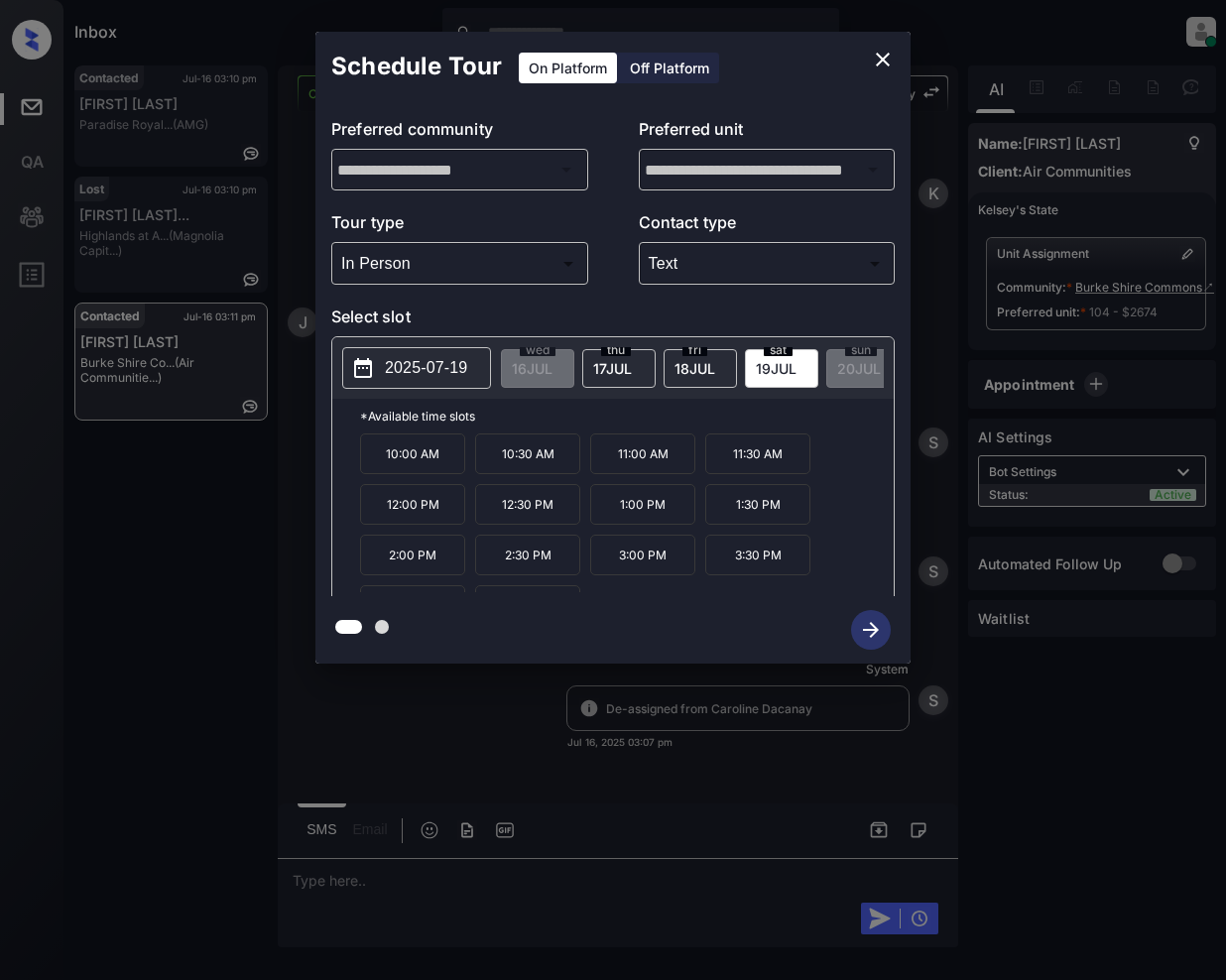 click on "2:30 PM" at bounding box center (528, 554) 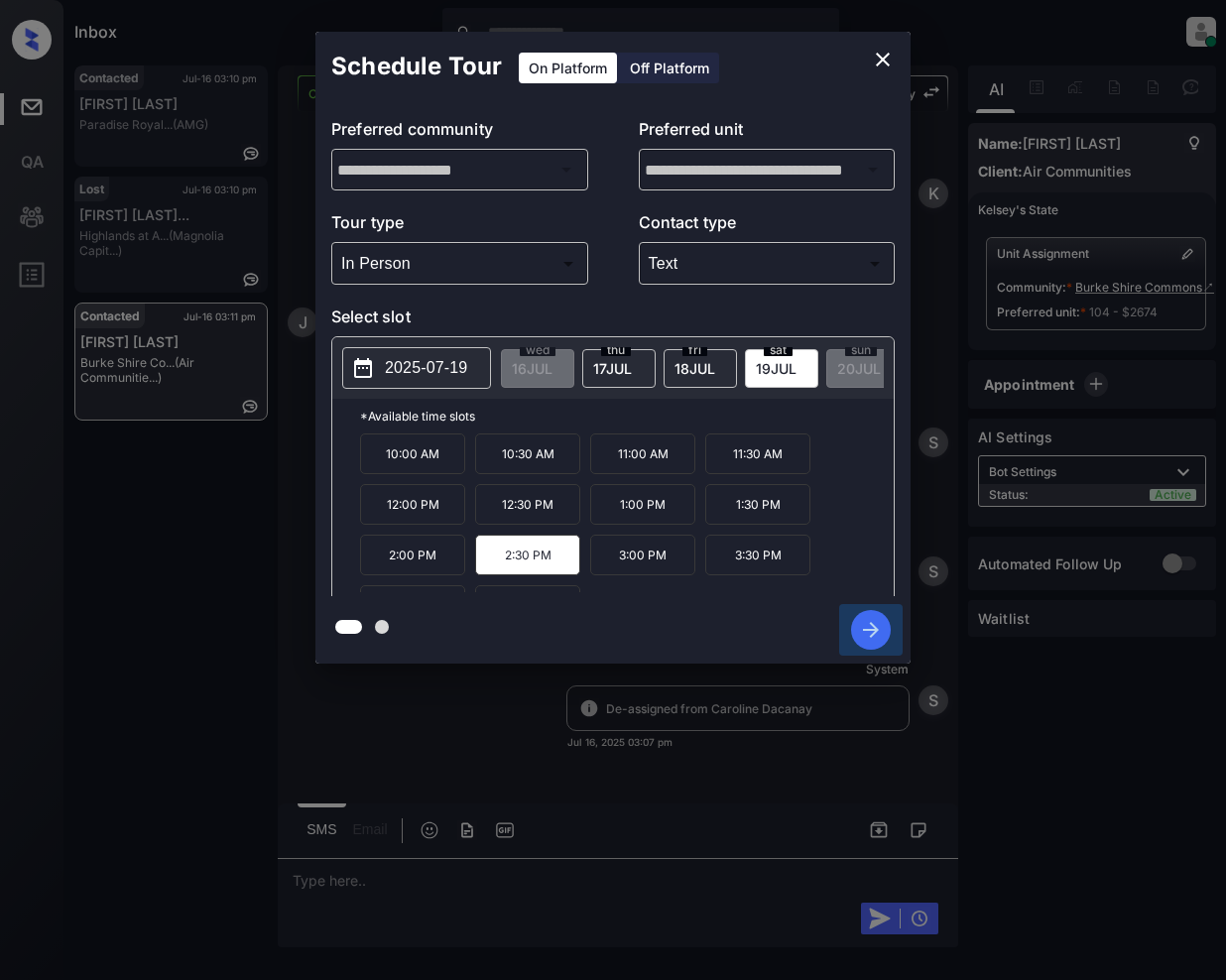 click 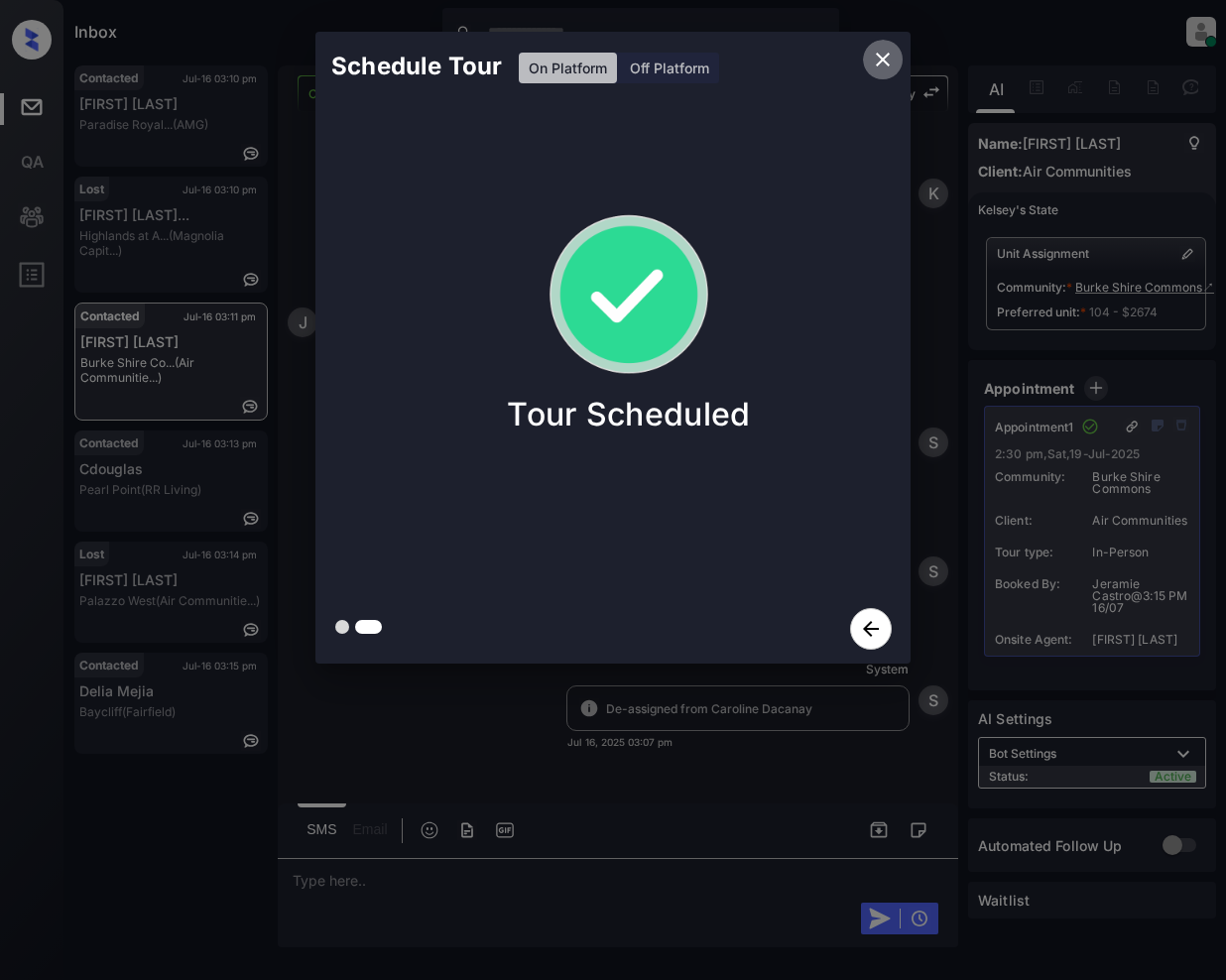 click 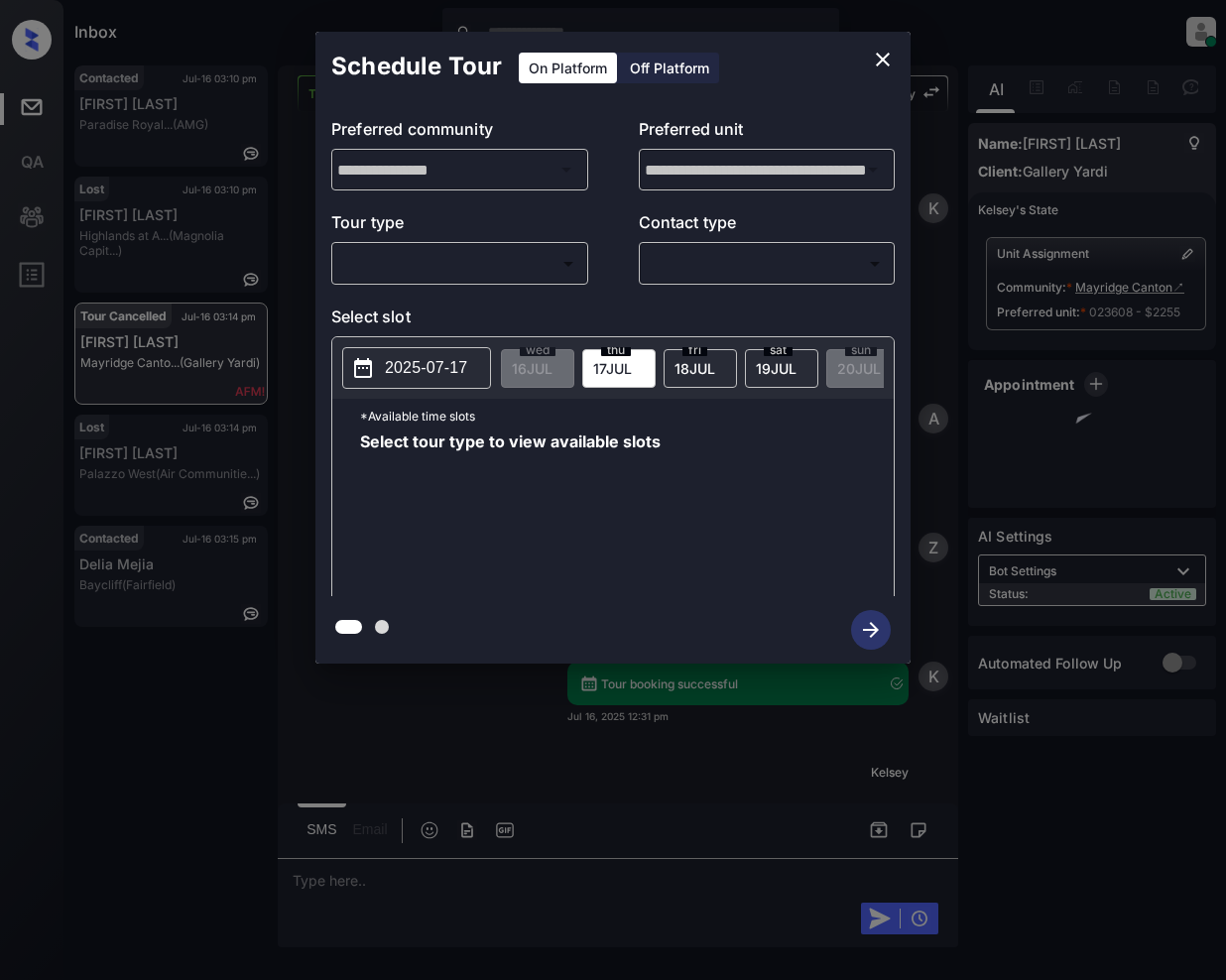scroll, scrollTop: 0, scrollLeft: 0, axis: both 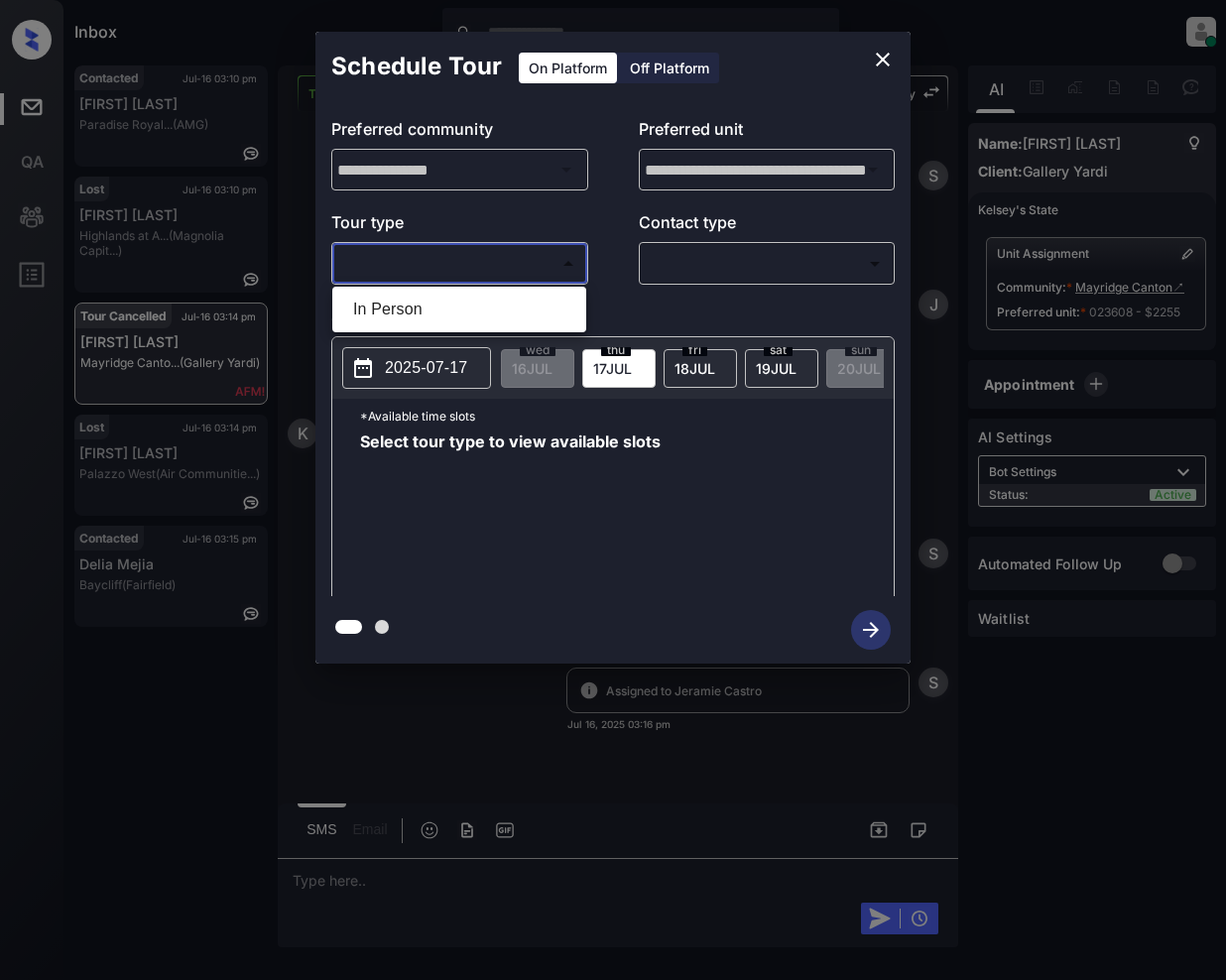 click on "Inbox [FIRST] [LAST] Online Set yourself   offline Set yourself   on break Profile Switch to  light  mode Sign out Contacted Jul-16 03:10 pm   [FIRST] [LAST] Paradise Royal...  (AMG) Lost Jul-16 03:10 pm   [FIRST] [LAST] Highlands at A...  (Magnolia Capit...) Tour Cancelled Jul-16 03:14 pm   [FIRST] [LAST] Mayridge Canto...  (Gallery Yardi) Lost Jul-16 03:14 pm   [FIRST] [LAST] Palazzo West  (Air Communitie...) Contacted Jul-16 03:15 pm   [FIRST] [LAST] Baycliff  (Fairfield) Tour Cancelled Lost Lead Sentiment: Angry Upon sliding the acknowledgement:  Lead will move to lost stage. * ​ SMS and call option will be set to opt out. AFM will be turned off for the lead. [FIRST] New Message [FIRST] Notes Note: https://conversation.getzuma.com/6877fe1027388d31e88105a9 - Paste this link into your browser to view [FIRST]’s conversation with the prospect Jul 16, 2025 12:31 pm  Sync'd w  yardi [FIRST] New Message Agent Lead created via zuma-chatbot in Inbound stage. Jul 16, 2025 12:31 pm A New Message Zuma Jul 16, 2025 12:31 pm" at bounding box center (613, 490) 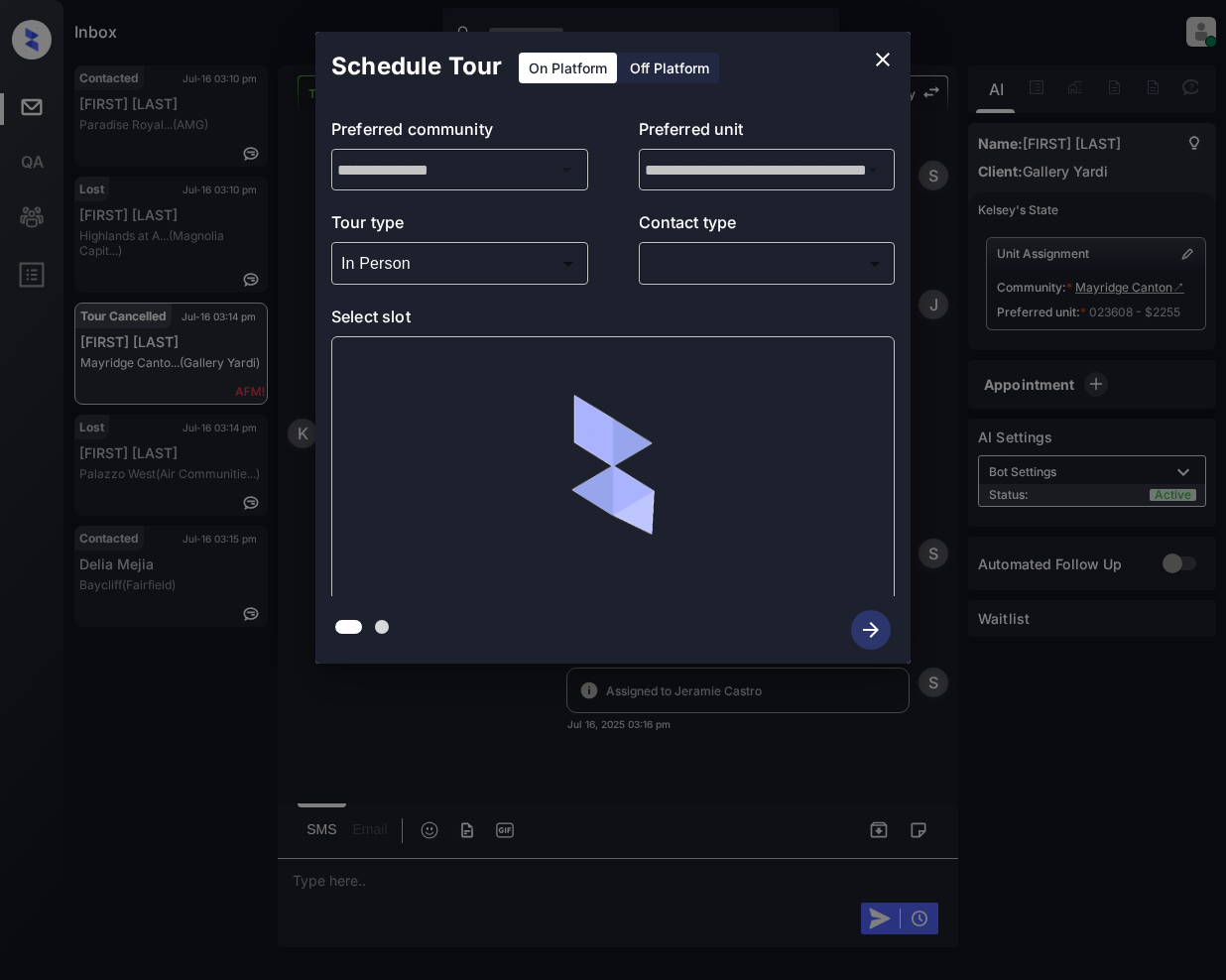 click on "​ ​" at bounding box center [767, 263] 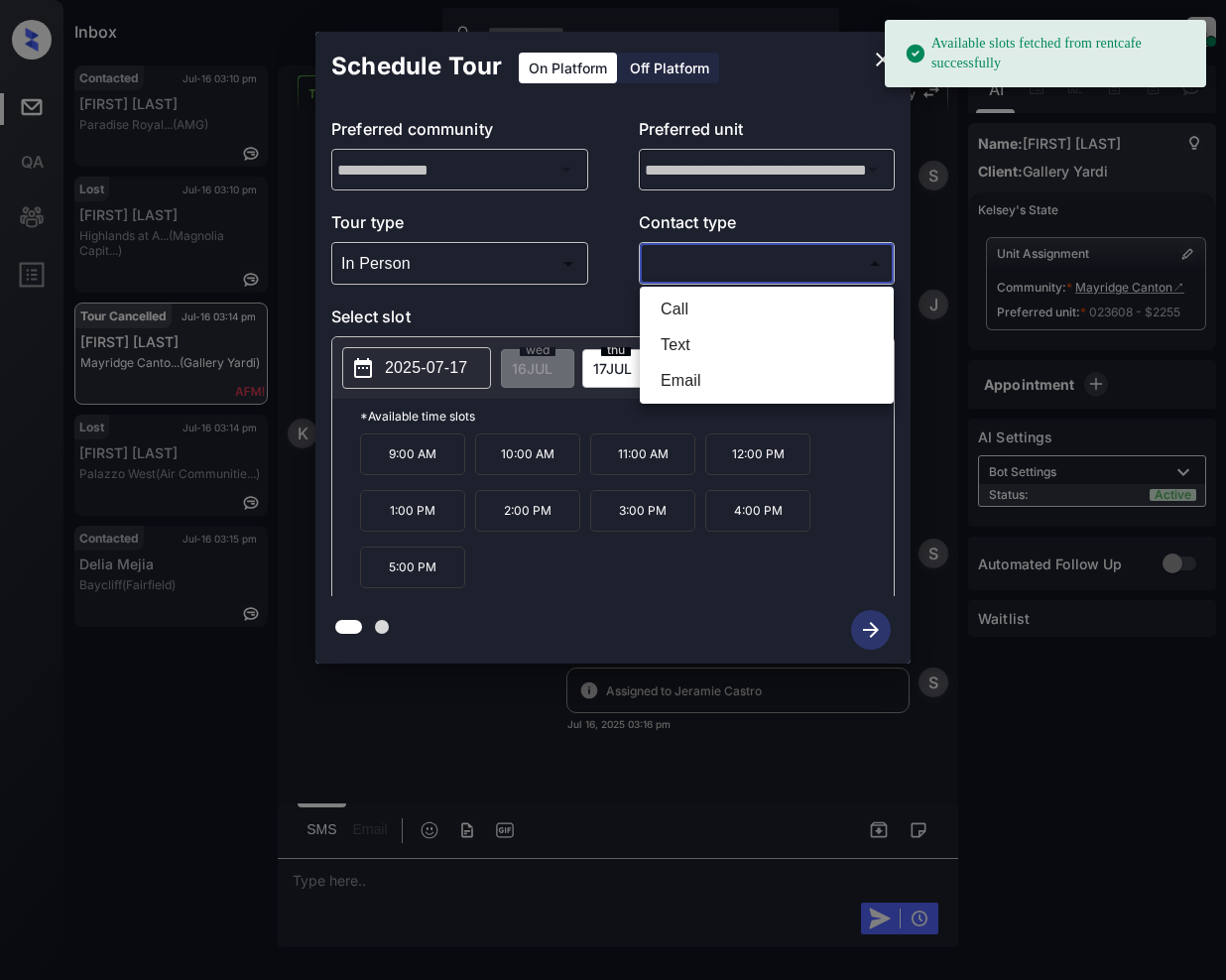 click on "Available slots fetched from rentcafe successfully Inbox Jeramie Castro Online Set yourself   offline Set yourself   on break Profile Switch to  light  mode Sign out Contacted Jul-16 03:10 pm   Joel Peralez Paradise Royal...  (AMG) Lost Jul-16 03:10 pm   Steven William... Highlands at A...  (Magnolia Capit...) Tour Cancelled Jul-16 03:14 pm   Karrah Barhors... Mayridge Canto...  (Gallery Yardi) Lost Jul-16 03:14 pm   Barbara Peck Palazzo West  (Air Communitie...) Contacted Jul-16 03:15 pm   Delia Mejia Baycliff  (Fairfield) Tour Cancelled Lost Lead Sentiment: Angry Upon sliding the acknowledgement:  Lead will move to lost stage. * ​ SMS and call option will be set to opt out. AFM will be turned off for the lead. Kelsey New Message Kelsey Notes Note: https://conversation.getzuma.com/6877fe1027388d31e88105a9 - Paste this link into your browser to view Kelsey’s conversation with the prospect Jul 16, 2025 12:31 pm  Sync'd w  yardi K New Message Agent Lead created via zuma-chatbot in Inbound stage. A Zuma Z K" at bounding box center (613, 490) 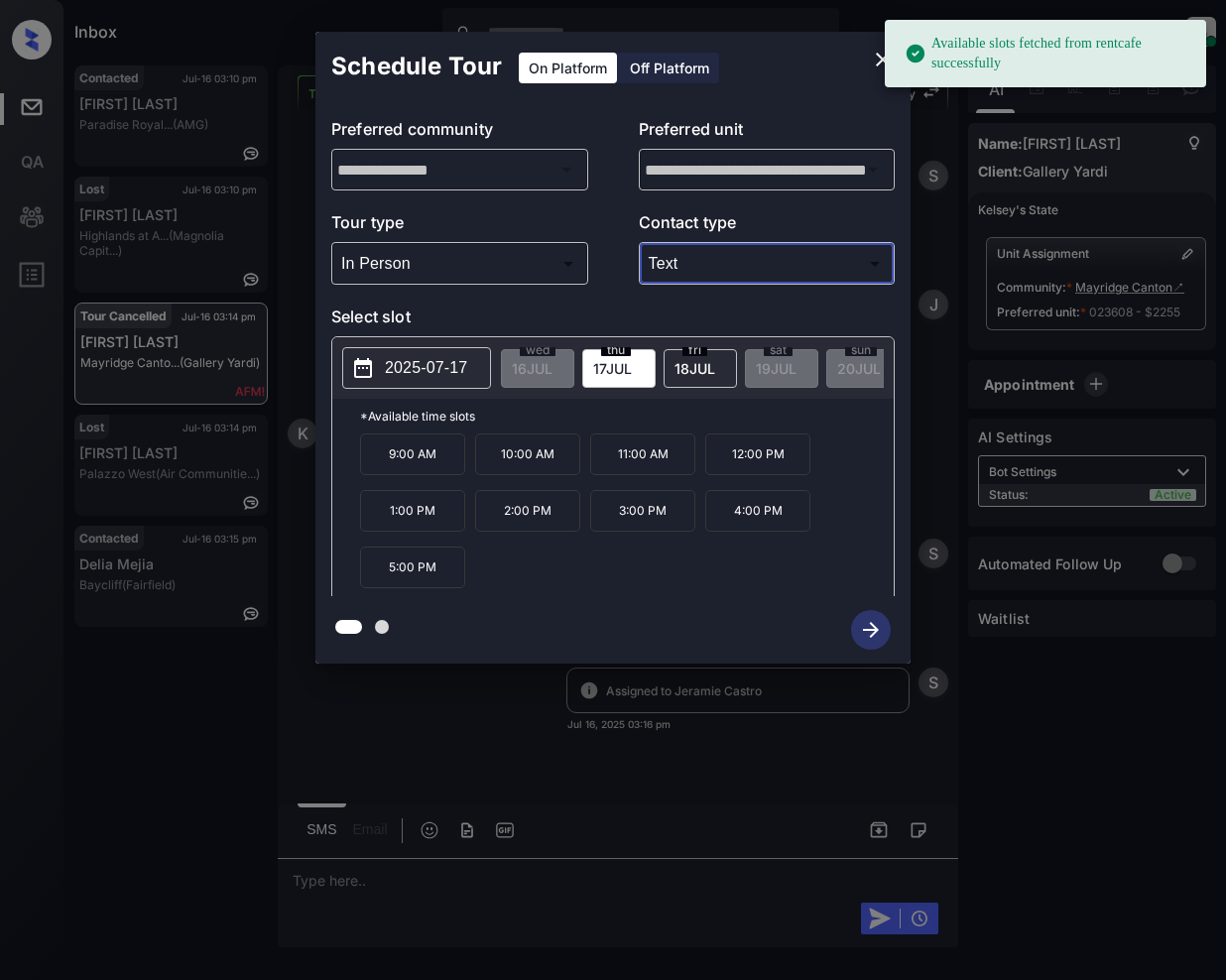 click on "18 JUL" at bounding box center (532, 368) 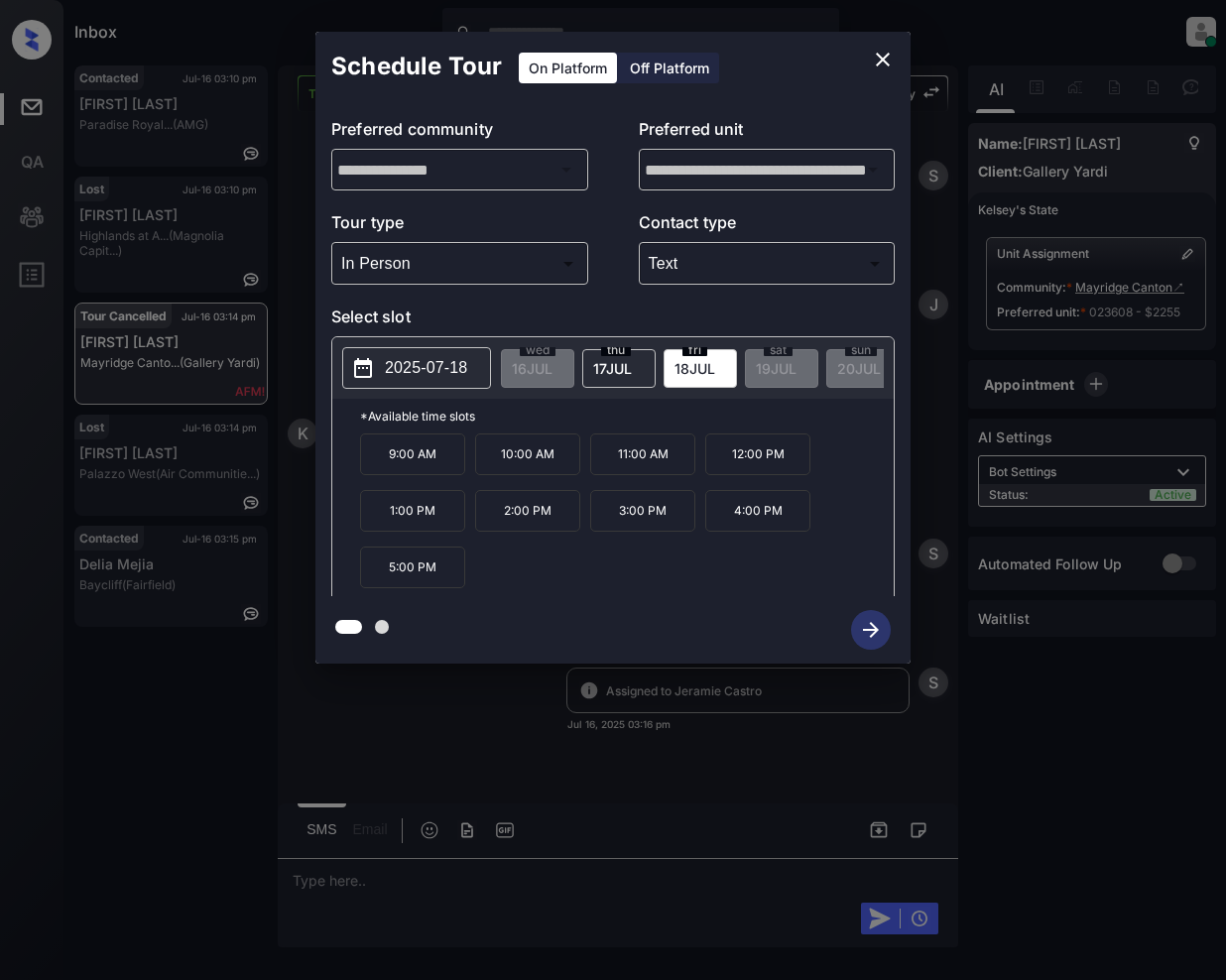 click on "2:00 PM" at bounding box center [528, 511] 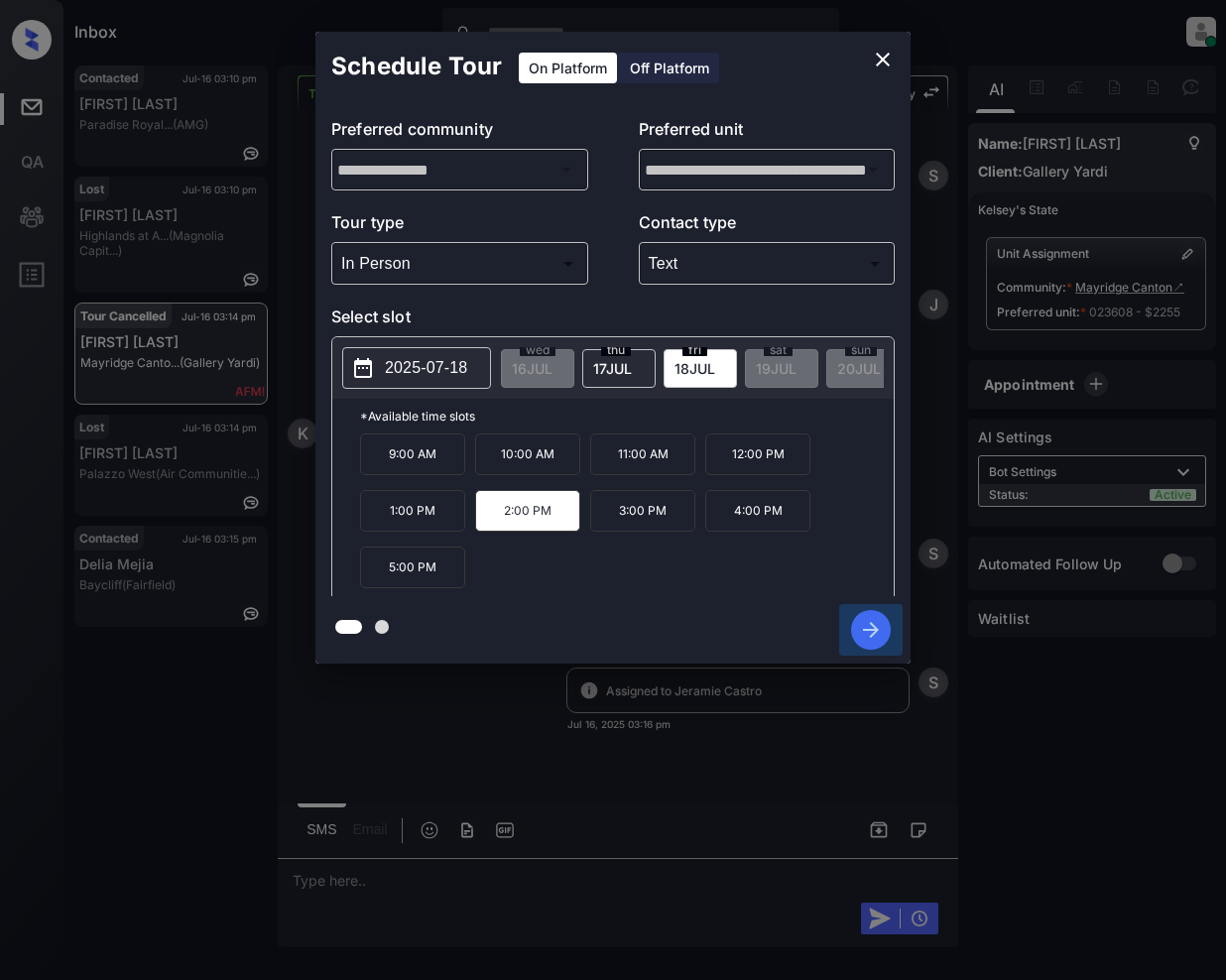 click 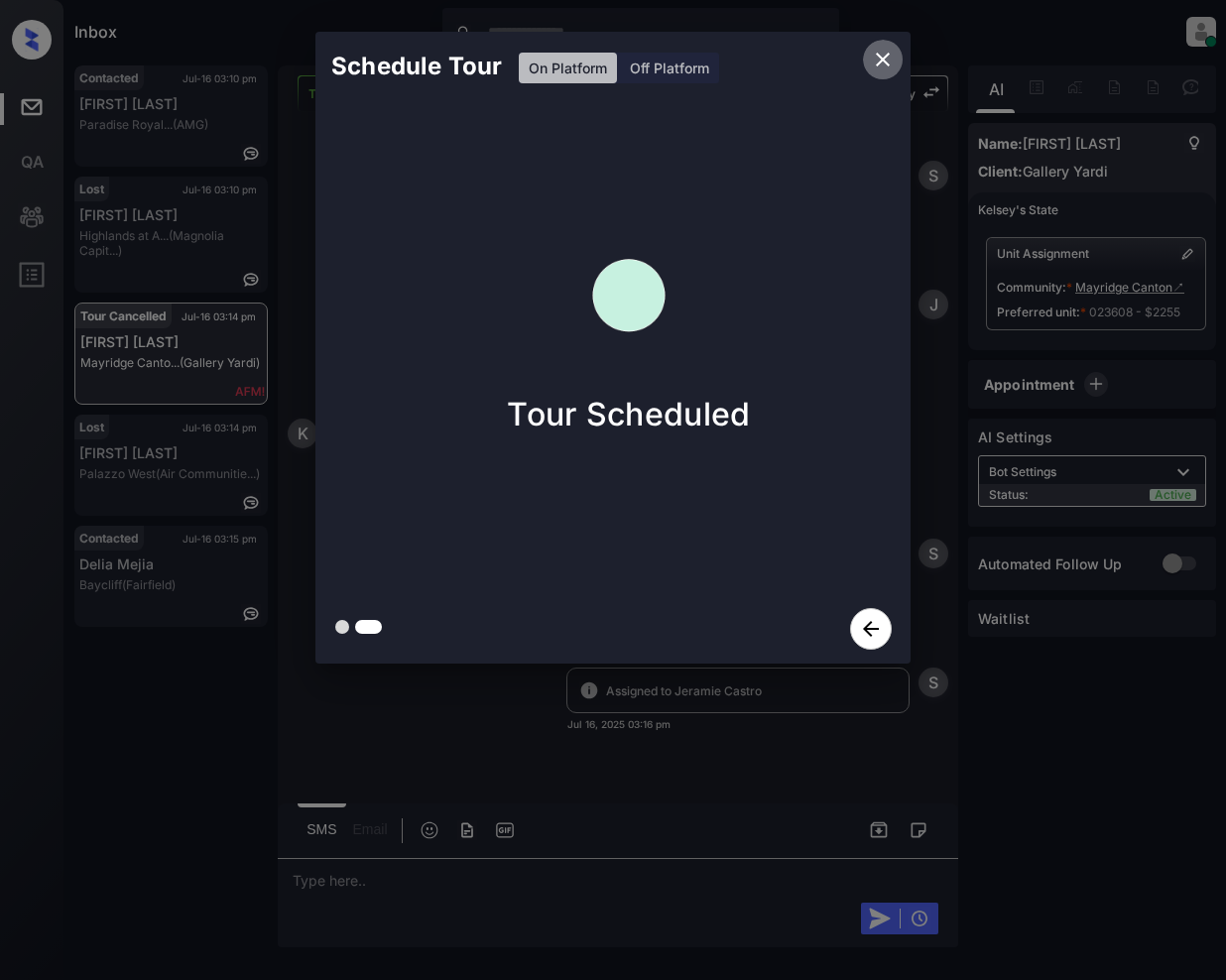 click 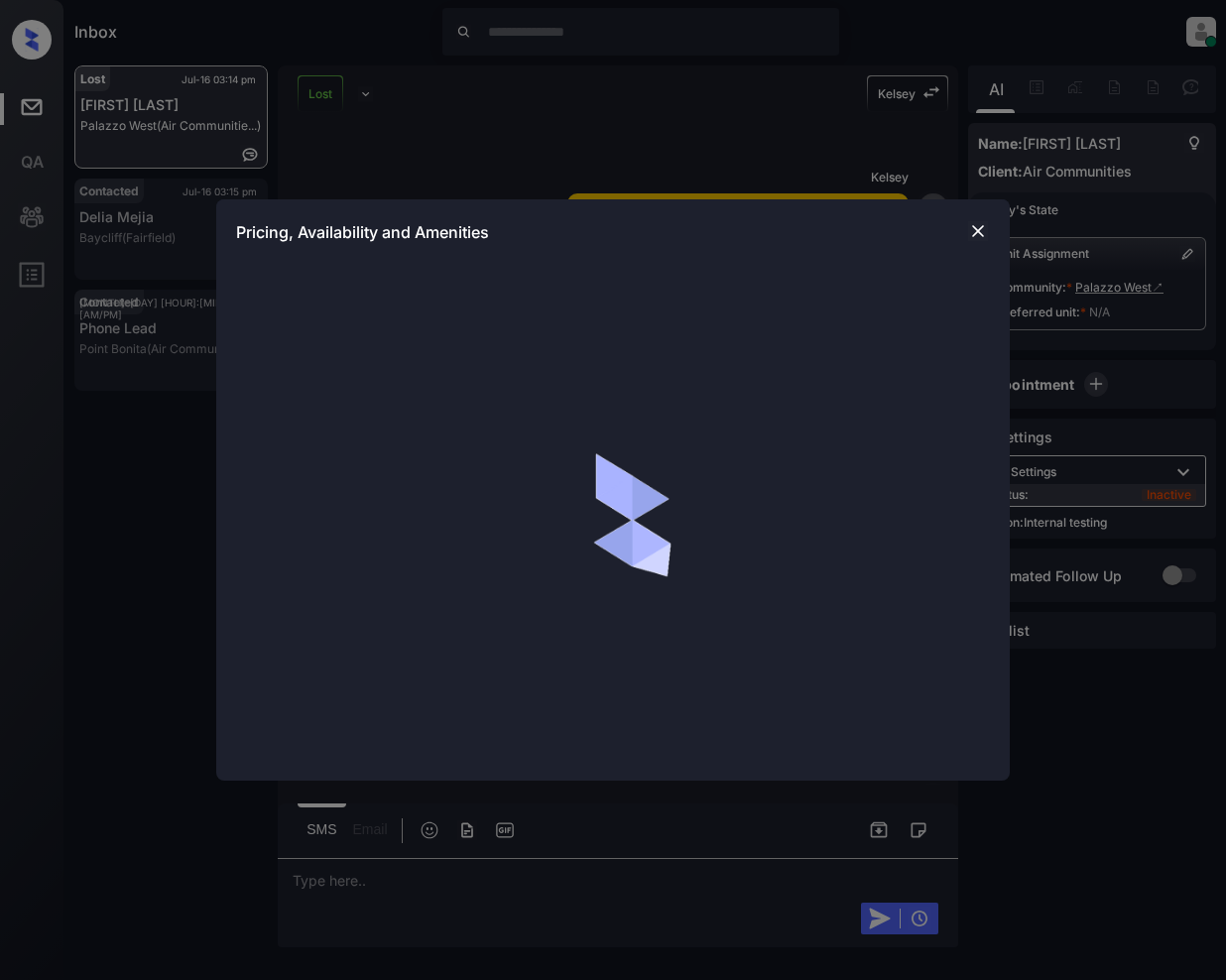 scroll, scrollTop: 0, scrollLeft: 0, axis: both 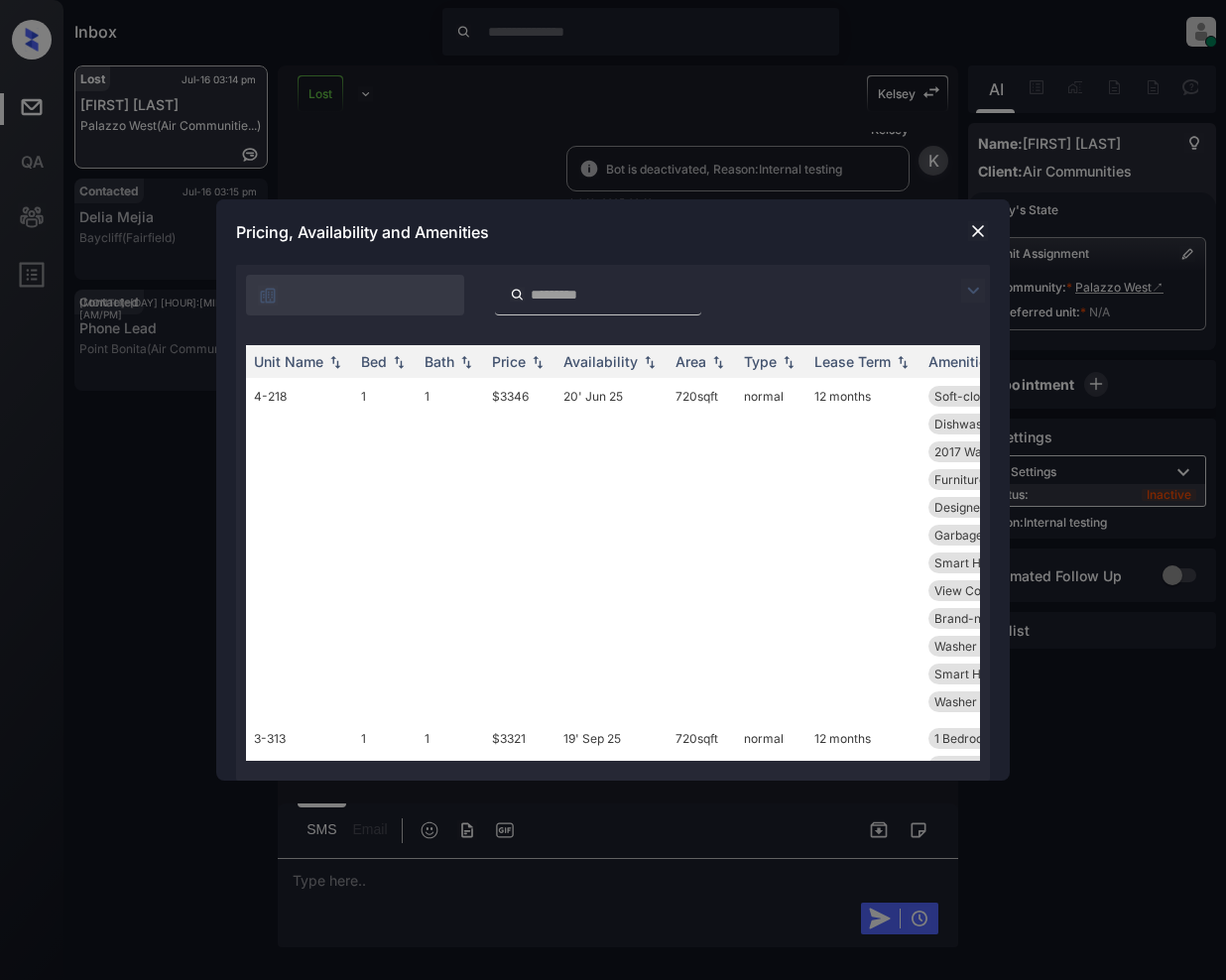click at bounding box center (973, 291) 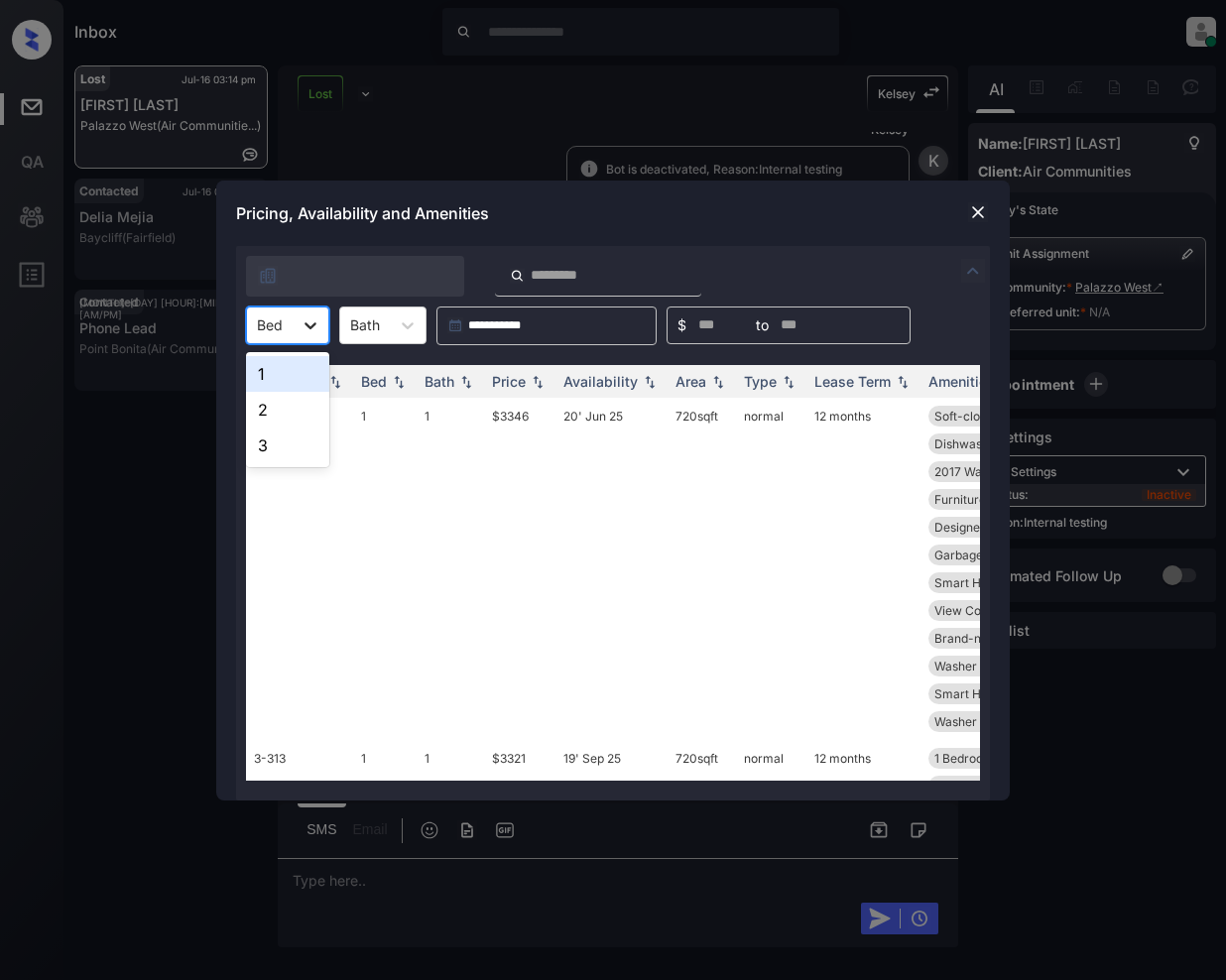 click 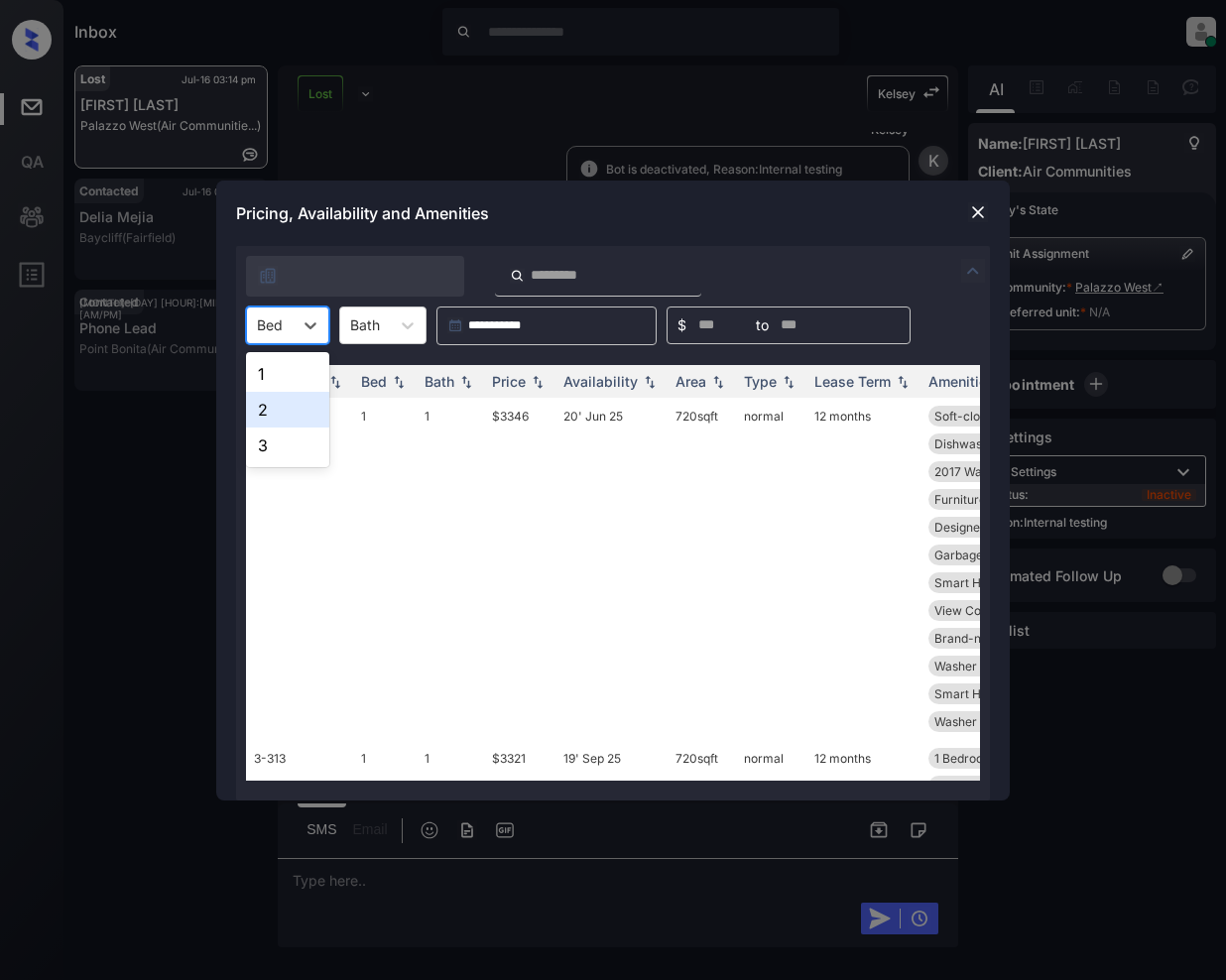 click on "2" at bounding box center (288, 410) 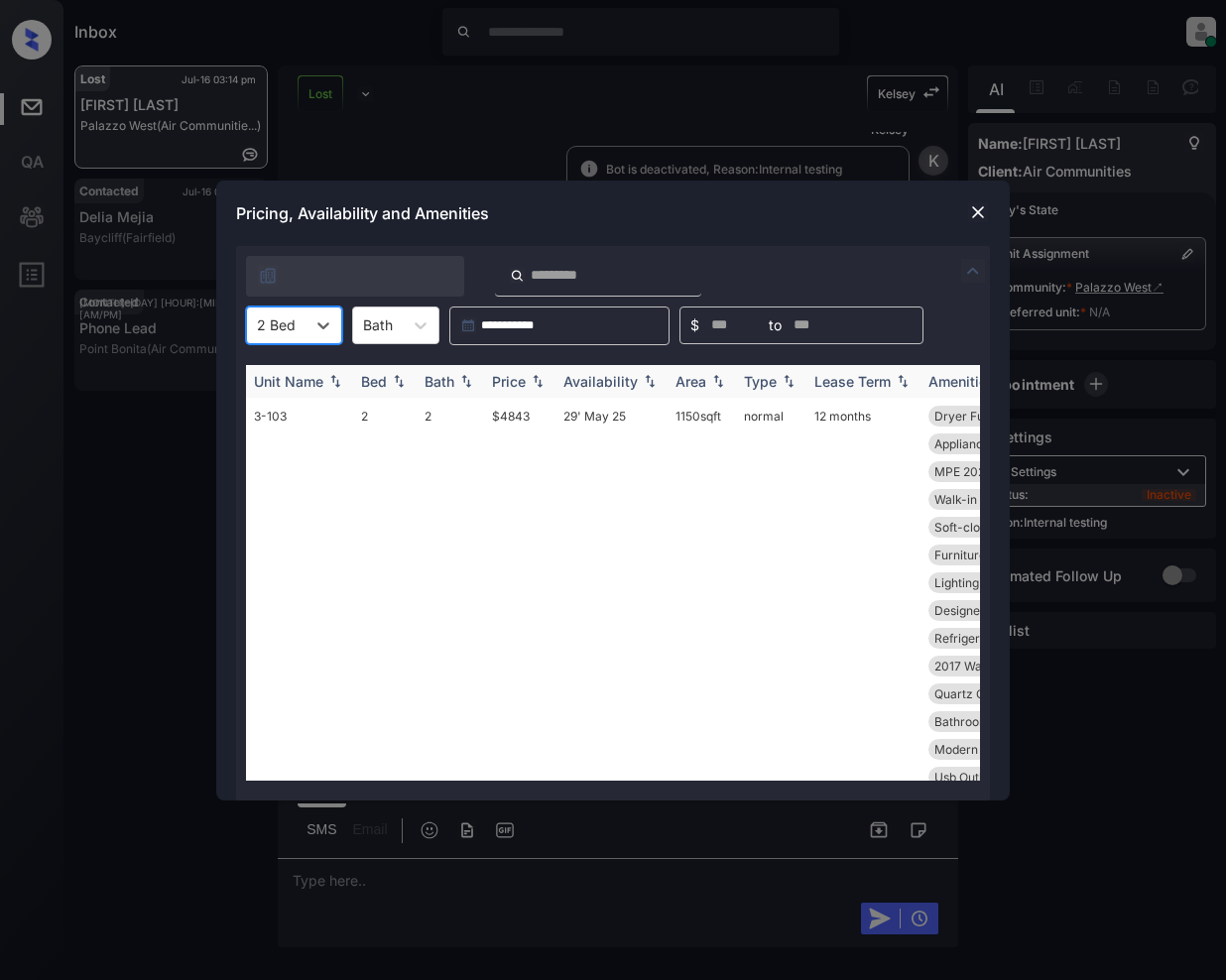 click at bounding box center [538, 381] 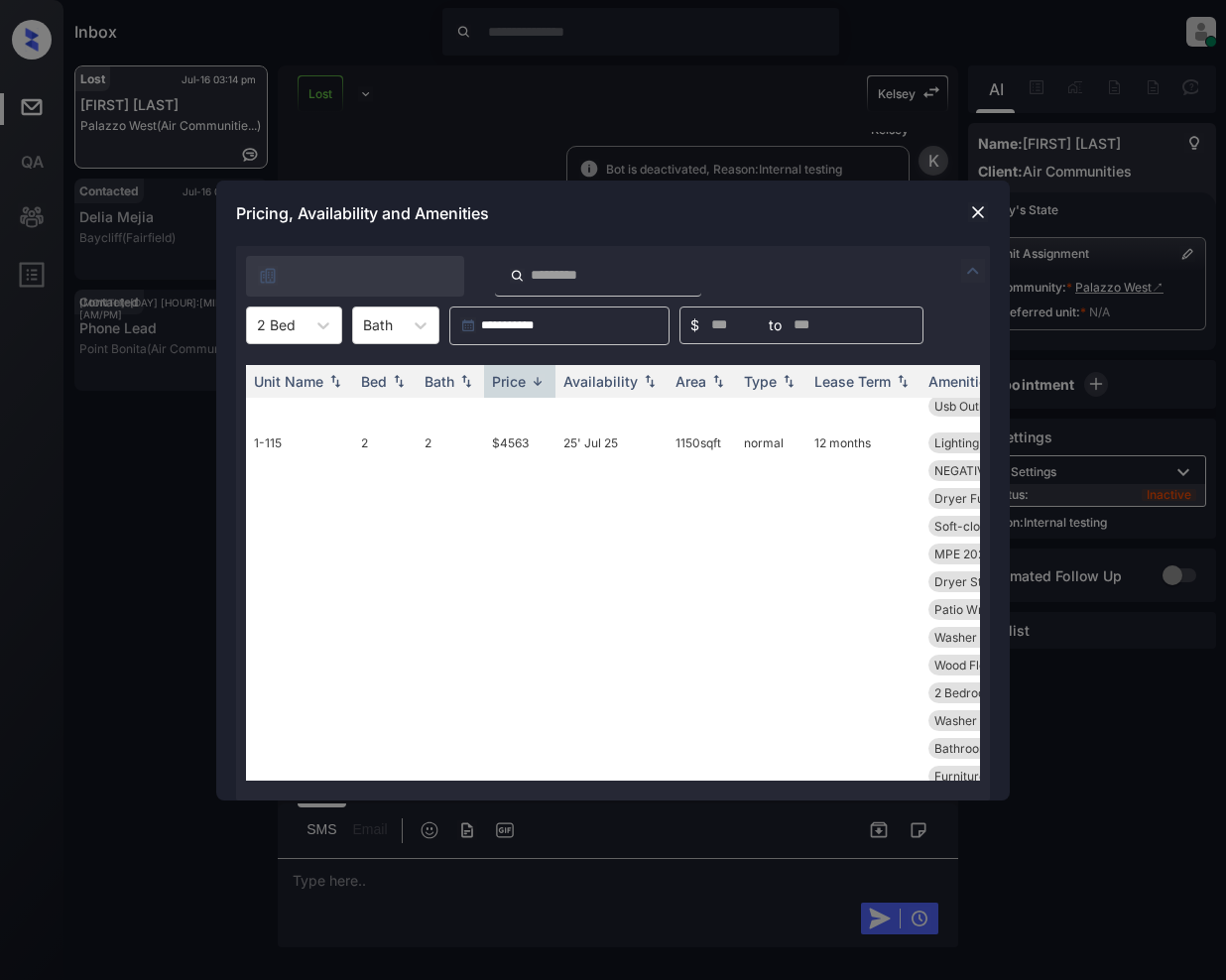scroll, scrollTop: 1525, scrollLeft: 0, axis: vertical 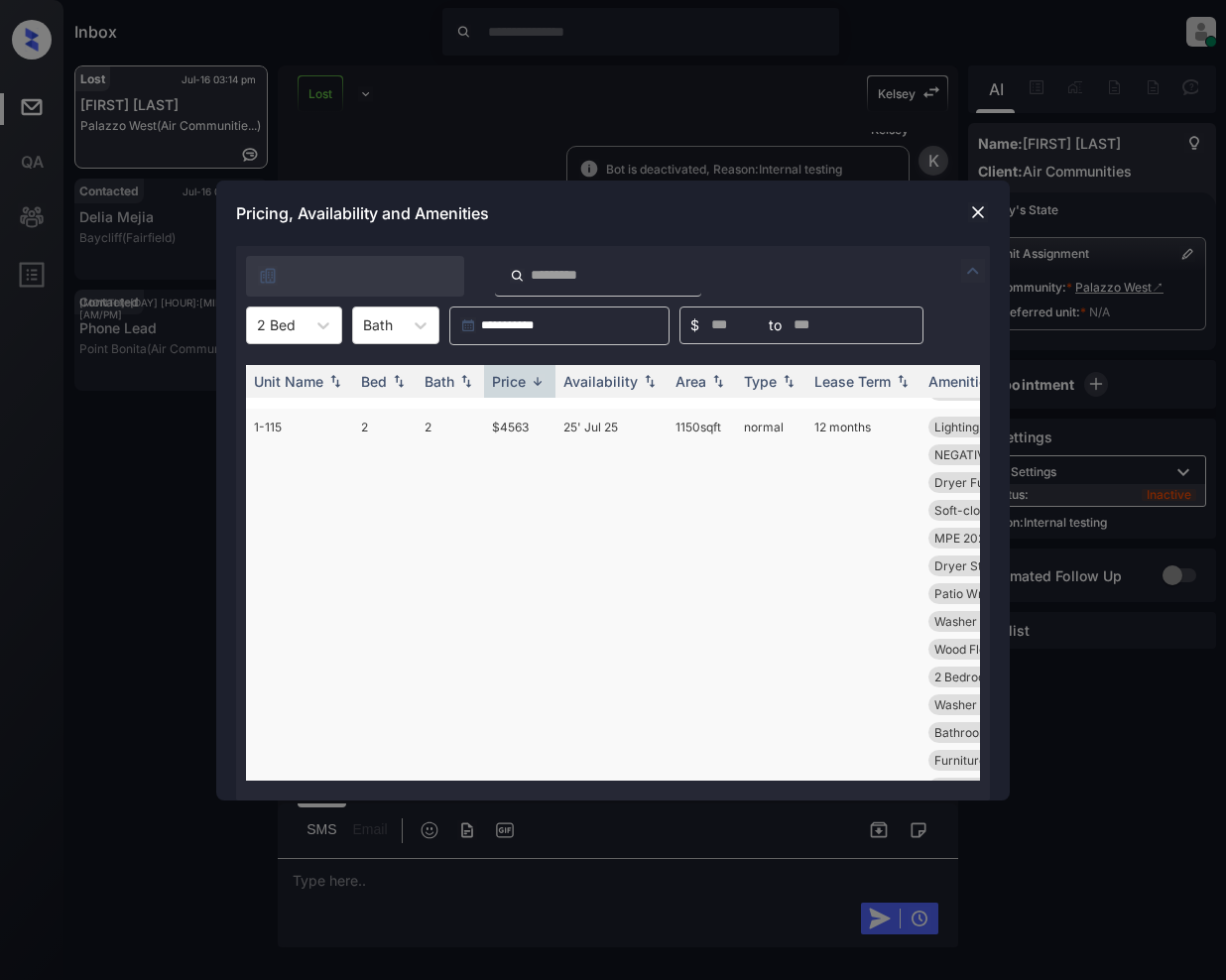 click on "$4563" at bounding box center [520, 635] 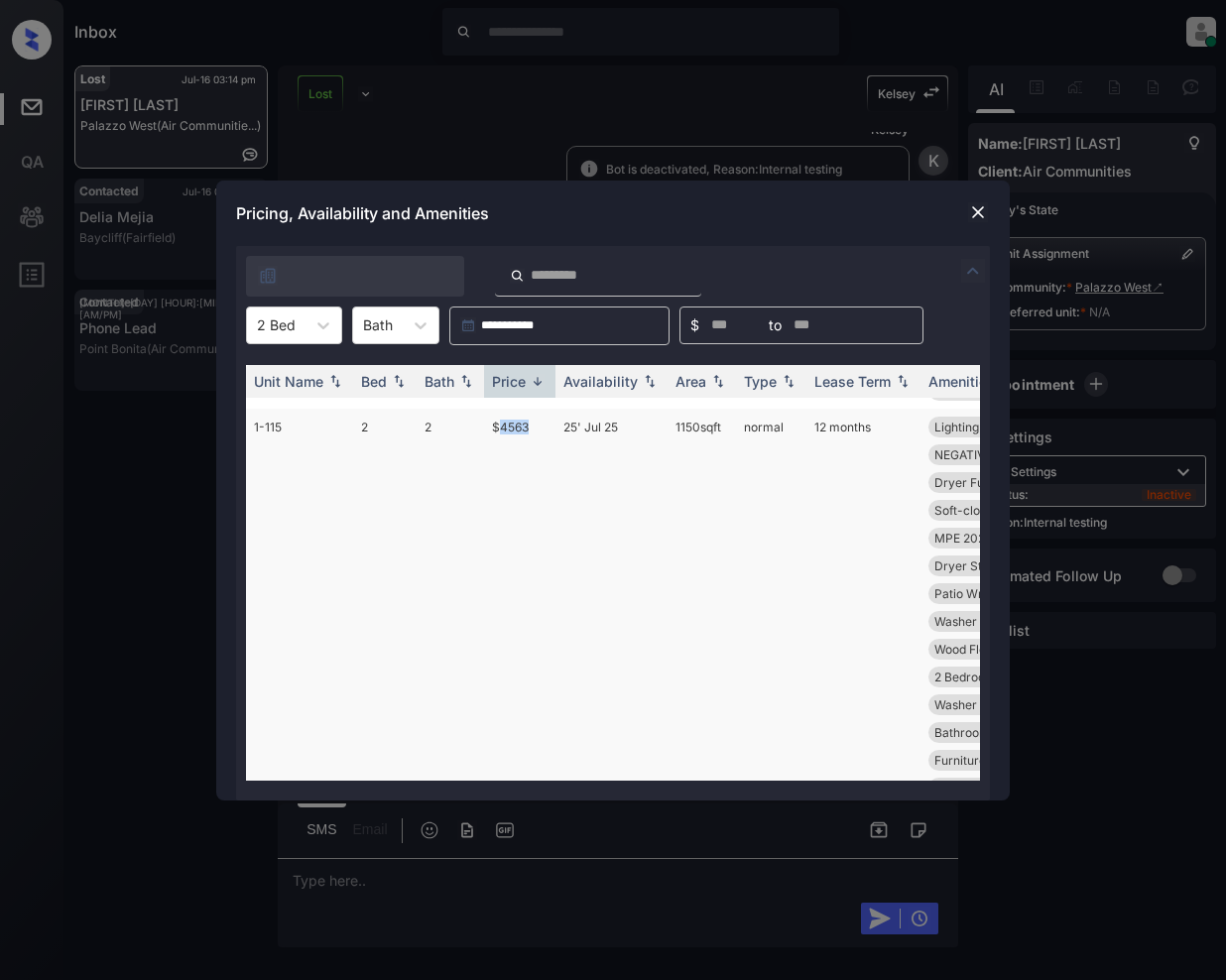click on "$4563" at bounding box center (520, 635) 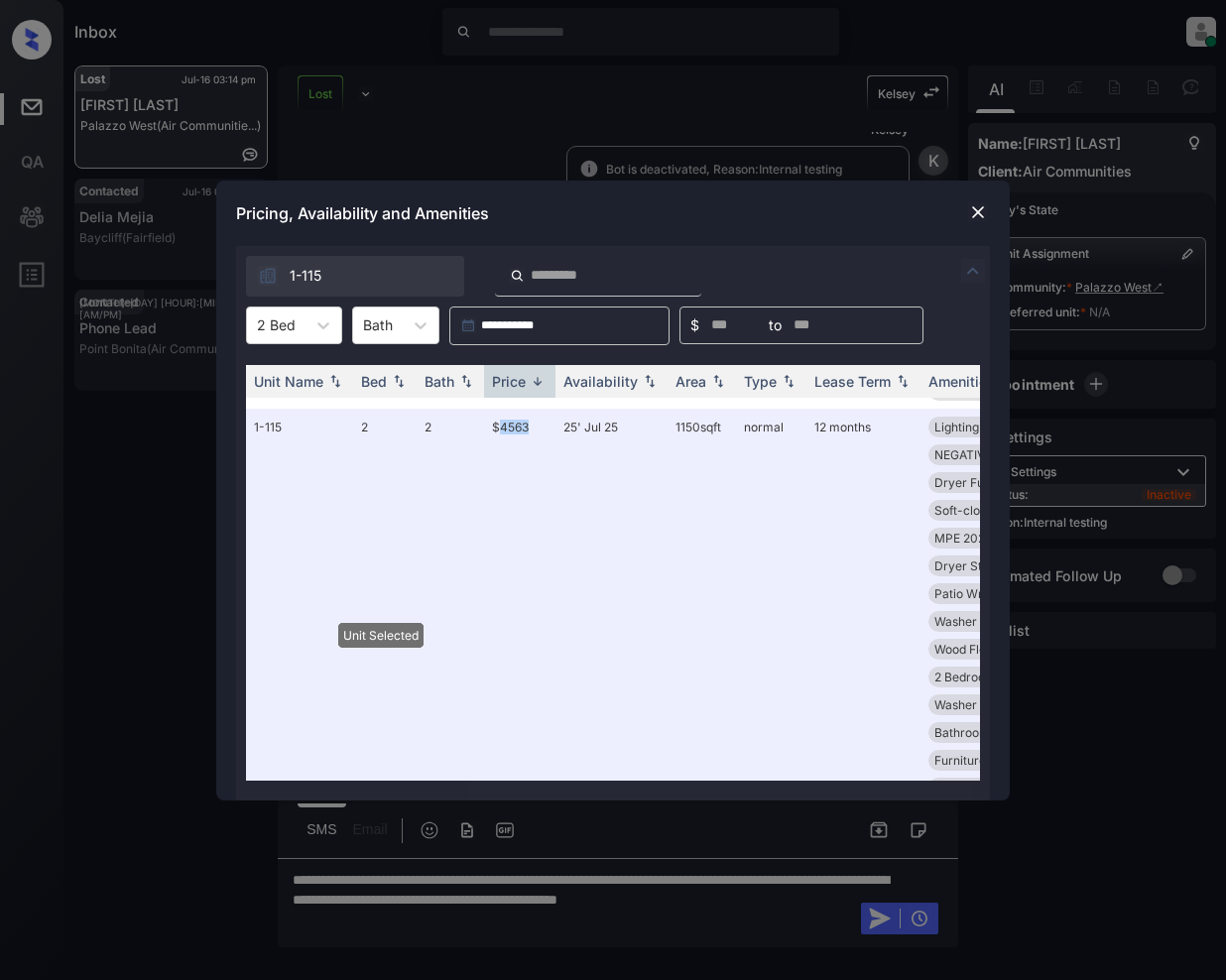 click at bounding box center [978, 212] 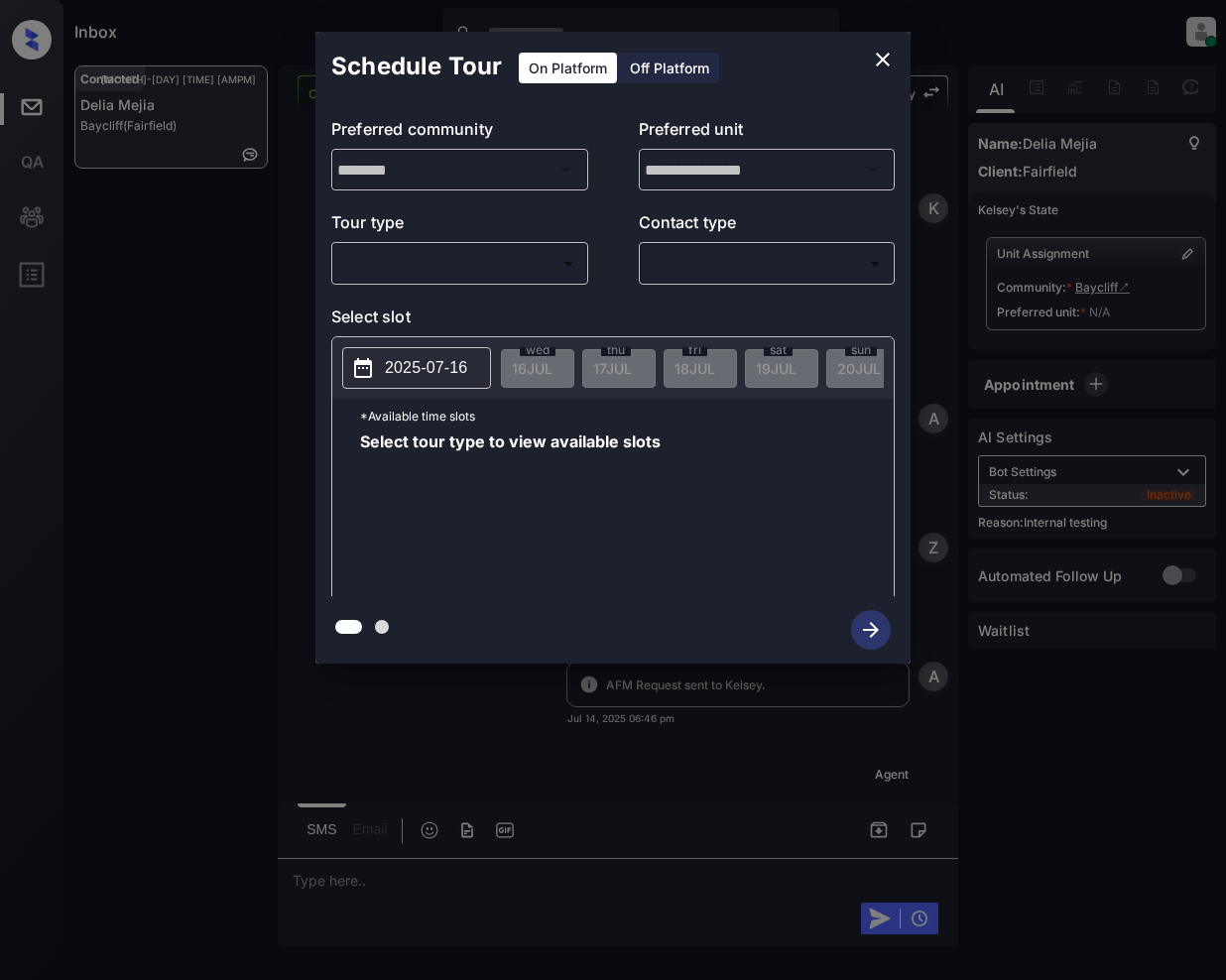 scroll, scrollTop: 0, scrollLeft: 0, axis: both 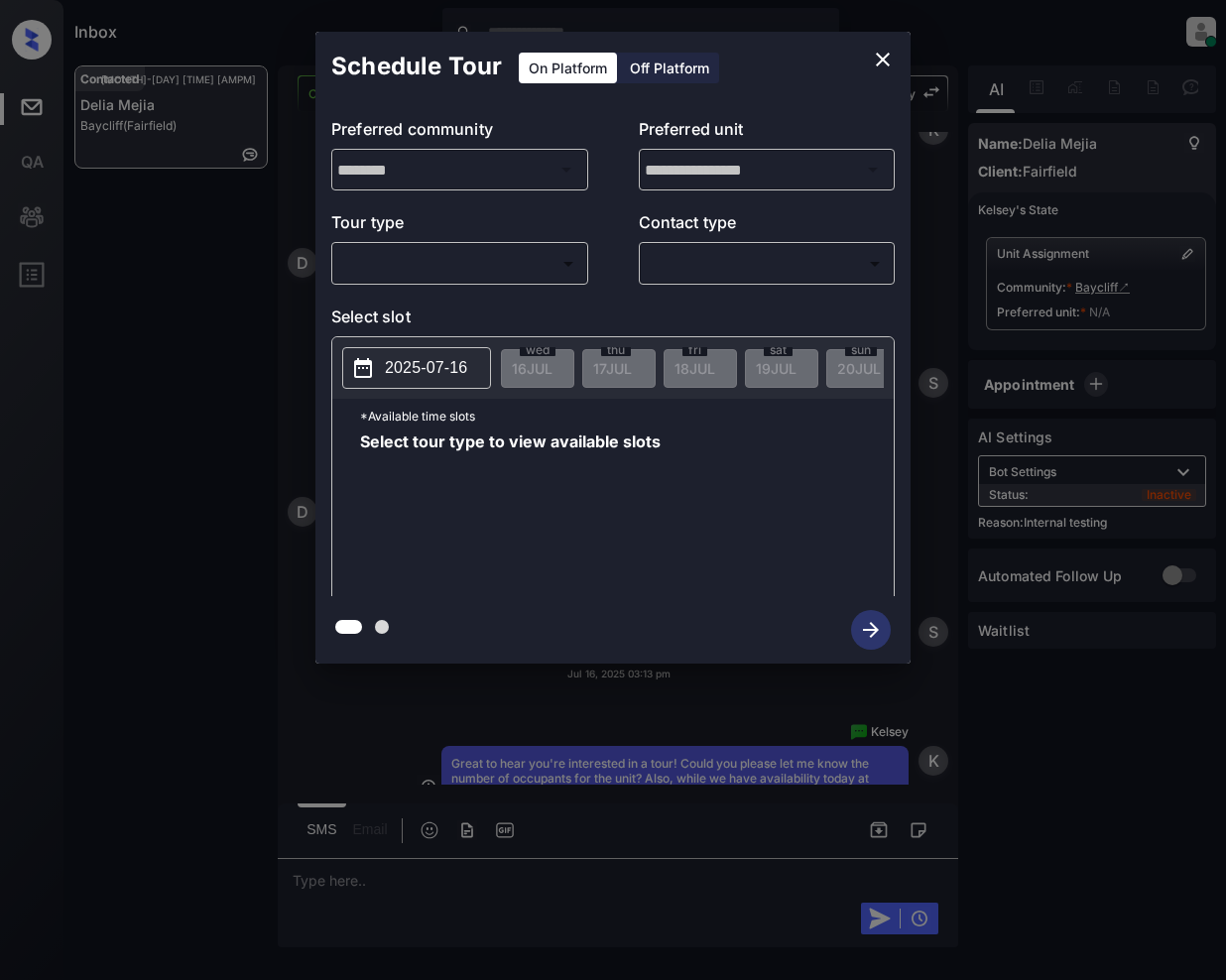 click 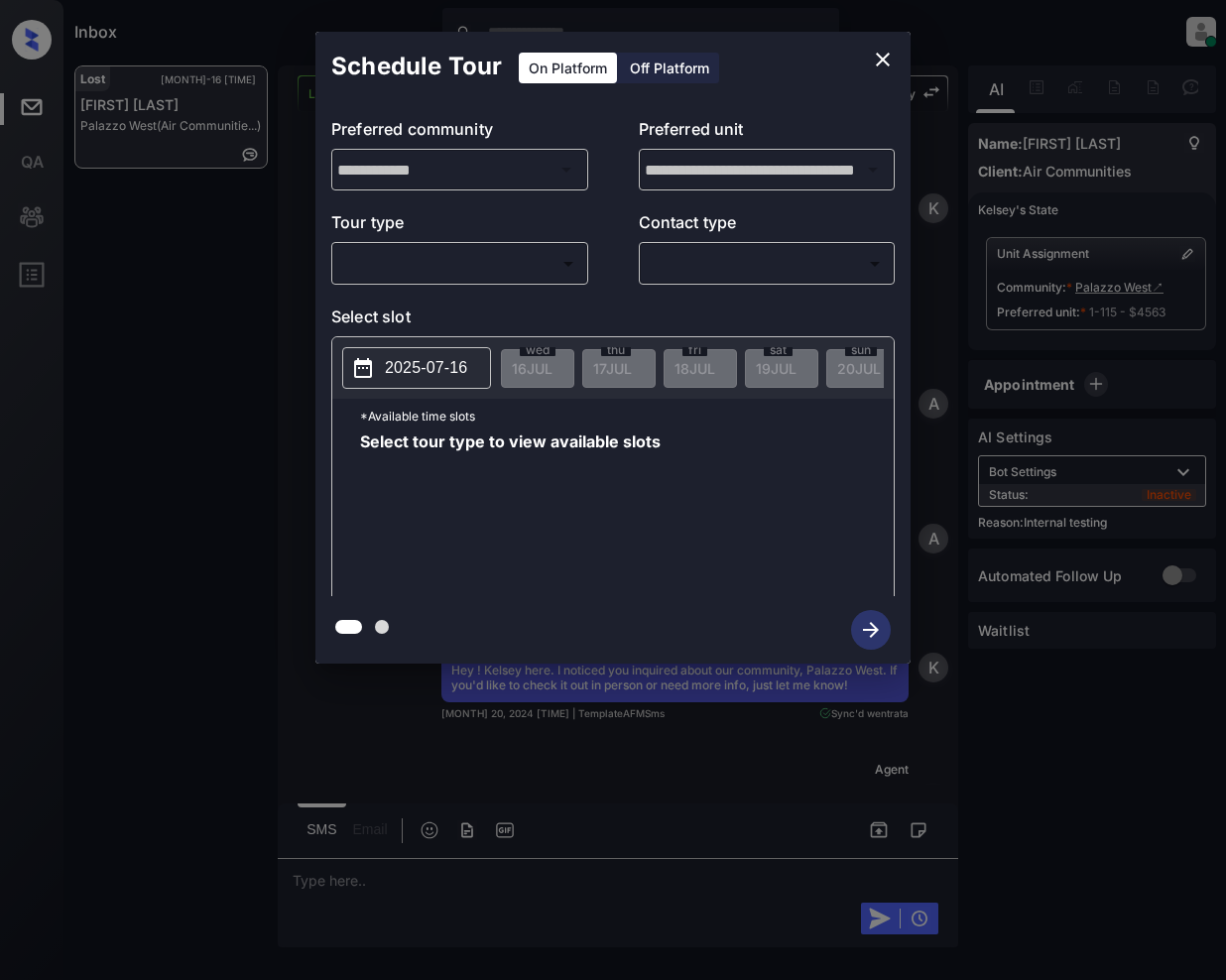scroll, scrollTop: 0, scrollLeft: 0, axis: both 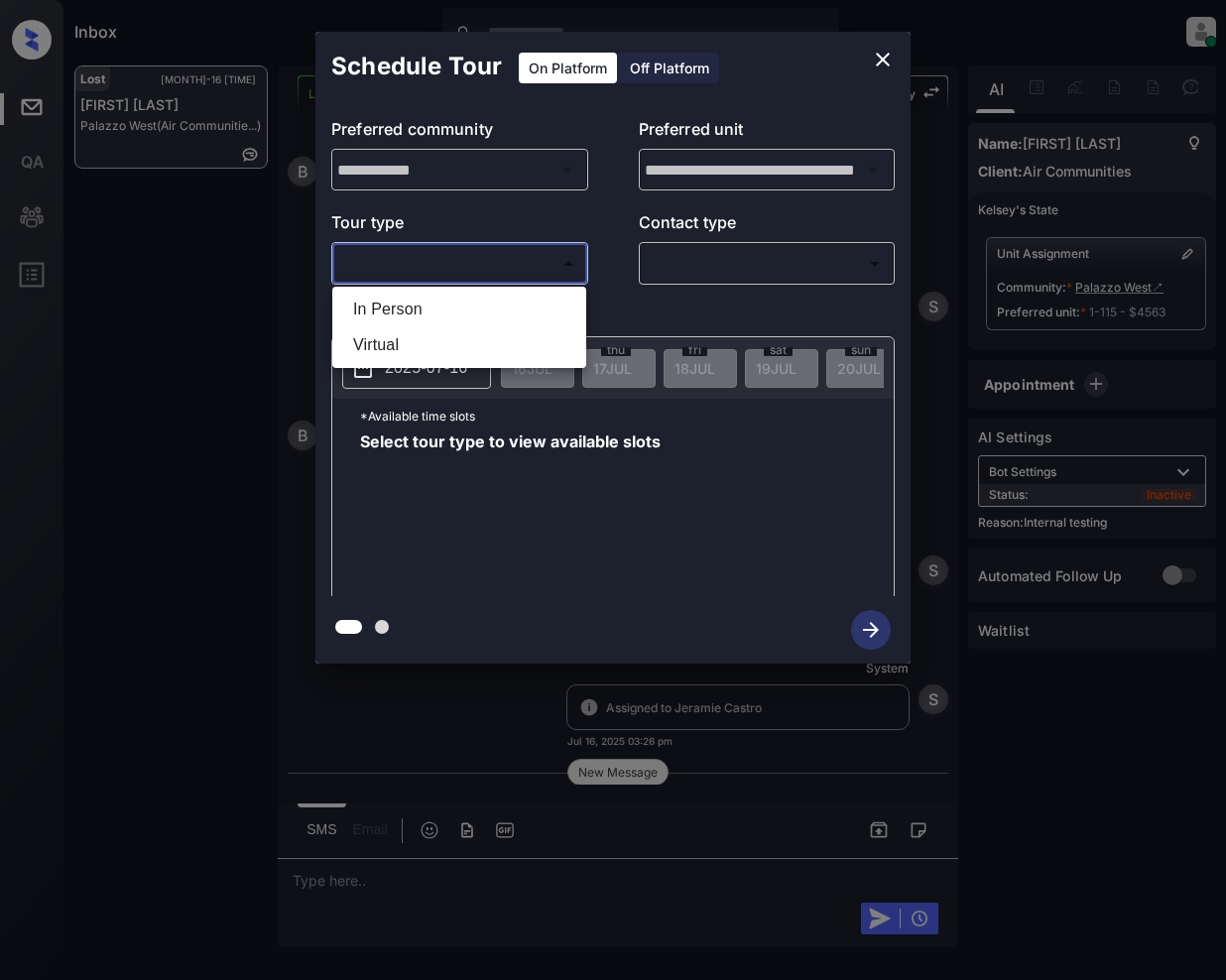 click on "Inbox [FIRST] [LAST] Online Set yourself   offline Set yourself   on break Profile Switch to  light  mode Sign out Lost [MONTH]-16 [TIME]   [FIRST] [LAST] Palazzo West  (Air Communitie...) Lost Lead Sentiment: Angry Upon sliding the acknowledgement:  Lead will move to lost stage. * ​ SMS and call option will be set to opt out. AFM will be turned off for the lead. [FIRST] New Message [FIRST] Notes Note: https://conversation.getzuma.com/66241d29ec7951698690d6df [MONTH] 20, 2024 [TIME]  Sync'd w  entrata [FIRST] New Message Agent Lead created because they indicated they are interested in leasing via Zuma IVR. [MONTH] 20, 2024 [TIME] A New Message Agent AFM Request sent to [FIRST]. [MONTH] 20, 2024 [TIME] A New Message [FIRST] Hey ! [FIRST] here. I noticed you inquired about our community, Palazzo West. If you'd like to check it out in person or need more info, just let me know! [MONTH] 20, 2024 [TIME]   | TemplateAFMSms  Sync'd w  entrata [FIRST] New Message Agent Lead called in and pressed 1, duplicate count: 2 for Rent.com A New Message" at bounding box center [613, 490] 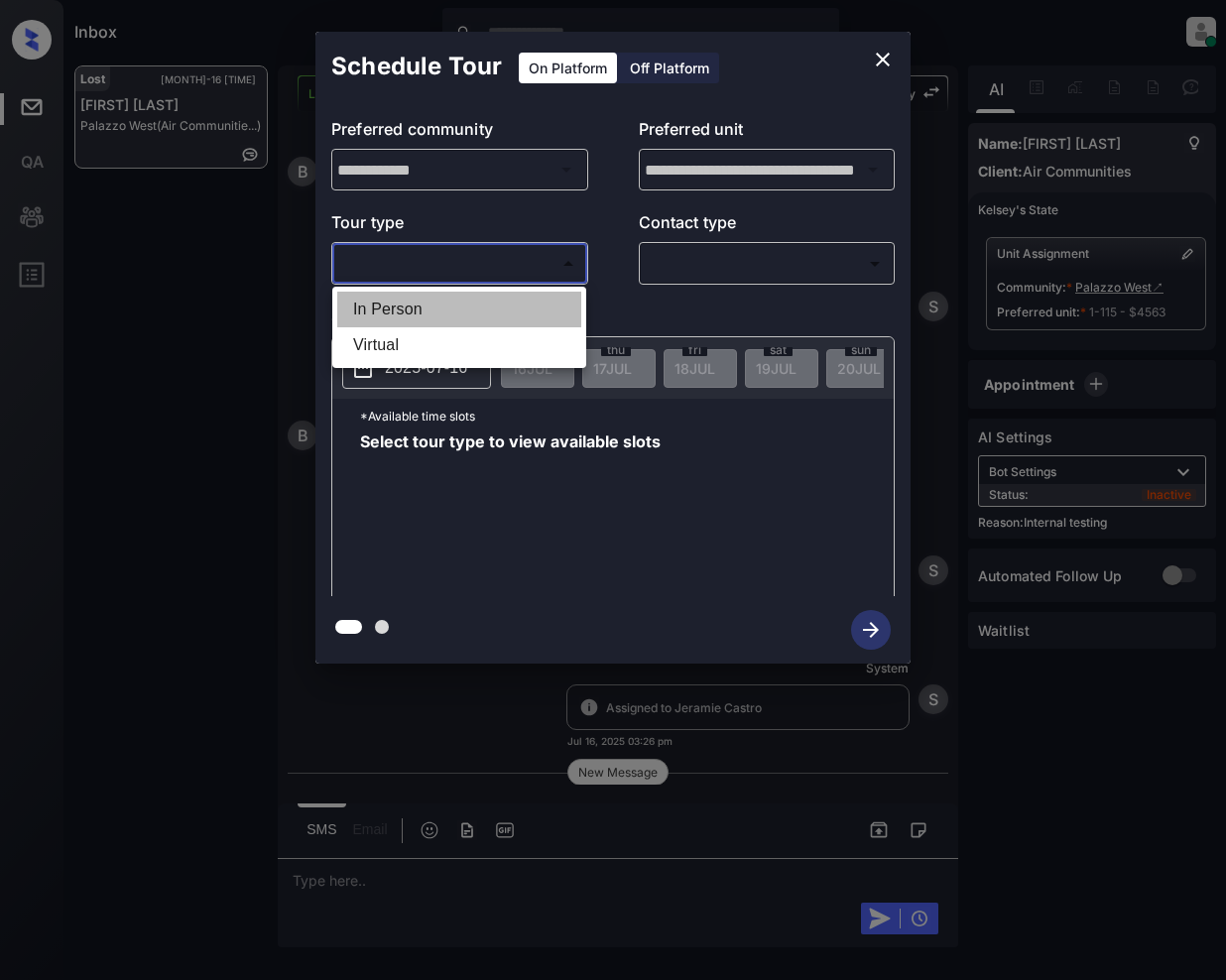 click on "In Person" at bounding box center [459, 309] 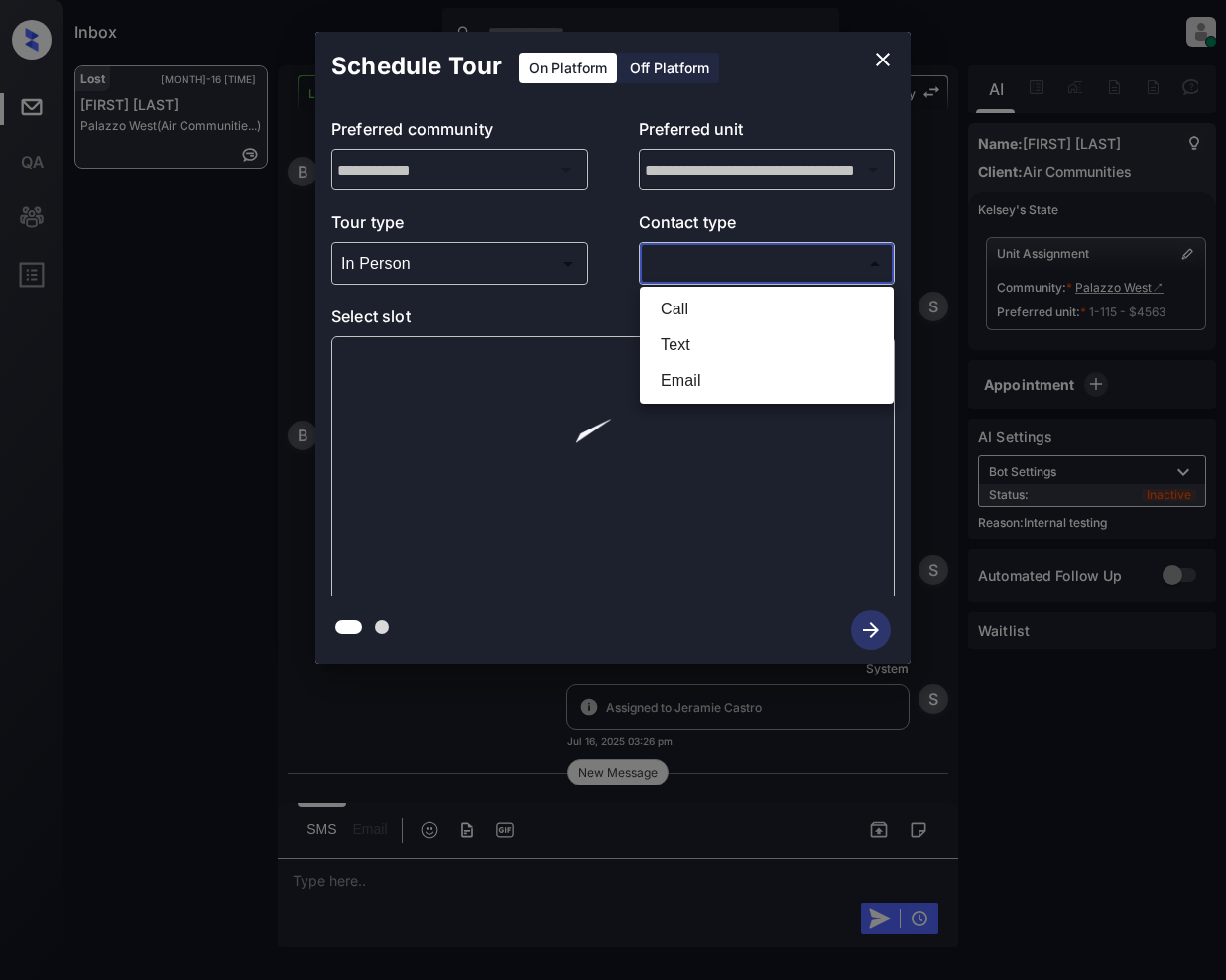 click on "Inbox Jeramie Castro Online Set yourself   offline Set yourself   on break Profile Switch to  light  mode Sign out Lost Jul-16 03:25 pm   Barbara Peck Palazzo West  (Air Communitie...) Lost Lead Sentiment: Angry Upon sliding the acknowledgement:  Lead will move to lost stage. * ​ SMS and call option will be set to opt out. AFM will be turned off for the lead. Kelsey New Message Kelsey Notes Note: https://conversation.getzuma.com/66241d29ec7951698690d6df Apr 20, 2024 12:53 pm  Sync'd w  entrata K New Message Agent Lead created because they indicated they are interested in leasing via Zuma IVR. Apr 20, 2024 12:53 pm A New Message Agent AFM Request sent to Kelsey. Apr 20, 2024 12:53 pm A New Message Kelsey Hey ! Kelsey here. I noticed you inquired about our community, Palazzo West. If you'd like to check it out in person or need more info, just let me know! Apr 20, 2024 12:53 pm   | TemplateAFMSms  Sync'd w  entrata K New Message Agent Lead called in and pressed 1, duplicate count: 2 for Rent.com A New Message" at bounding box center [613, 490] 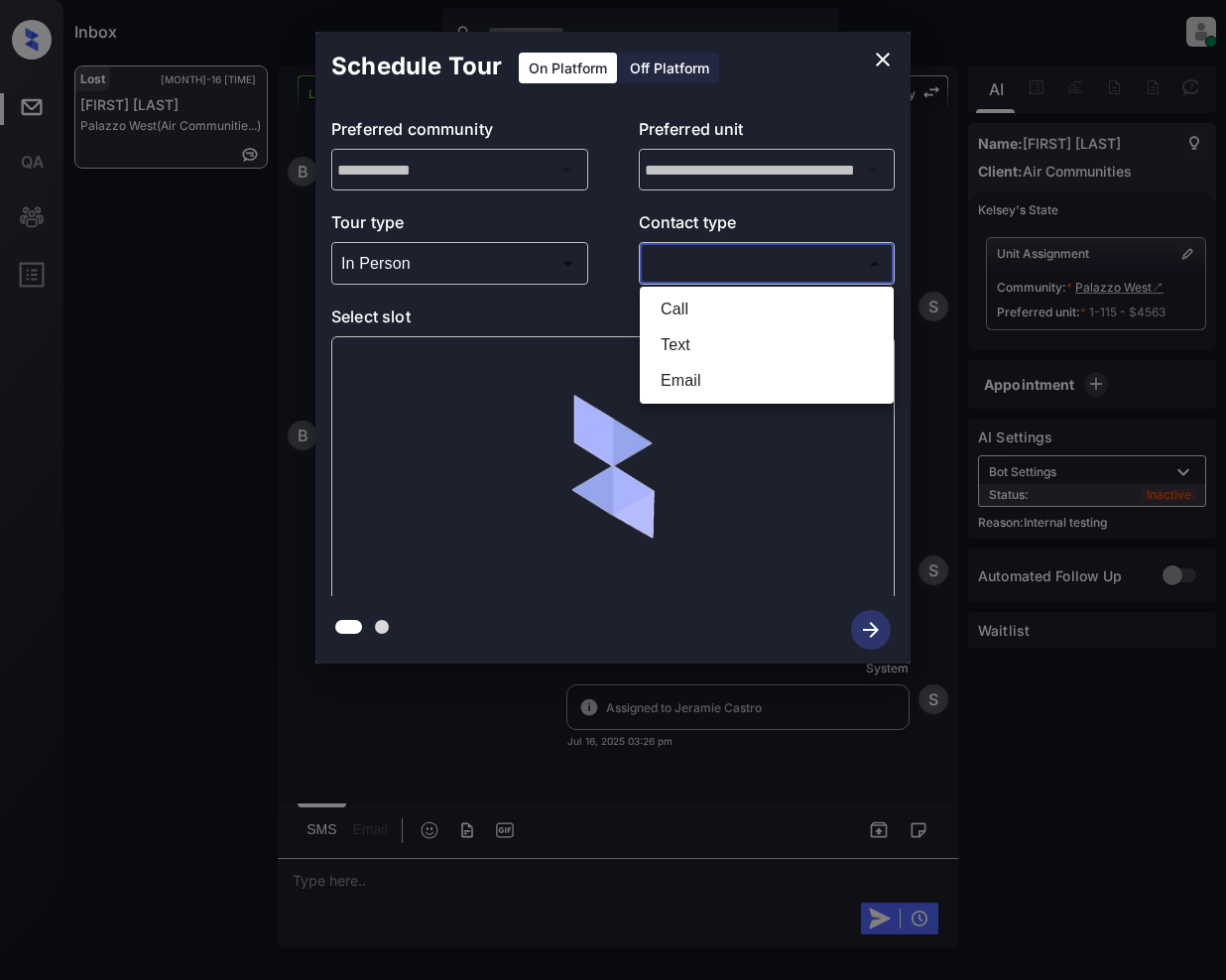 click on "Text" at bounding box center [767, 345] 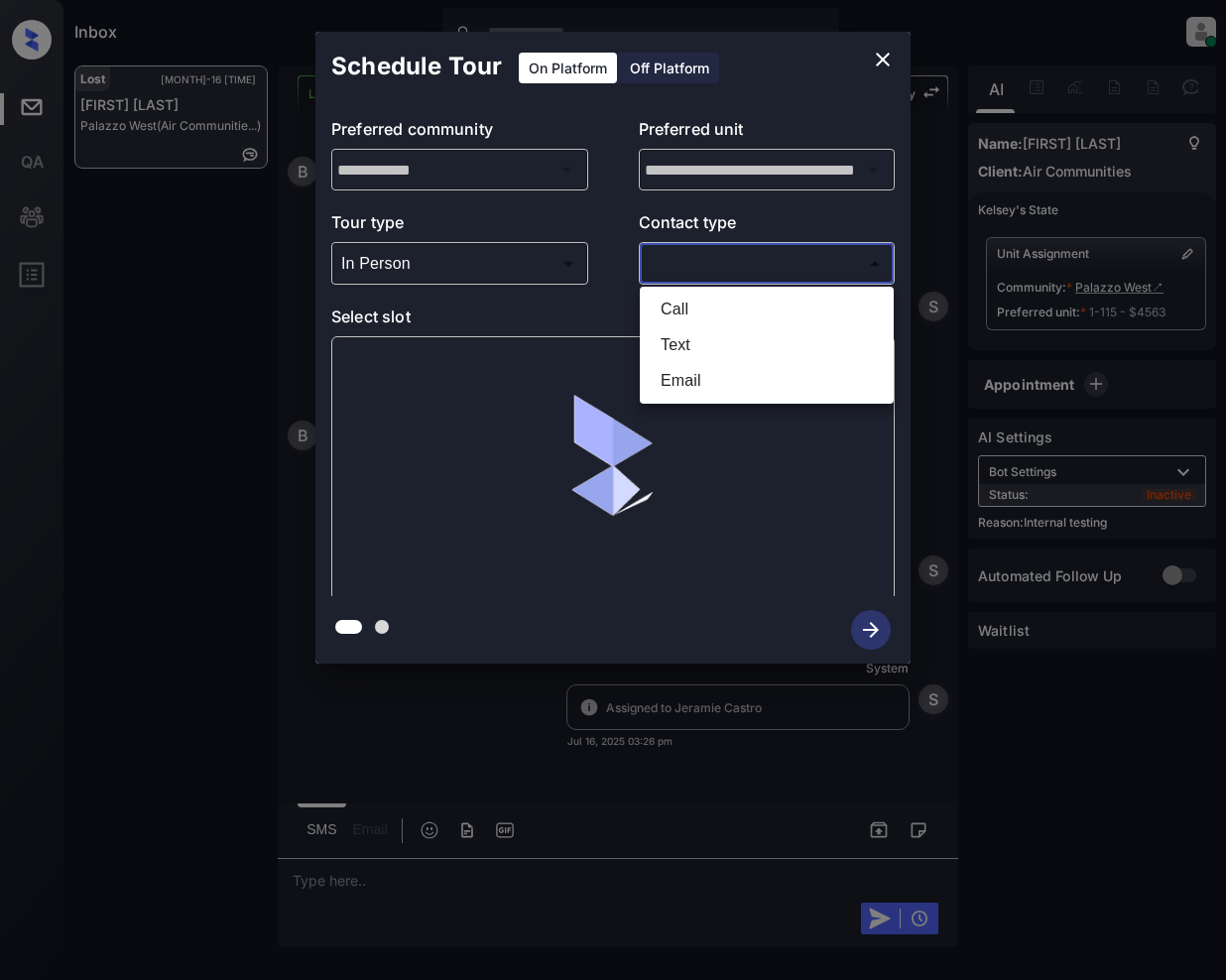 type on "****" 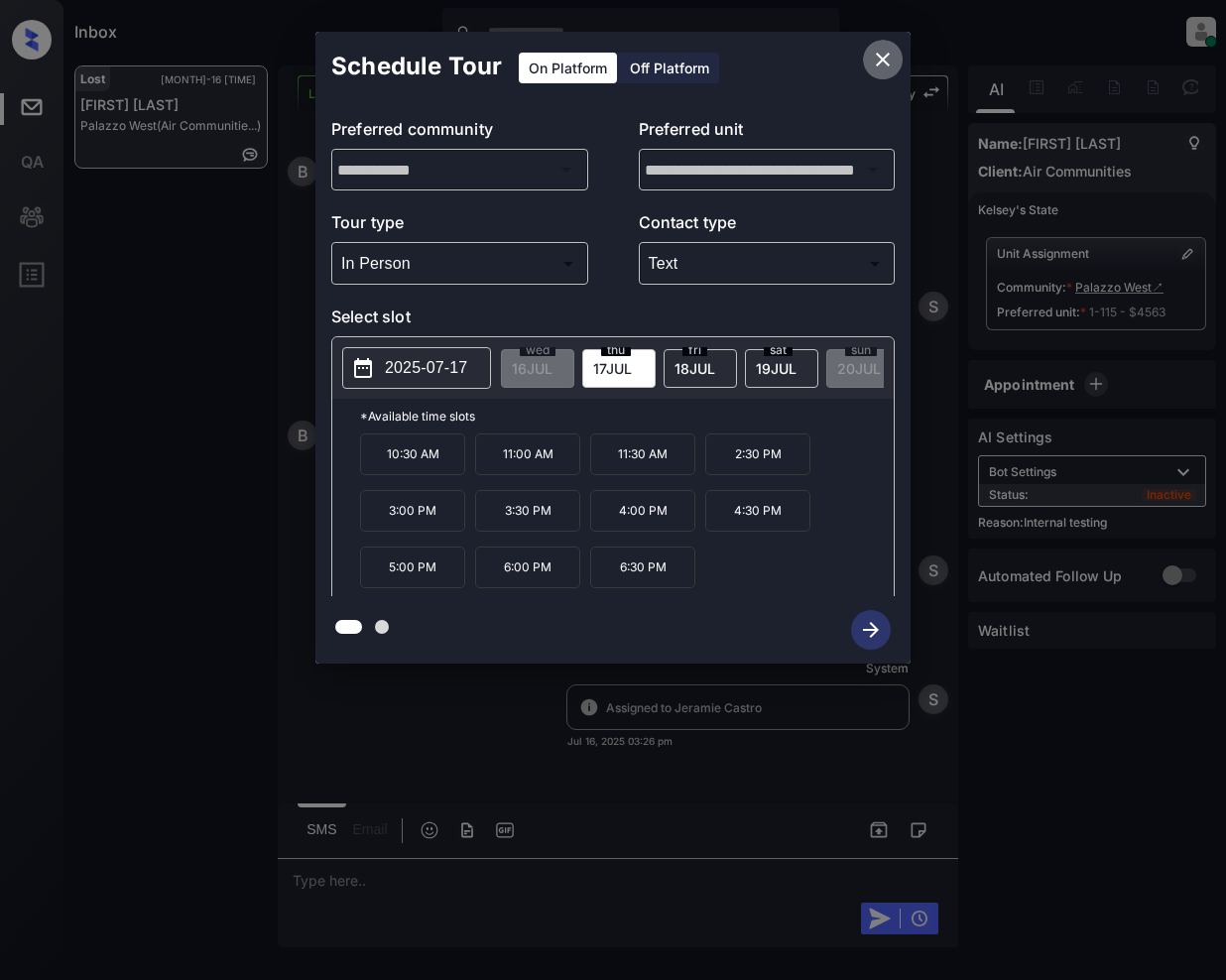 click 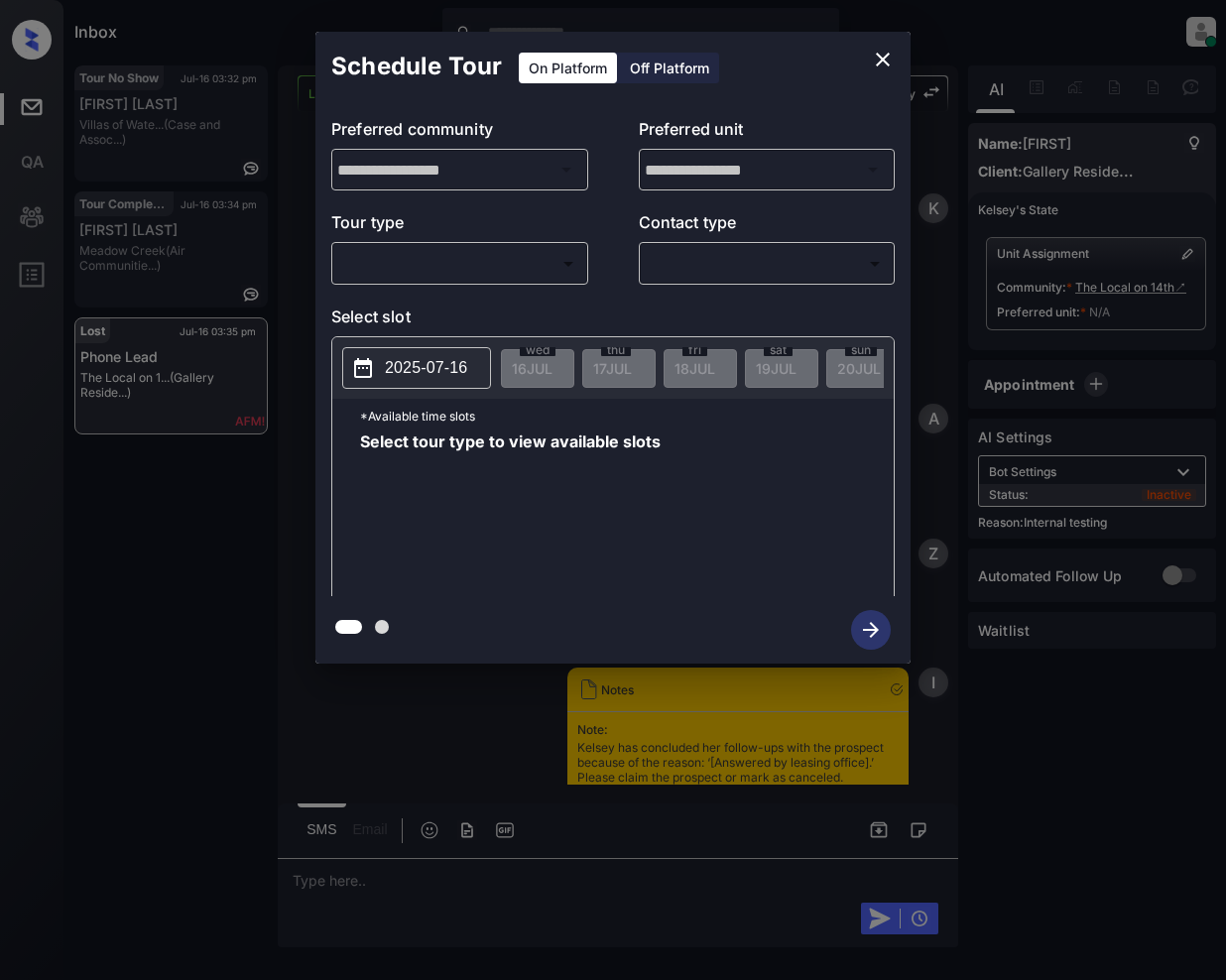 scroll, scrollTop: 0, scrollLeft: 0, axis: both 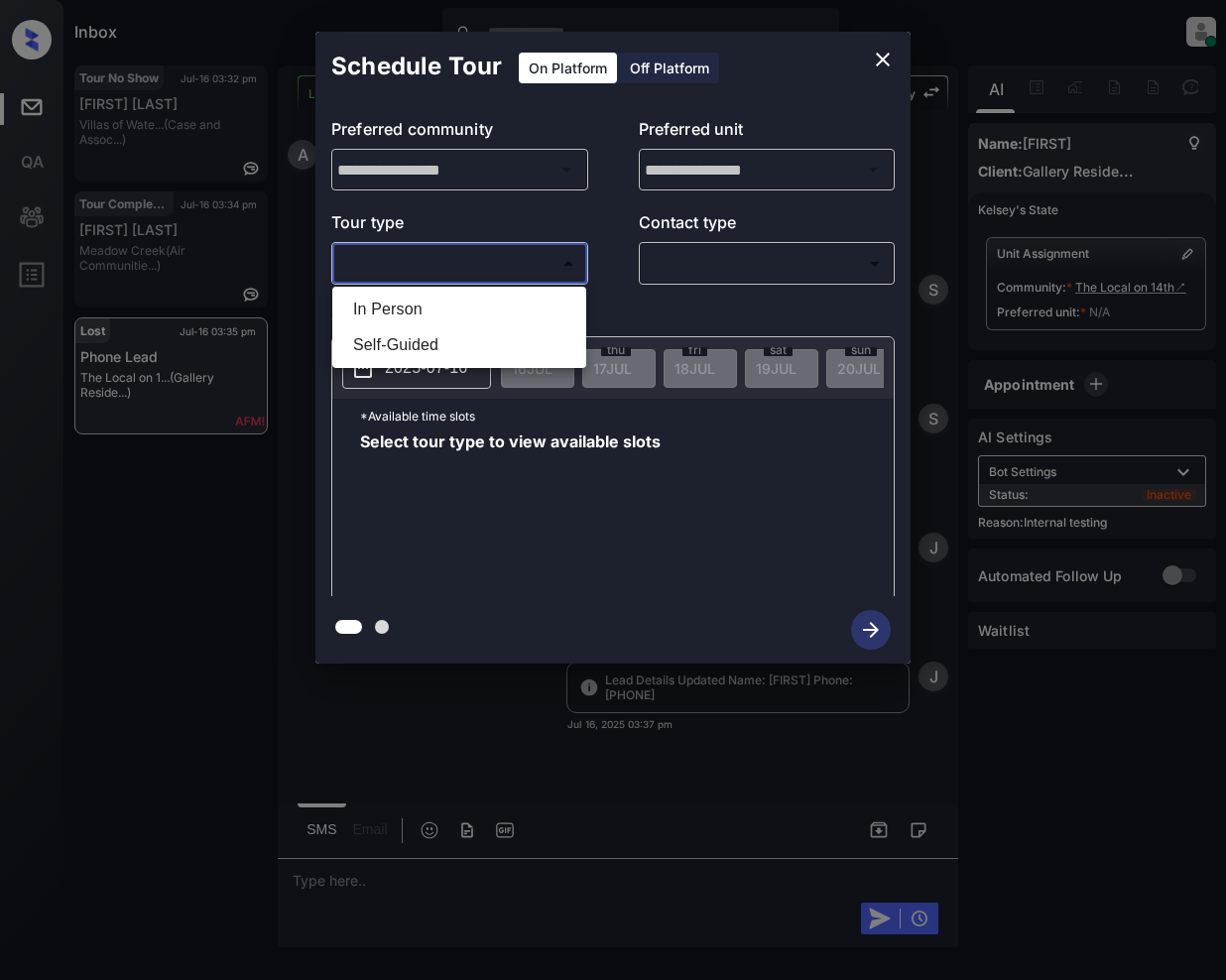 click on "Inbox Jeramie Castro Online Set yourself   offline Set yourself   on break Profile Switch to  light  mode Sign out Tour No Show Jul-16 03:32 pm   Aaron Case Villas of Wate...  (Case and Assoc...) Tour Completed Jul-16 03:34 pm   Linda Koester Meadow Creek  (Air Communitie...) Lost Jul-16 03:35 pm   Phone Lead The Local on 1...  (Gallery Reside...) Lost Lead Sentiment: Angry Upon sliding the acknowledgement:  Lead will move to lost stage. * ​ SMS and call option will be set to opt out. AFM will be turned off for the lead. Kelsey New Message Kelsey Notes Note: <a href="https://conversation.getzuma.com/6877f6ea614a52bb6e0fd1f7">https://conversation.getzuma.com/6877f6ea614a52bb6e0fd1f7</a> - Paste this link into your browser to view Kelsey’s conversation with the prospect Jul 16, 2025 12:00 pm  Sync'd w  entrata K New Message Agent Lead created because they indicated they are interested in leasing via Zuma IVR. Jul 16, 2025 12:00 pm A New Message Zuma Lead transferred to leasing agent: kelsey  Sync'd w  Z IVR" at bounding box center (613, 490) 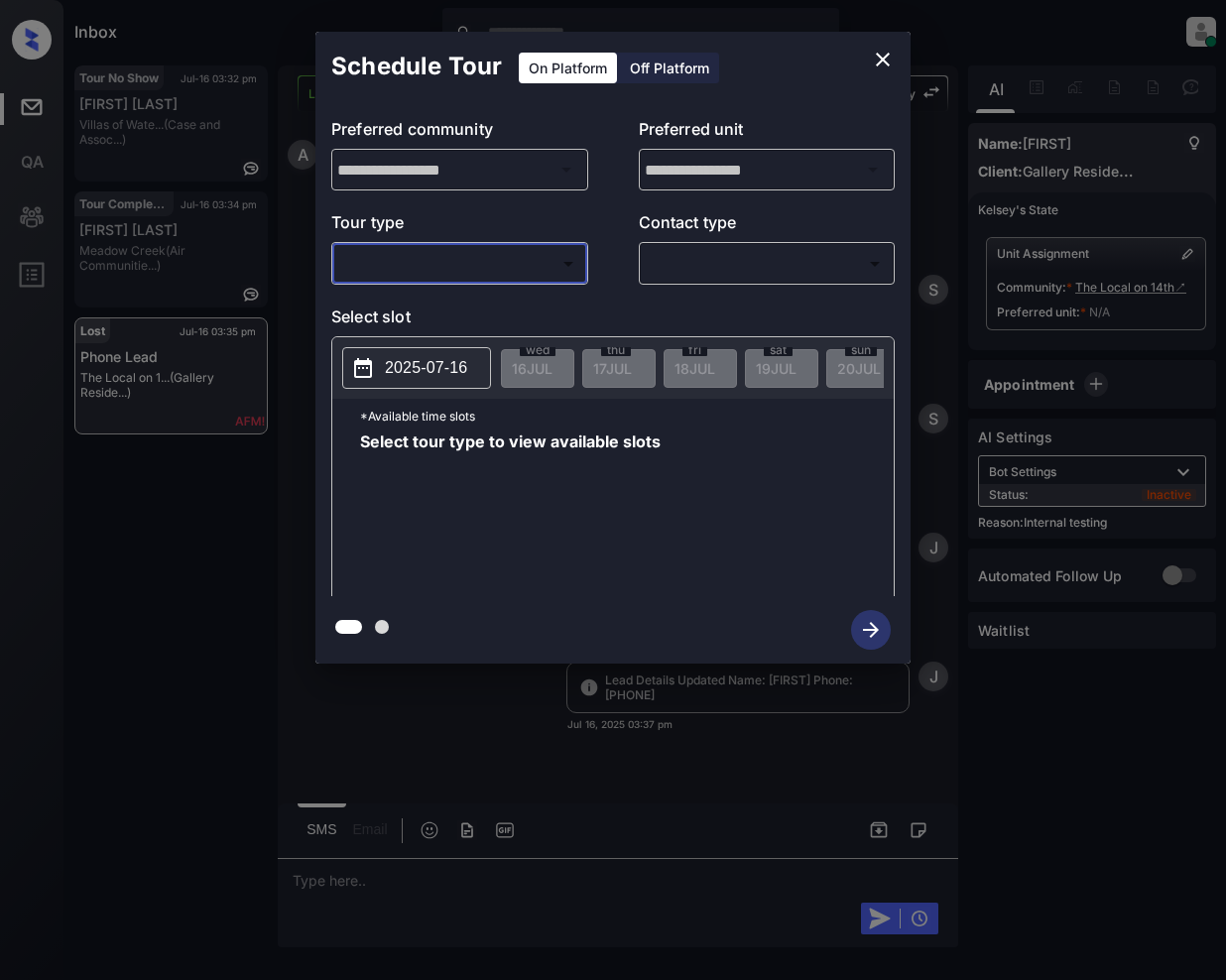 click 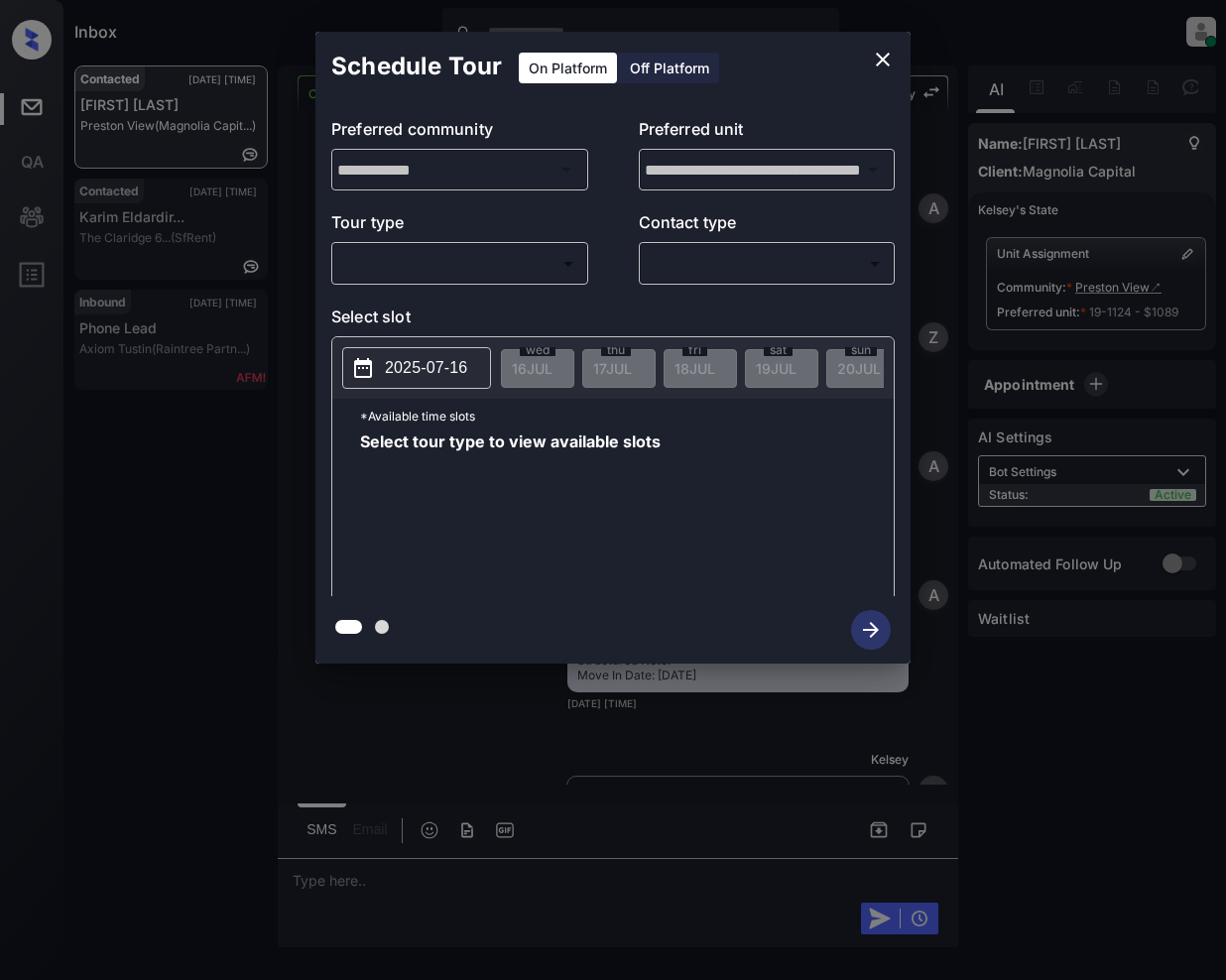 scroll, scrollTop: 0, scrollLeft: 0, axis: both 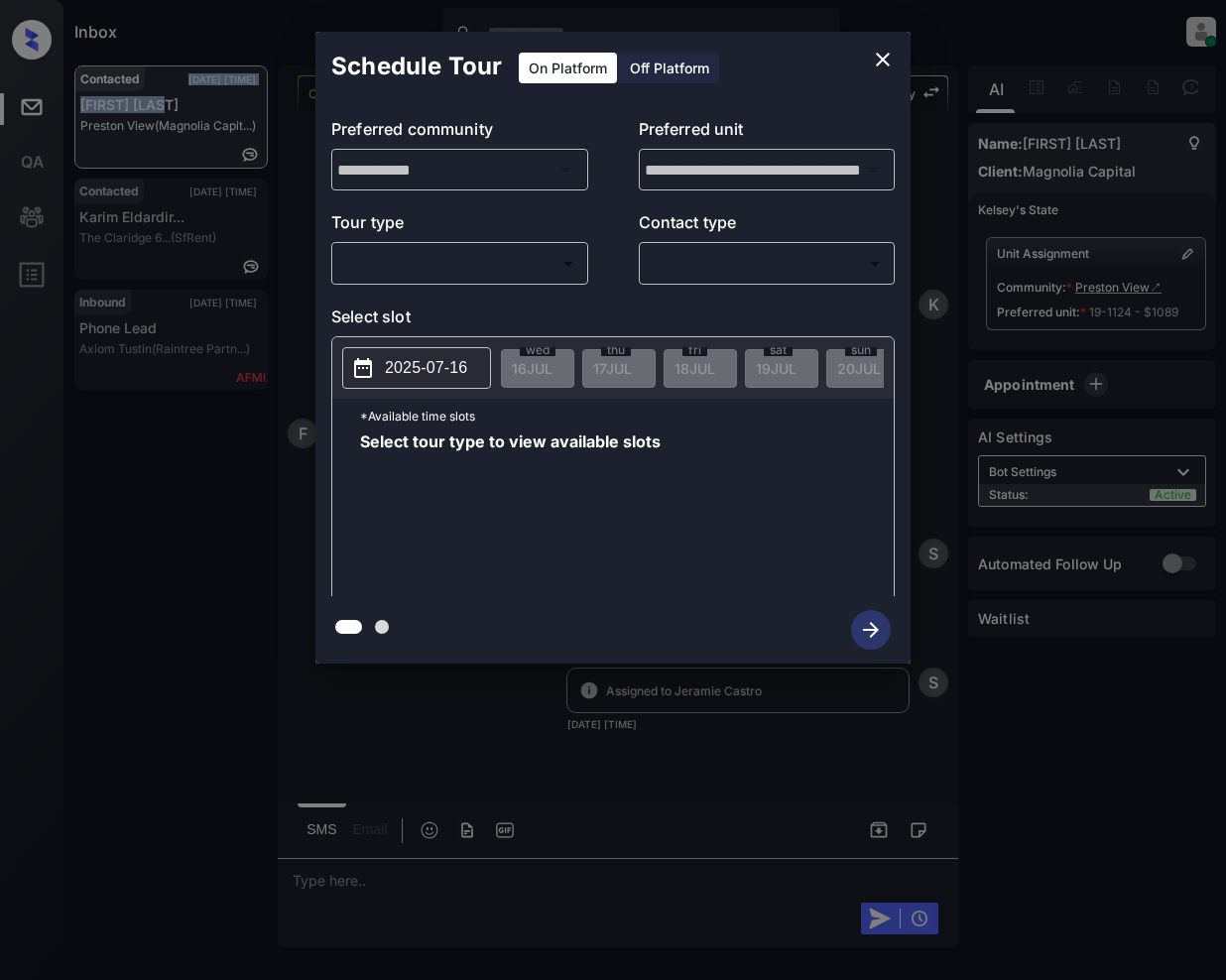 click on "Inbox [FIRST] [LAST] Online Set yourself   offline Set yourself   on break Profile Switch to  light  mode Sign out Contacted [DATE] [TIME]   [FIRST] [LAST] [COMPANY]  ([COMPANY]) Contacted [DATE] [TIME]   [FIRST] [LAST]... [COMPANY]  ([COMPANY]) Inbound [DATE] [TIME]   Phone Lead [COMPANY]  ([COMPANY]) Contacted Lost Lead Sentiment: Angry Upon sliding the acknowledgement:  Lead will move to lost stage. * ​ SMS and call option will be set to opt out. AFM will be turned off for the lead. [FIRST] [LAST] New Message Agent Lead created via webhook in Inbound stage. [DATE] [TIME] A New Message [COMPANY] Lead transferred to leasing agent: [FIRST] [DATE] [TIME]  Sync'd w  knock Z New Message Agent AFM Request sent to [FIRST]. [DATE] [TIME] A New Message Agent Notes Note: Structured Note:
Move In Date: [DATE]
[DATE] [TIME] A New Message [FIRST] Lead Details Updated
Move In Date:  [DATE]
[DATE] [TIME] [FIRST] New Message [FIRST] [DATE] [TIME]   [FIRST]" at bounding box center [613, 490] 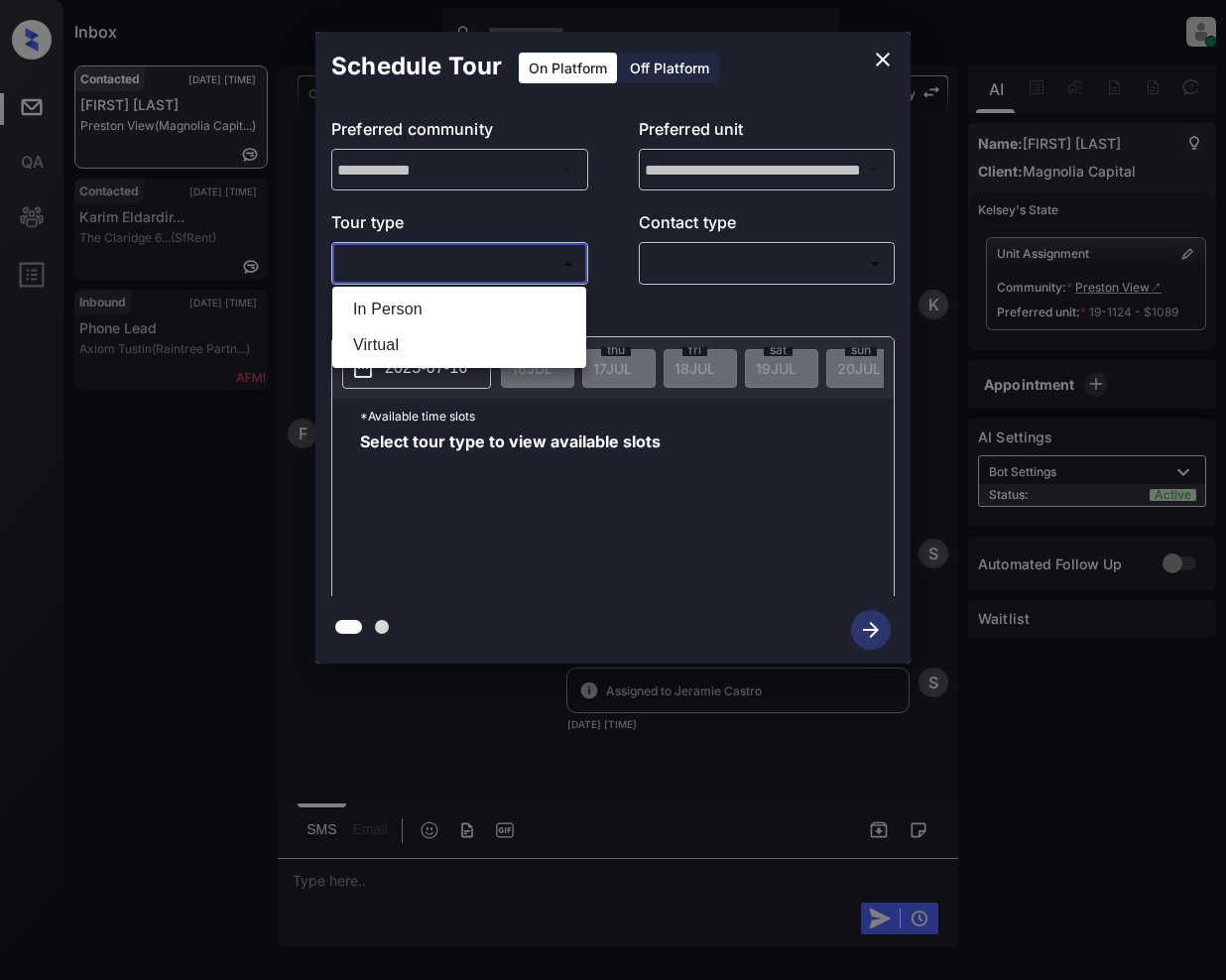 click at bounding box center (613, 490) 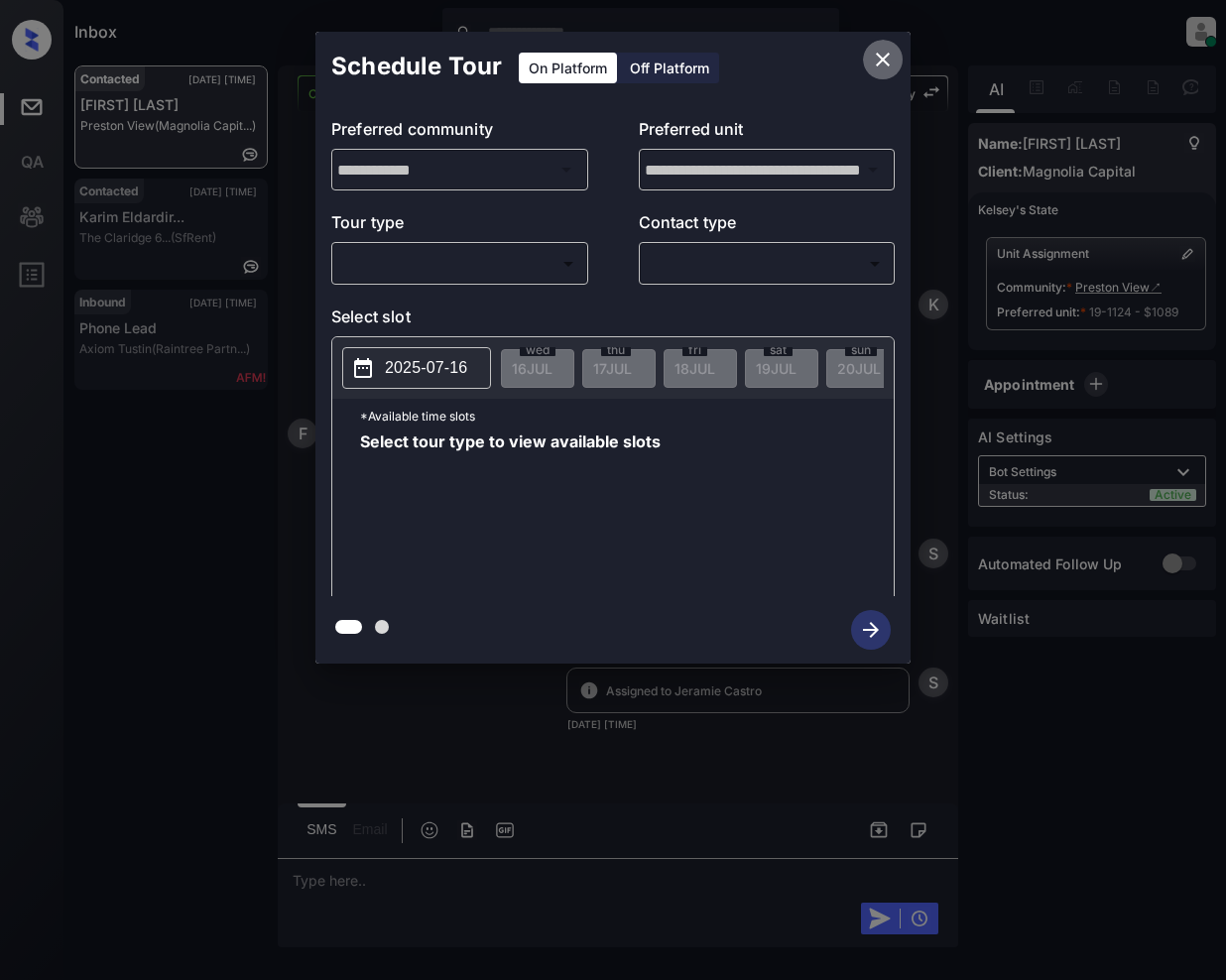 click 